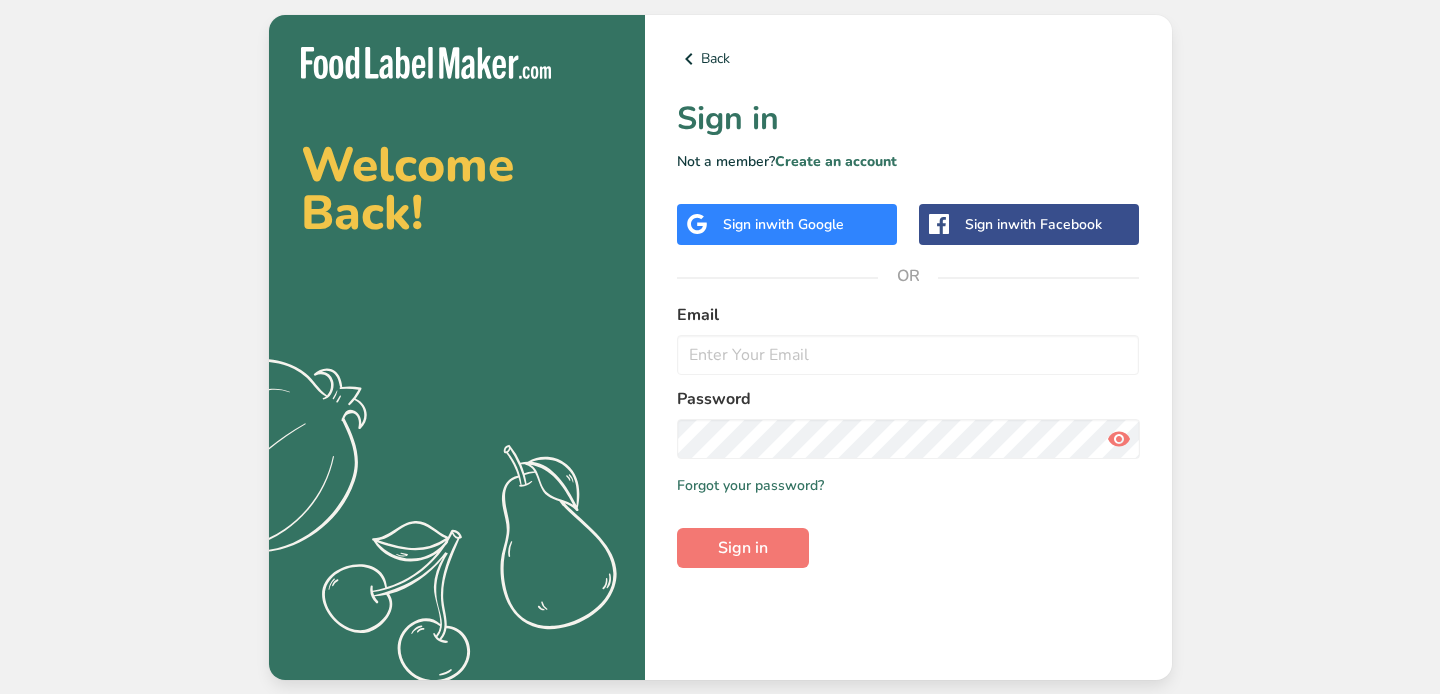 scroll, scrollTop: 0, scrollLeft: 0, axis: both 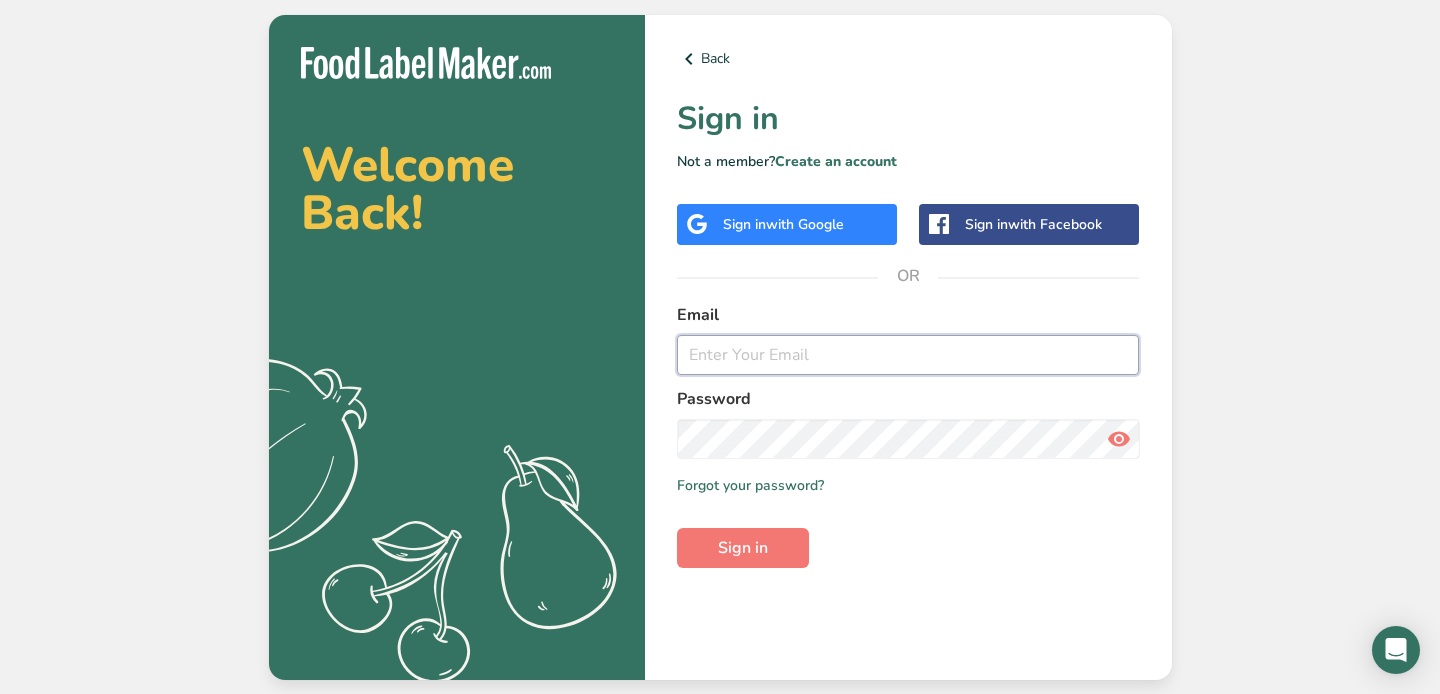 click at bounding box center (908, 355) 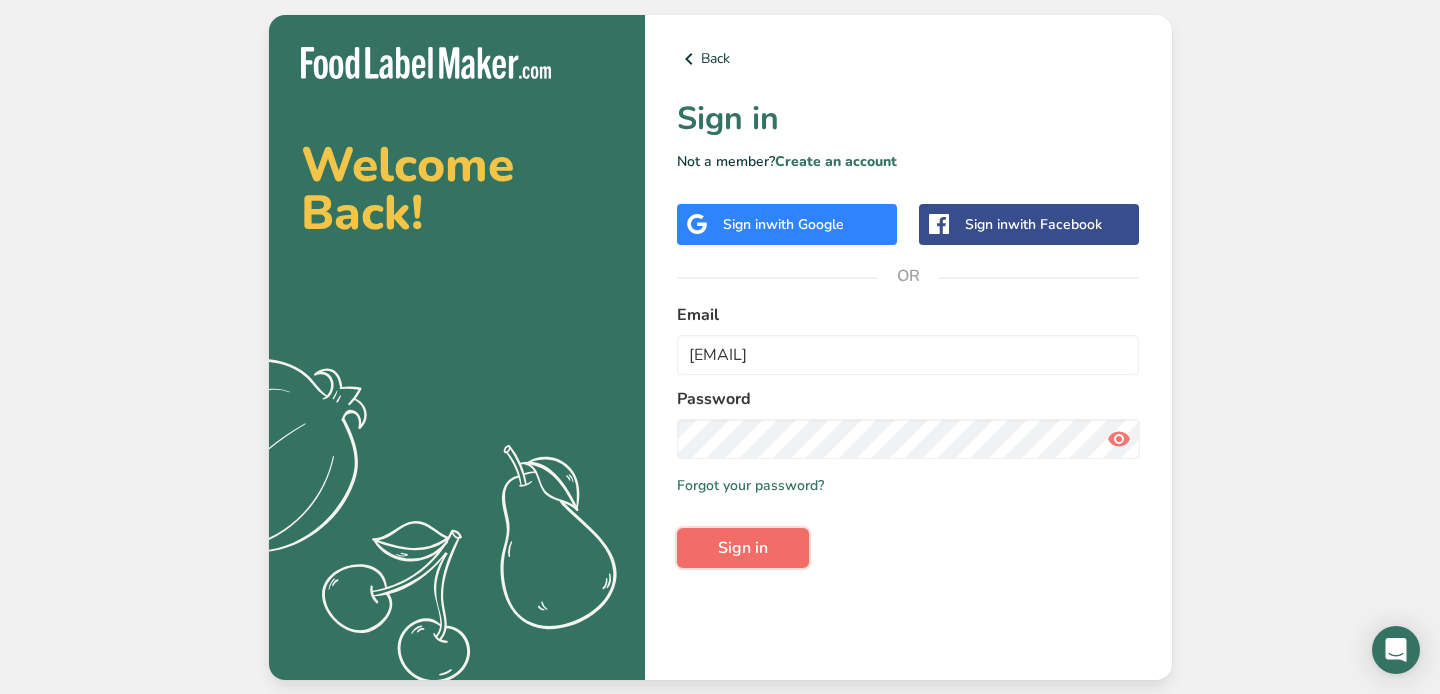 click on "Sign in" at bounding box center (743, 548) 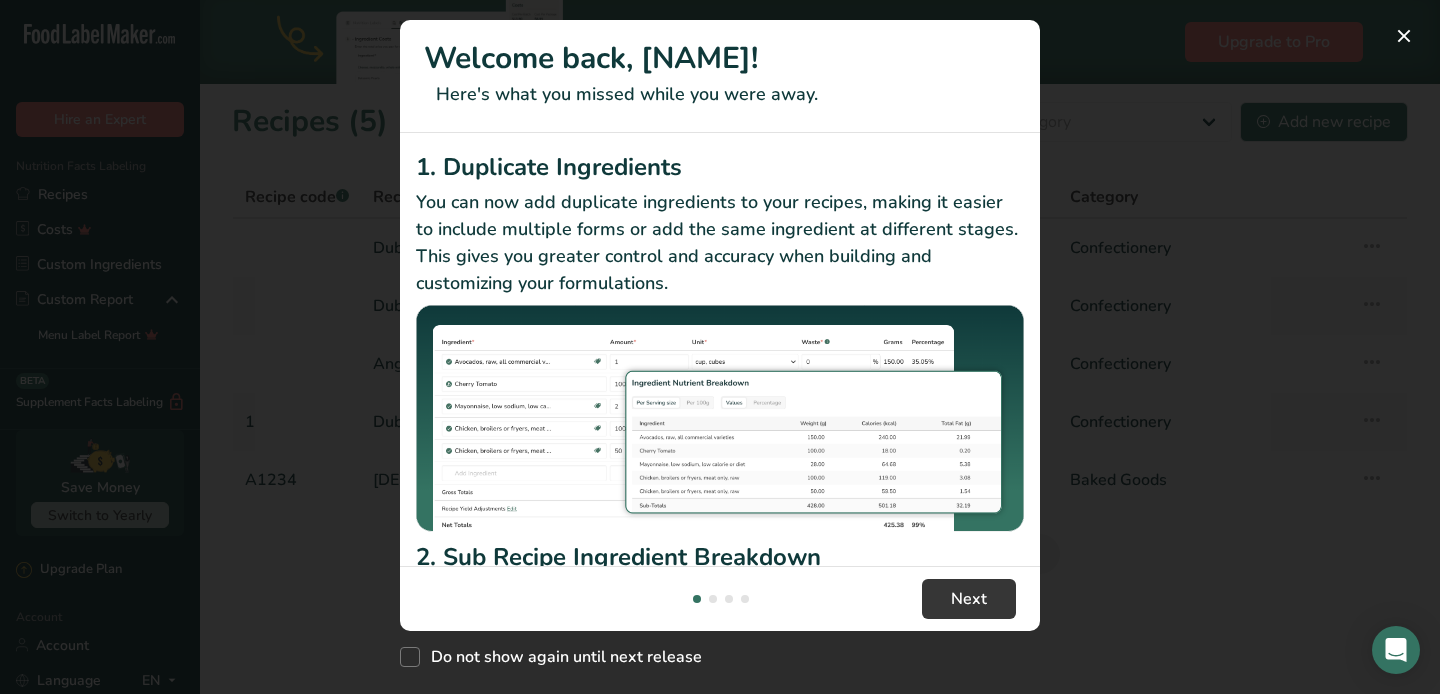 click at bounding box center [720, 347] 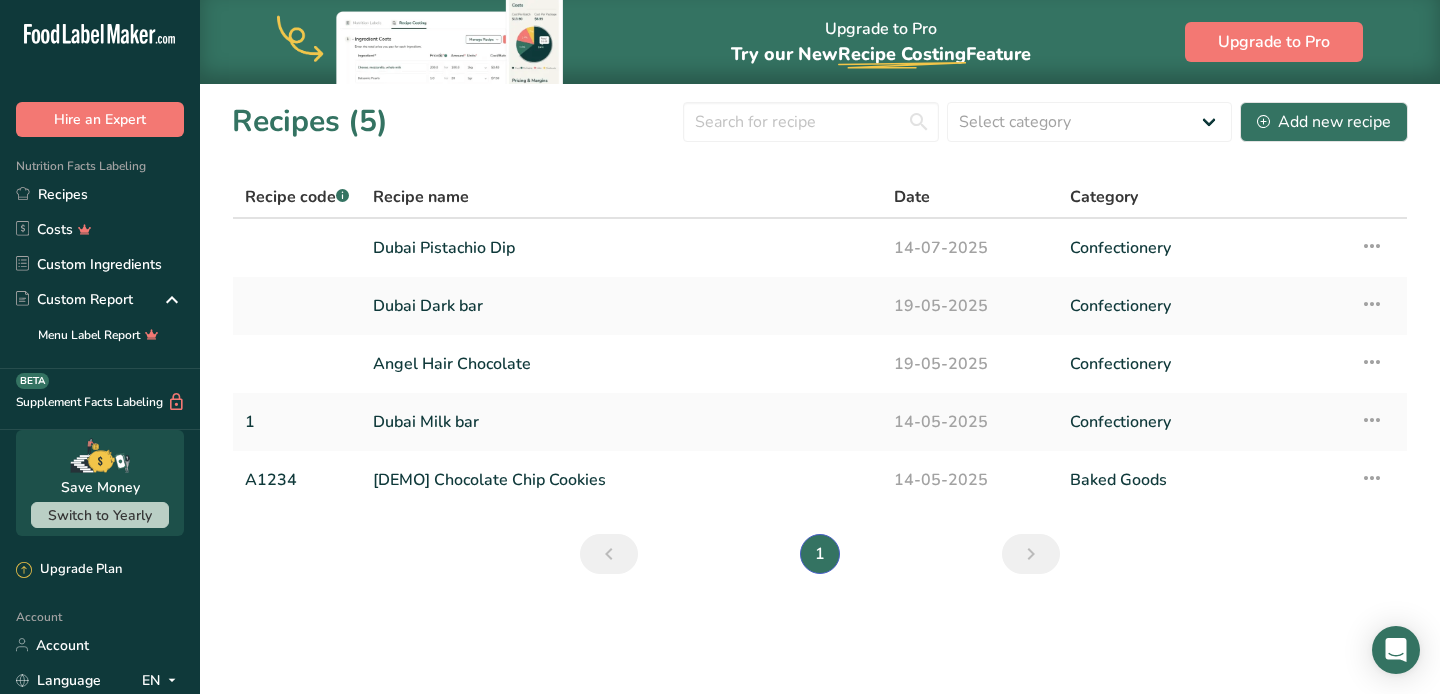scroll, scrollTop: 171, scrollLeft: 0, axis: vertical 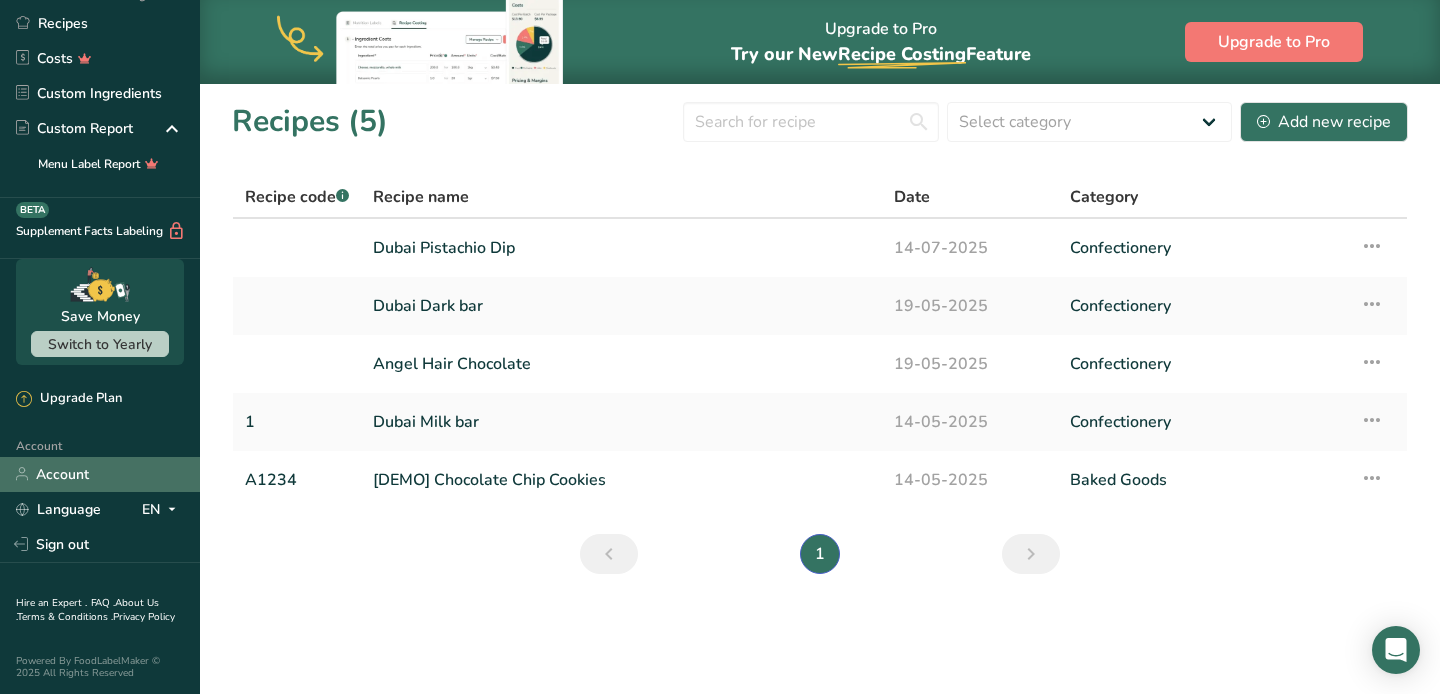 click on "Account" at bounding box center (100, 474) 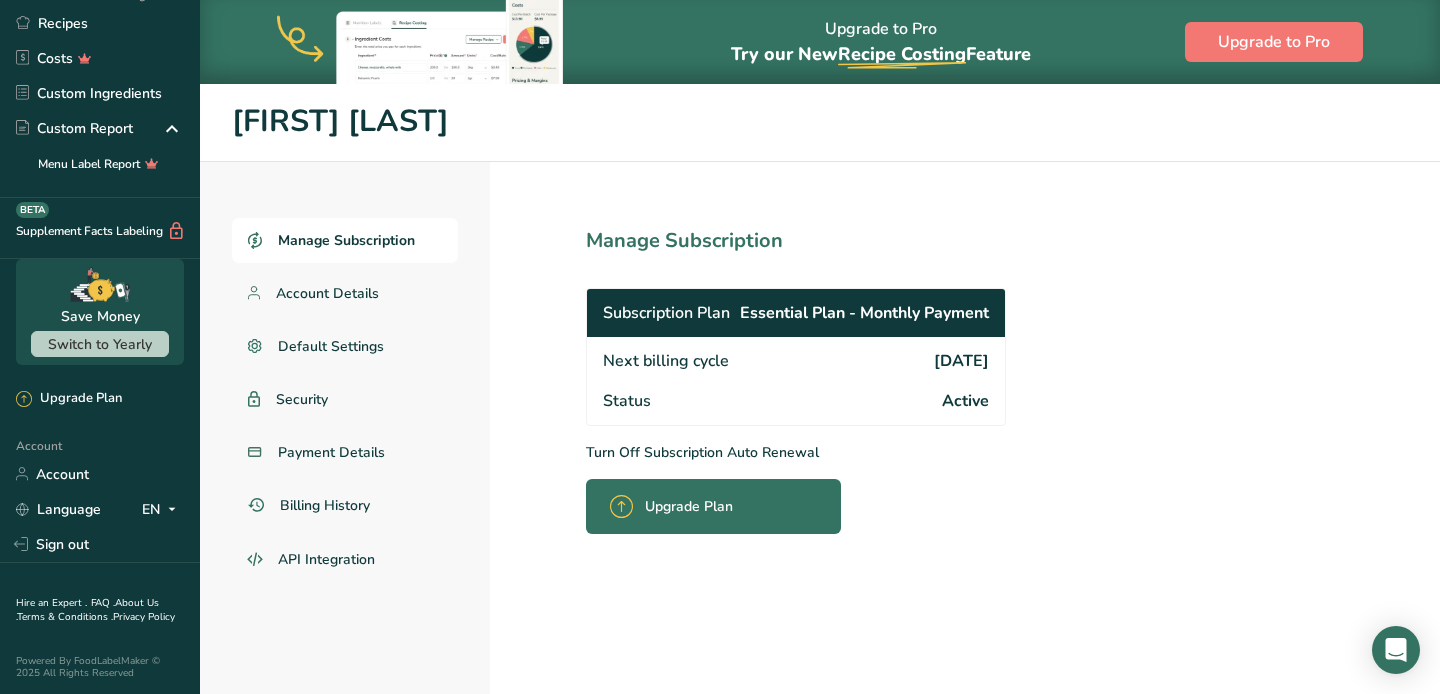 click on "Turn Off Subscription Auto Renewal" at bounding box center [840, 452] 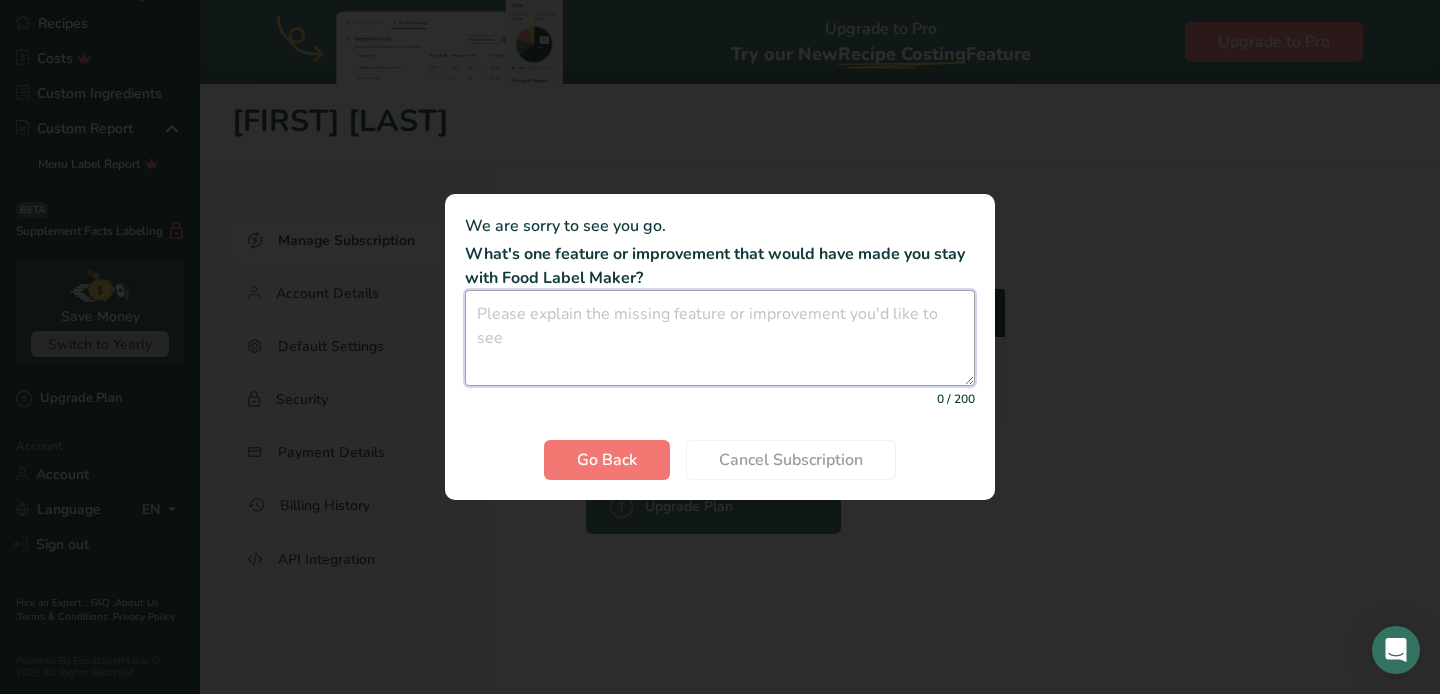 click at bounding box center (720, 338) 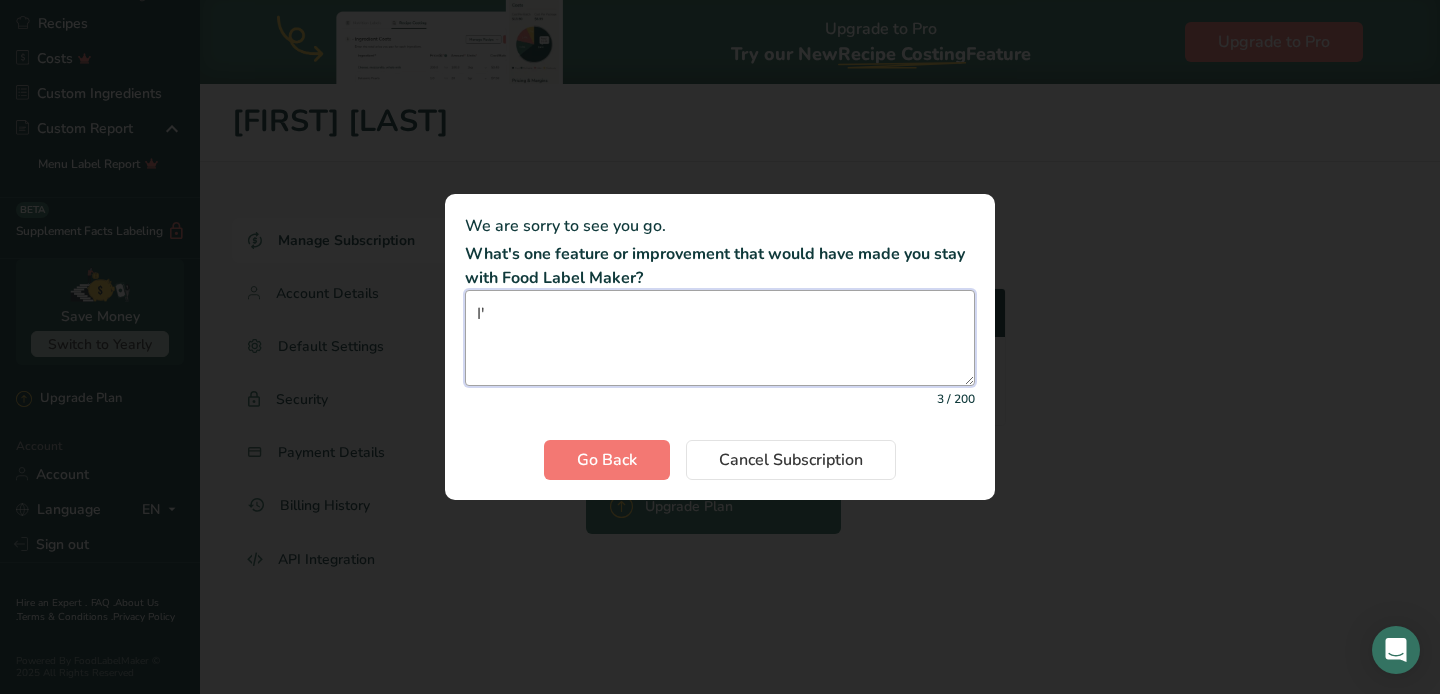 type on "I" 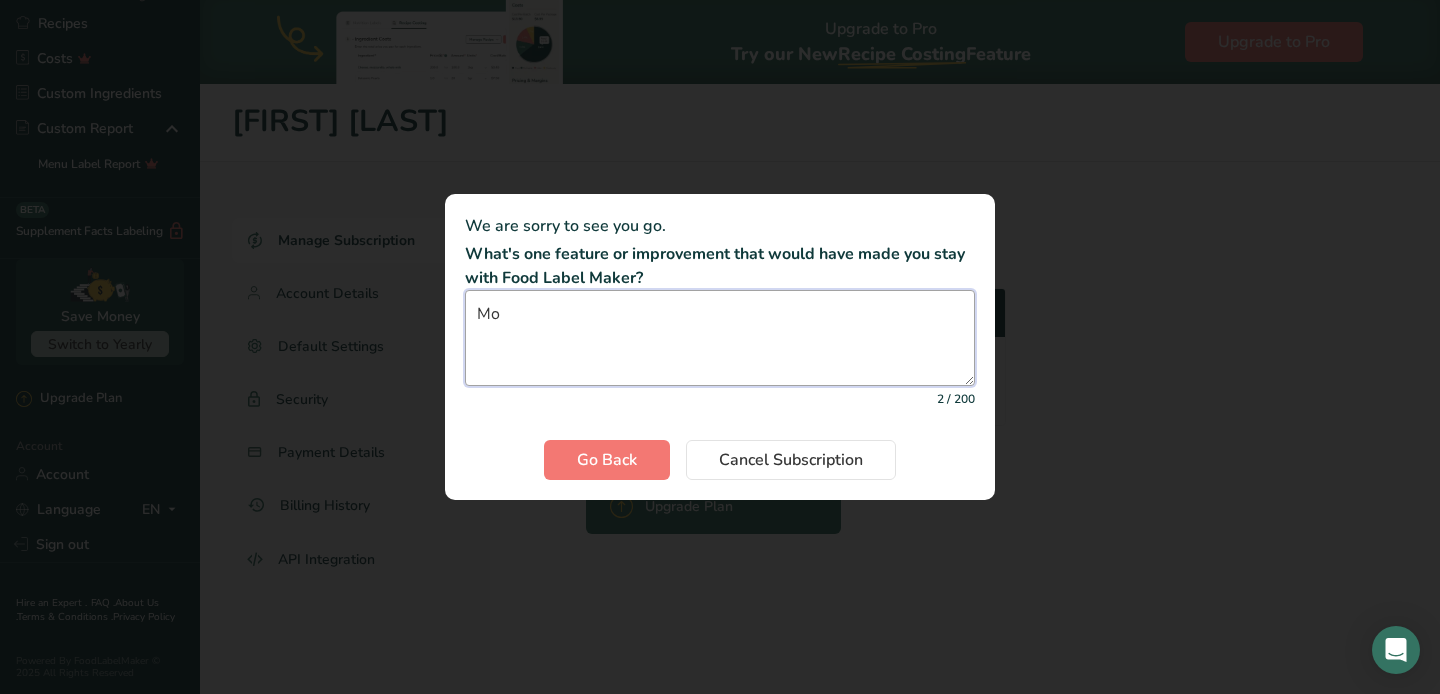 type on "M" 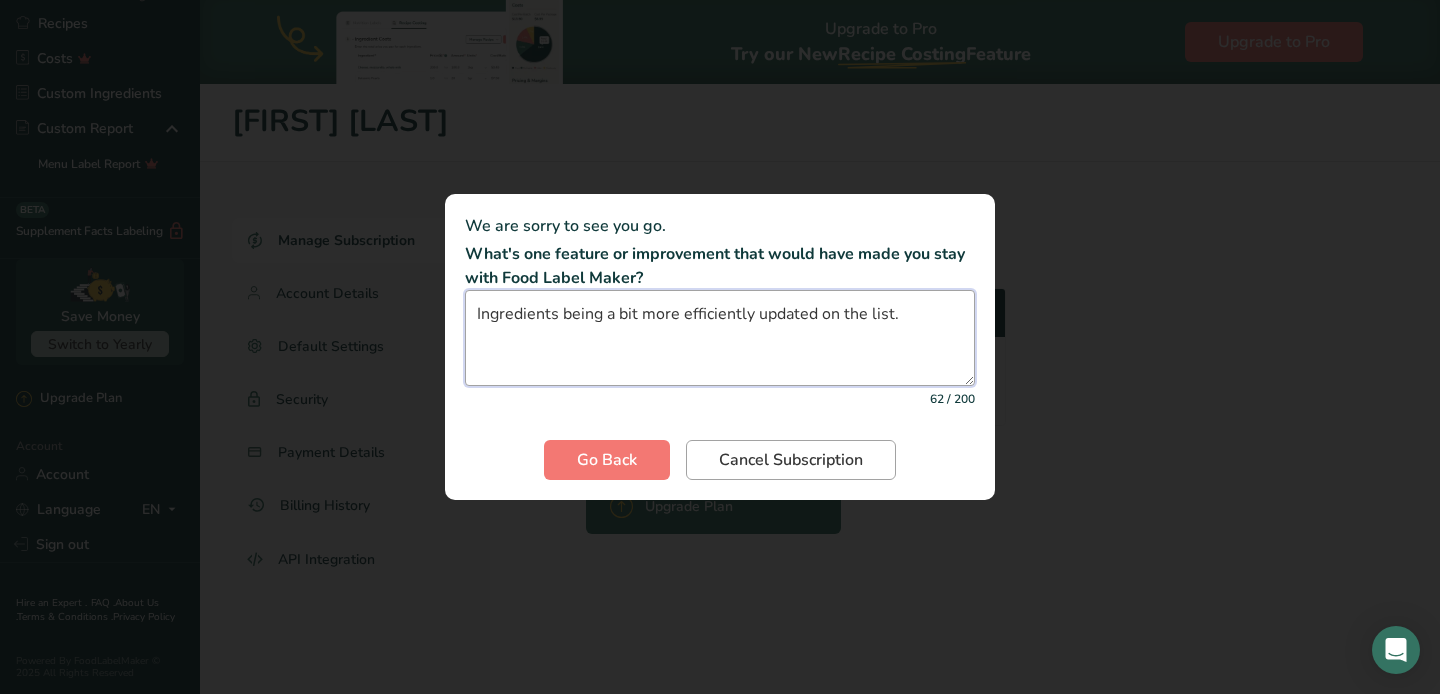 type on "Ingredients being a bit more efficiently updated on the list." 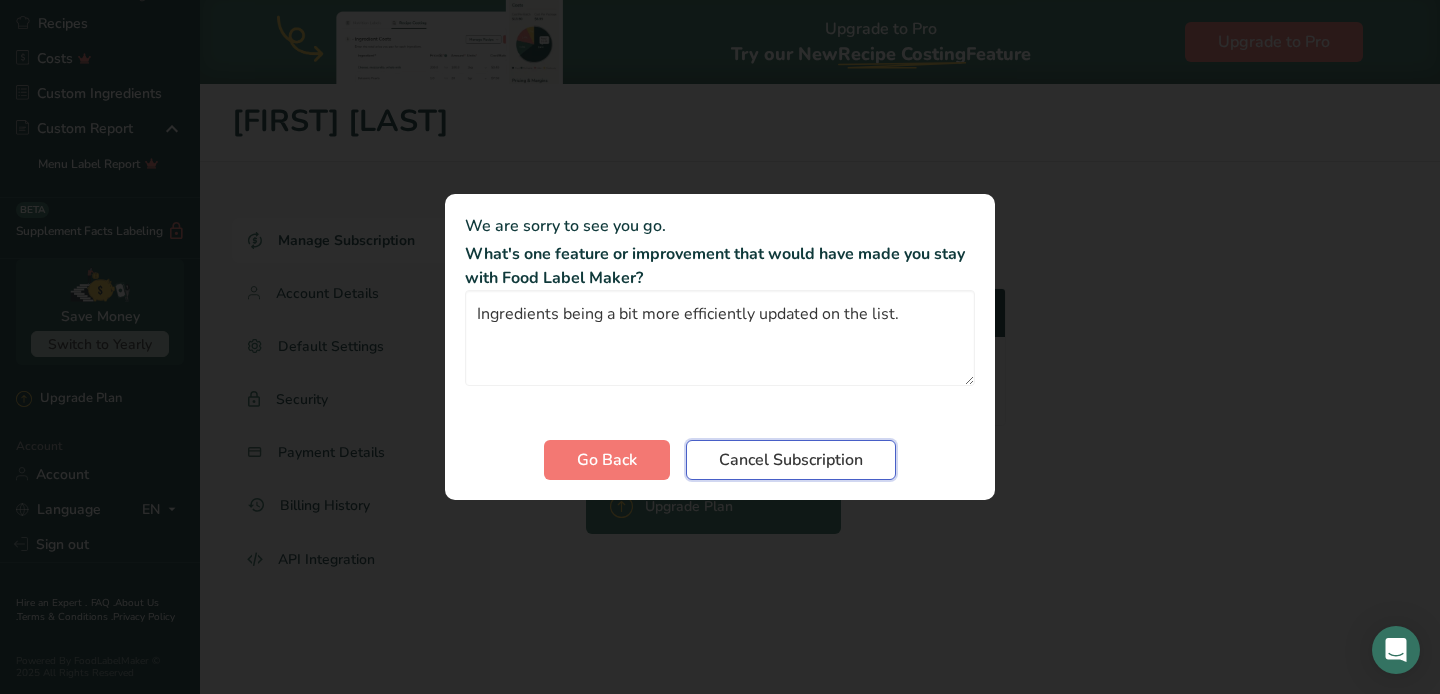 click on "Cancel Subscription" at bounding box center (791, 460) 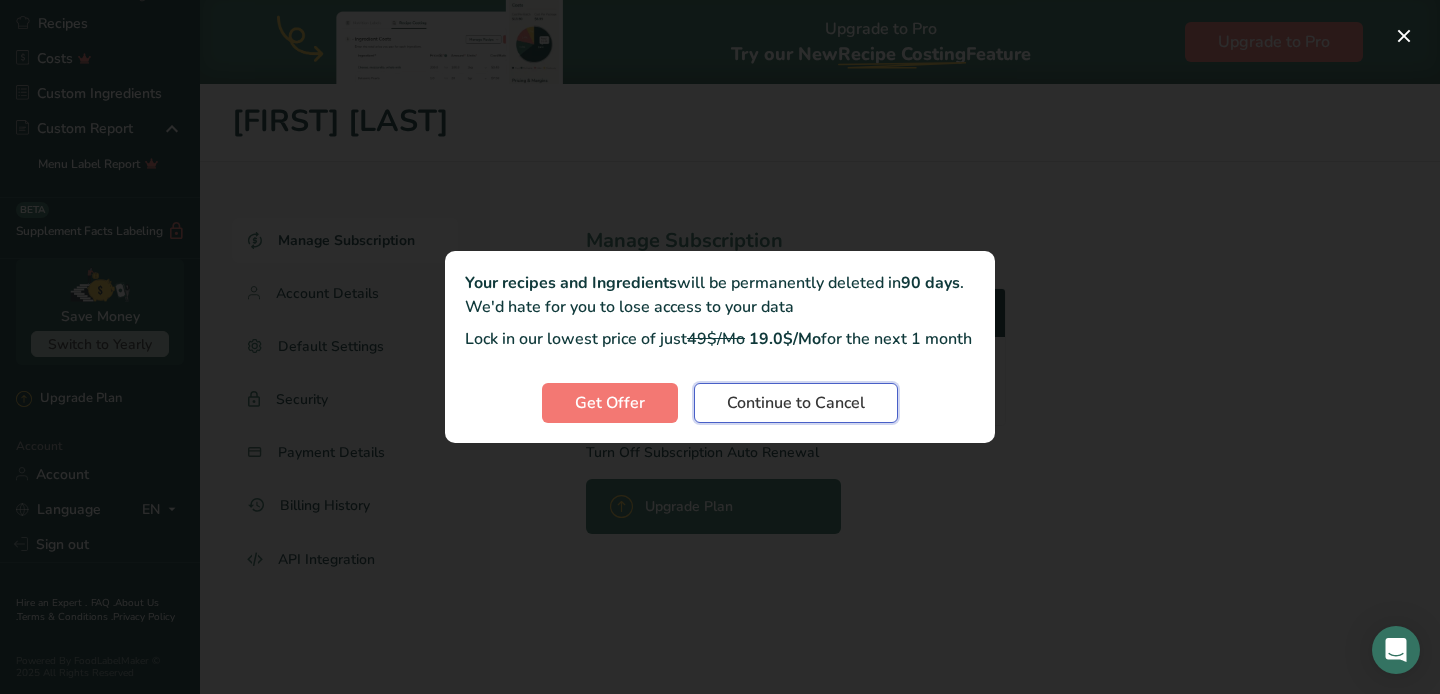 click on "Continue to Cancel" at bounding box center (796, 403) 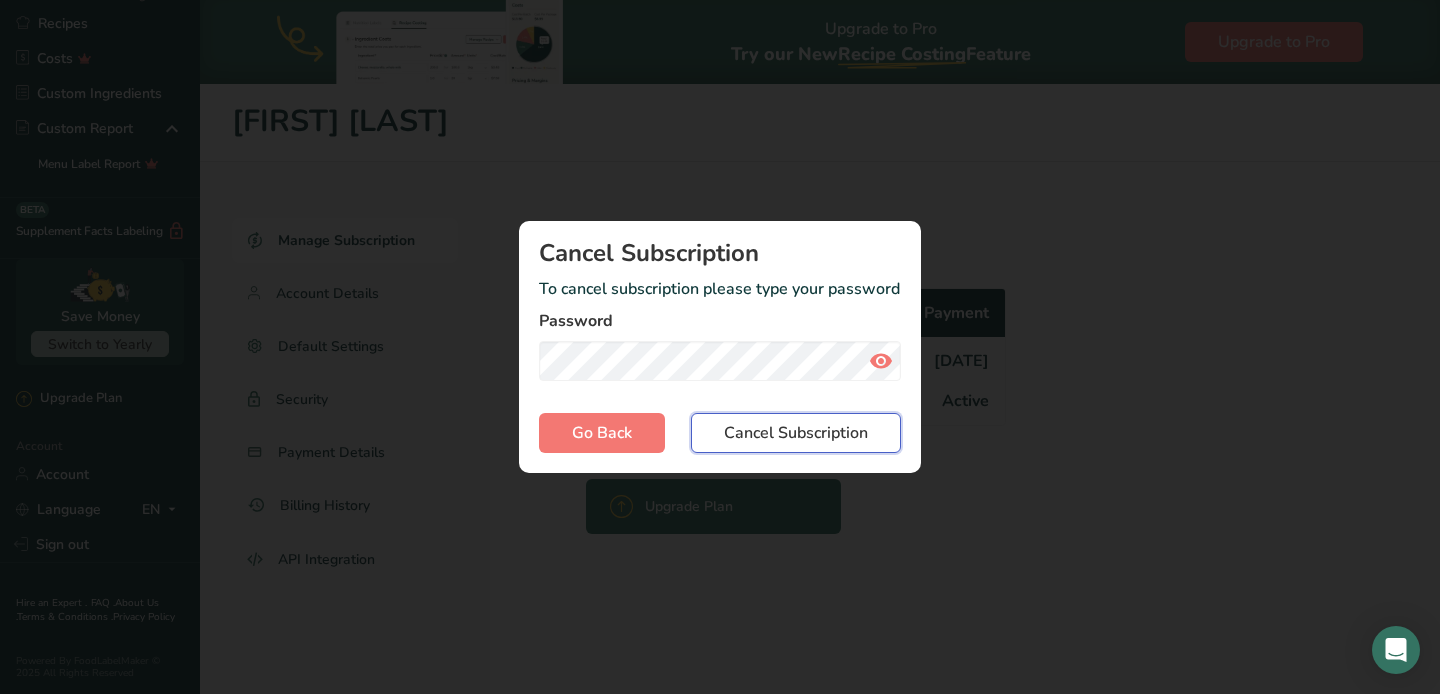 click on "Cancel Subscription" at bounding box center [796, 433] 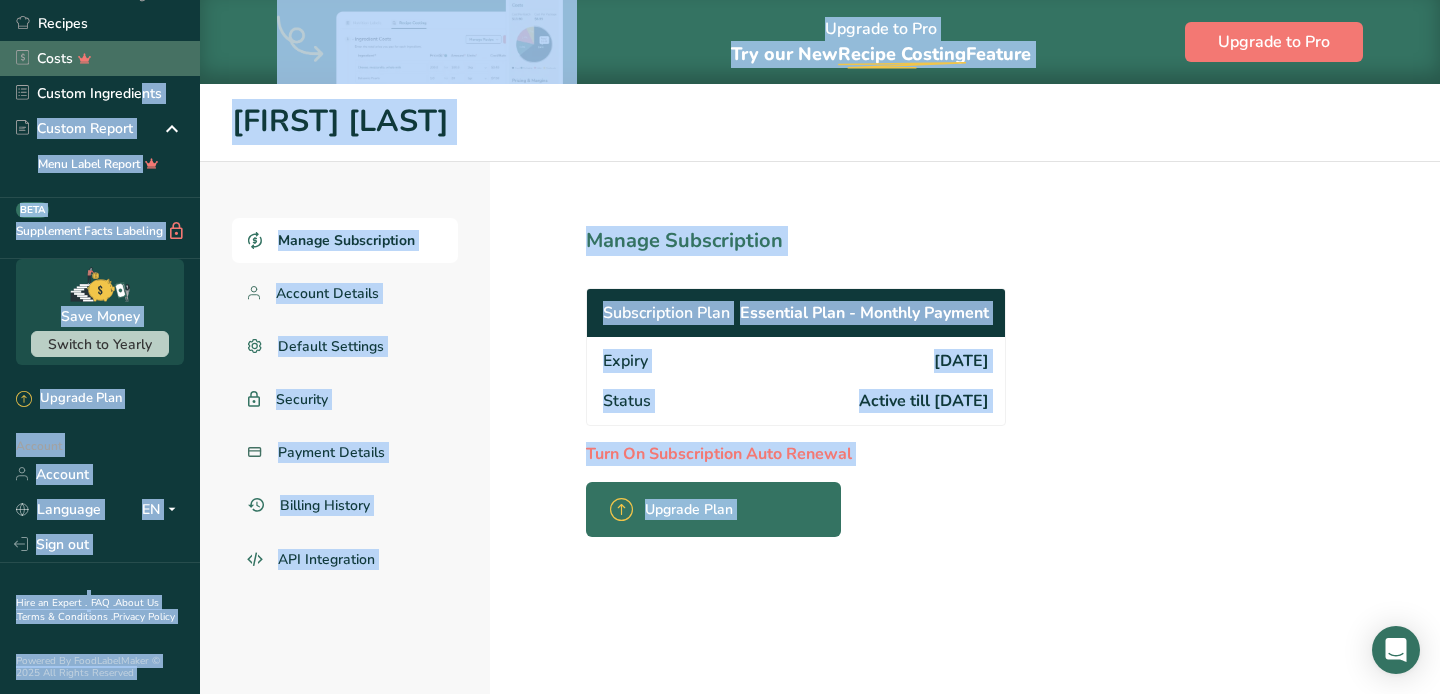 drag, startPoint x: 83, startPoint y: 100, endPoint x: 100, endPoint y: 50, distance: 52.810986 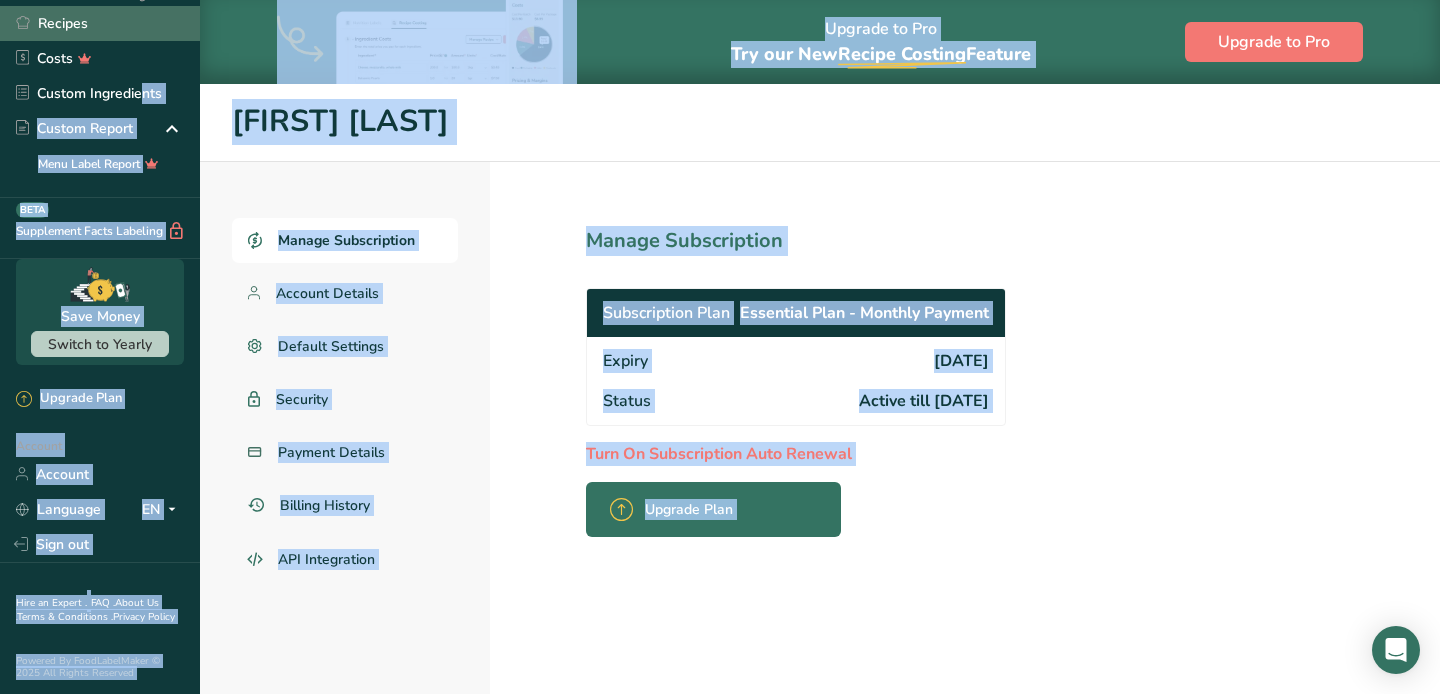 click on "Recipes" at bounding box center (100, 23) 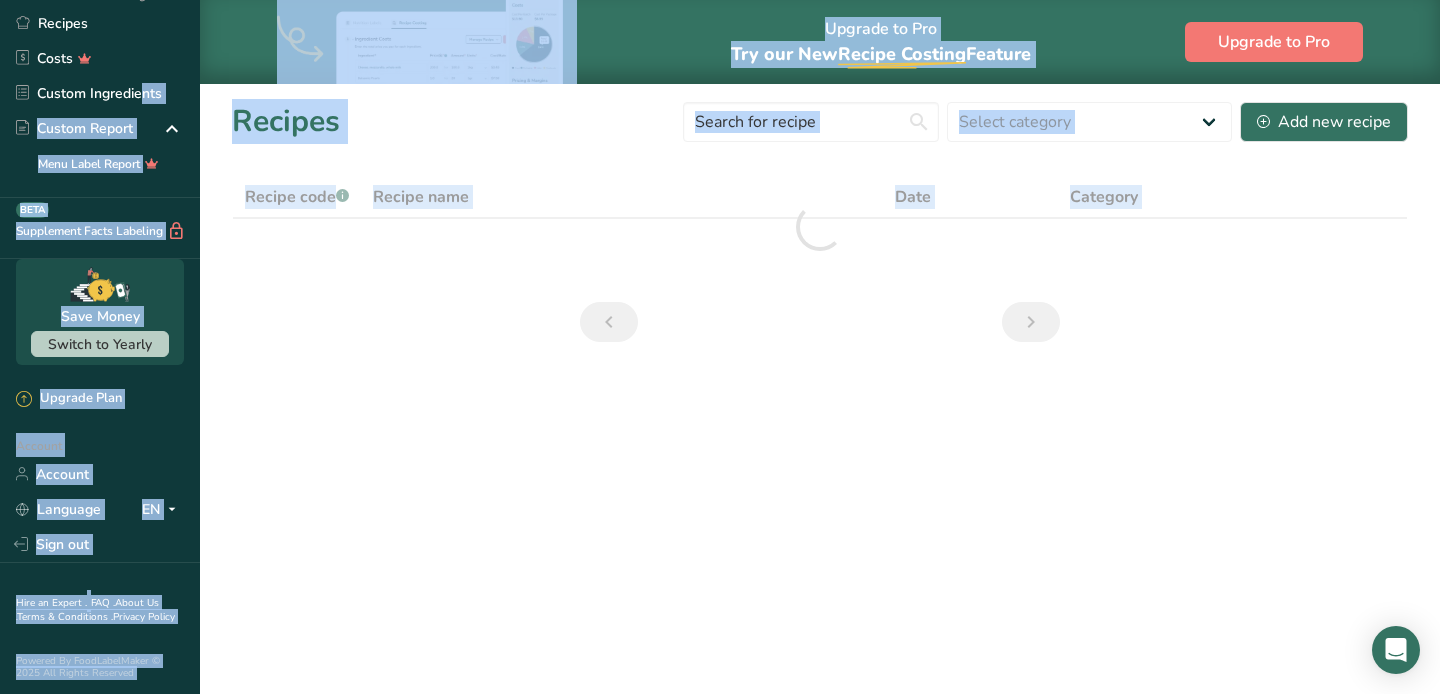 click on "Recipes
Select category
All
Baked Goods
Beverages
Confectionery
Cooked Meals, Salads, & Sauces
Dairy
Snacks
Add new recipe" at bounding box center [820, 121] 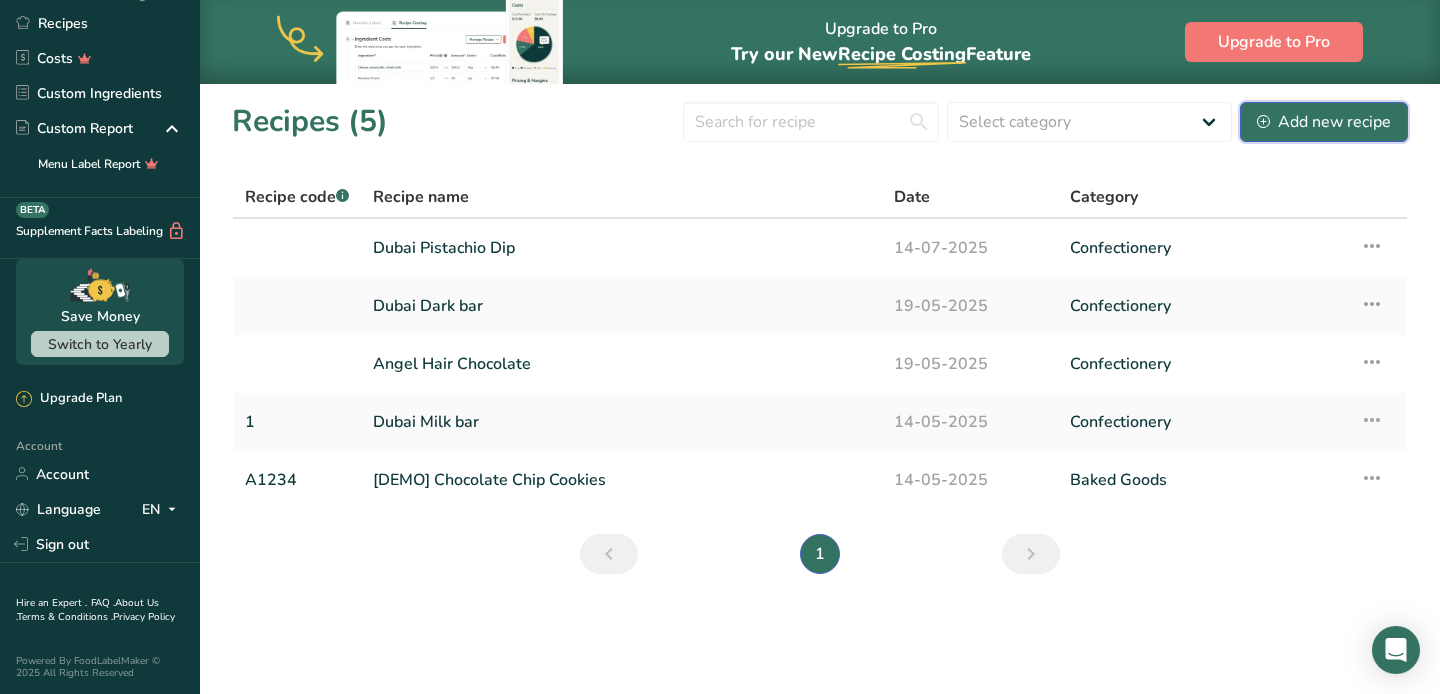 click on "Add new recipe" at bounding box center (1324, 122) 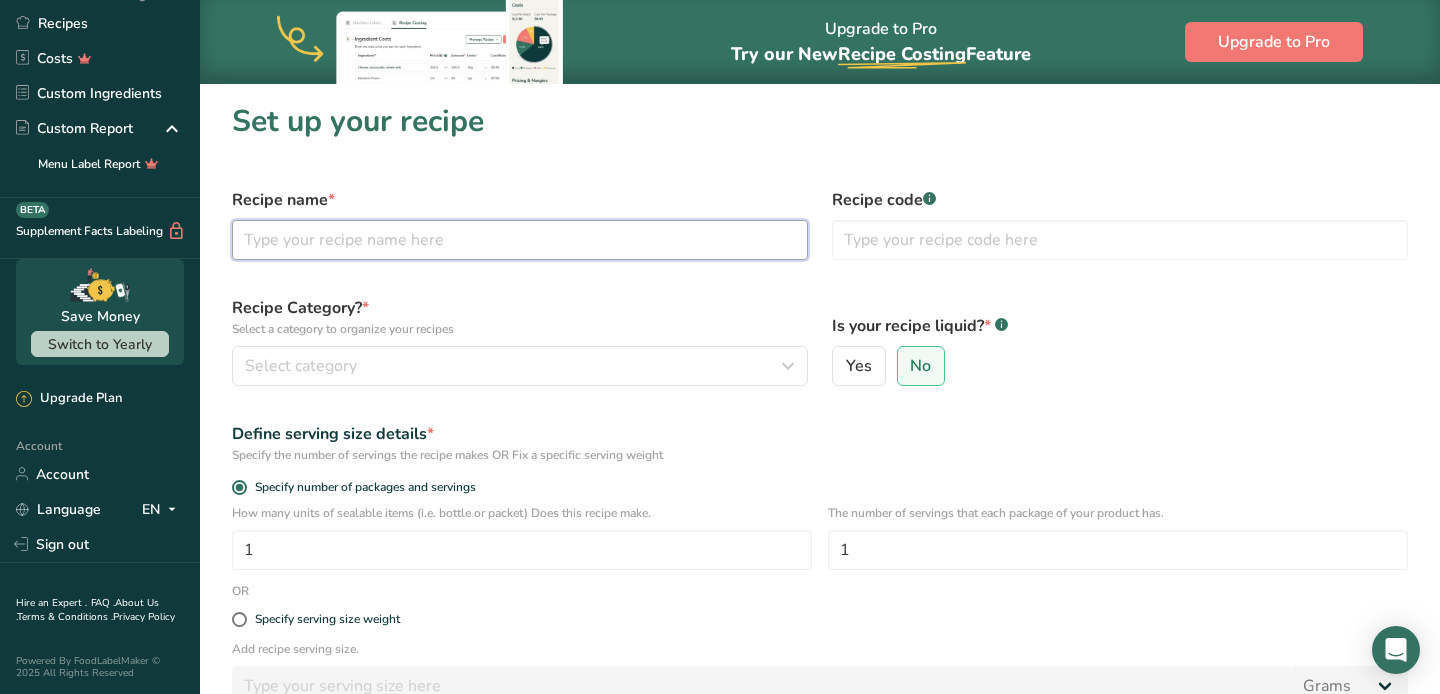 click at bounding box center [520, 240] 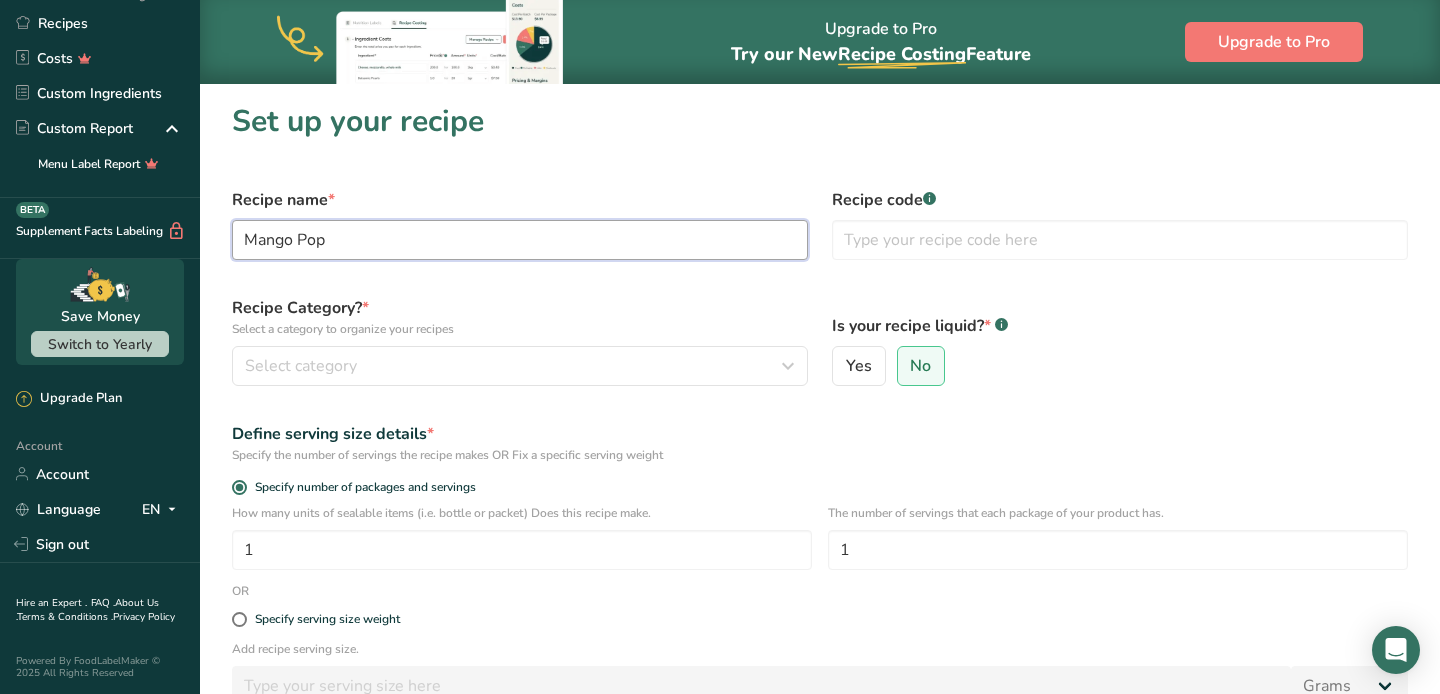 type on "Mango Pop" 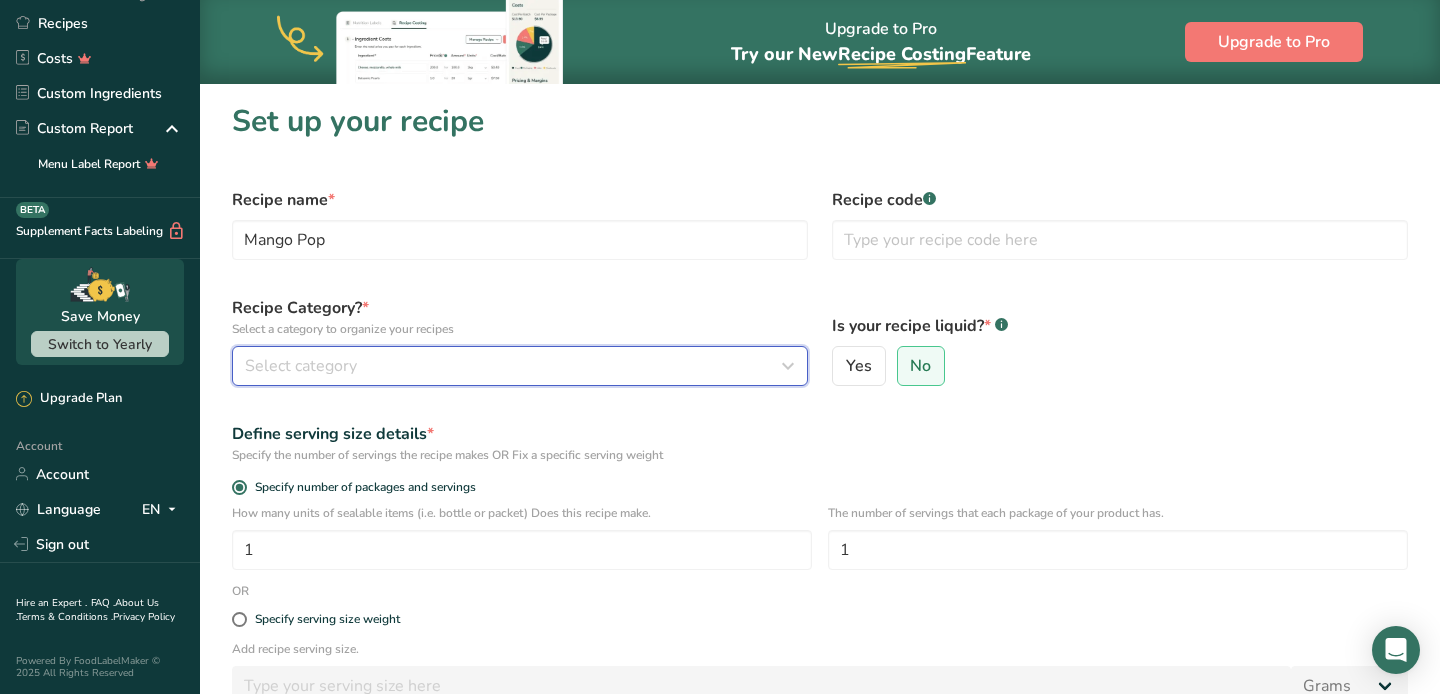 click on "Select category" at bounding box center [301, 366] 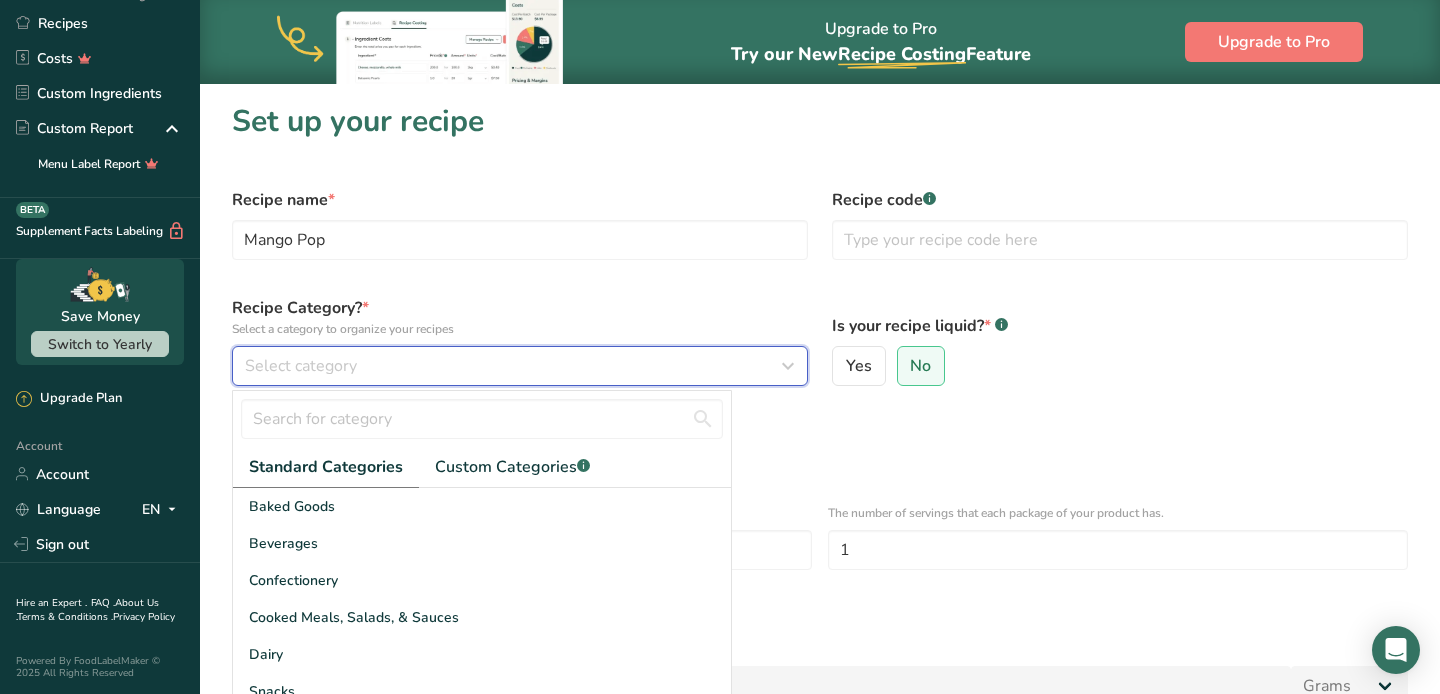type 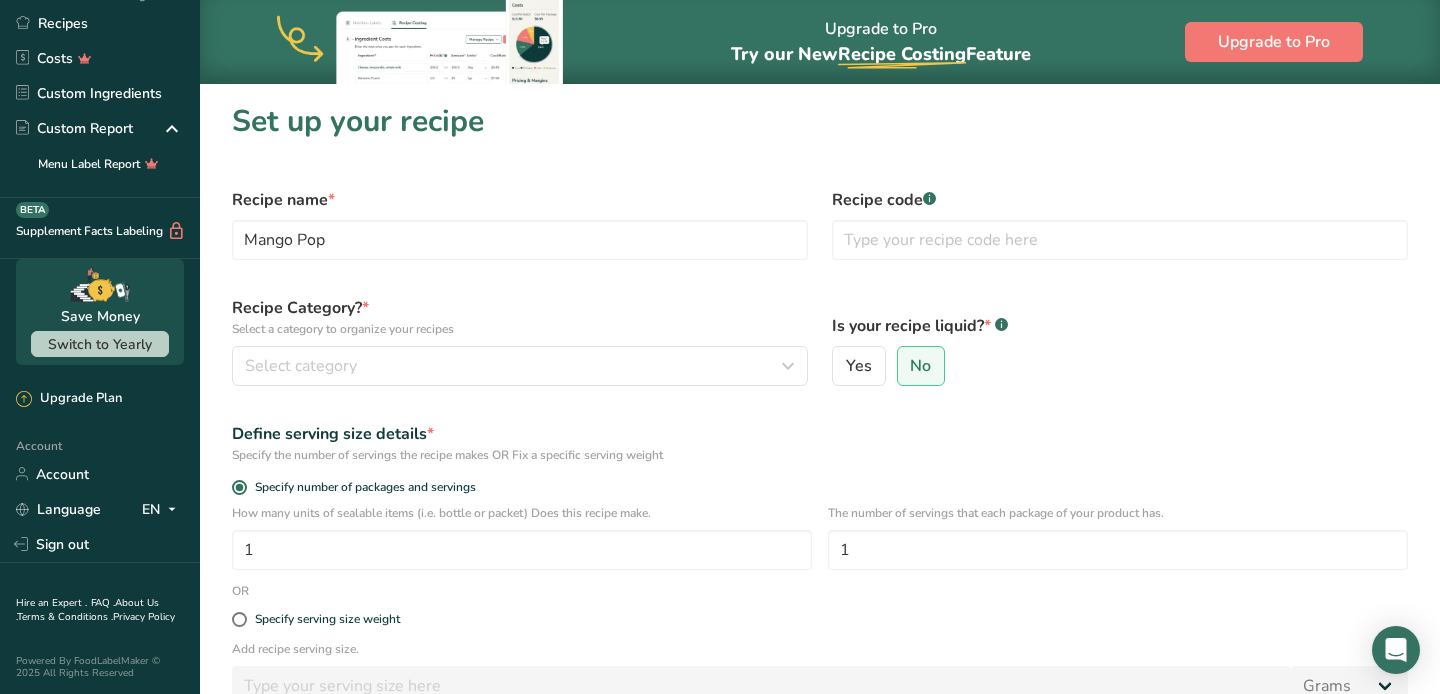 click on "Recipe Category? *
Select a category to organize your recipes
Select category
Standard Categories
Custom Categories
.a-a{fill:#347362;}.b-a{fill:#fff;}
Baked Goods
Beverages
Confectionery
Cooked Meals, Salads, & Sauces
Dairy
Snacks
Add New Category" at bounding box center (520, 341) 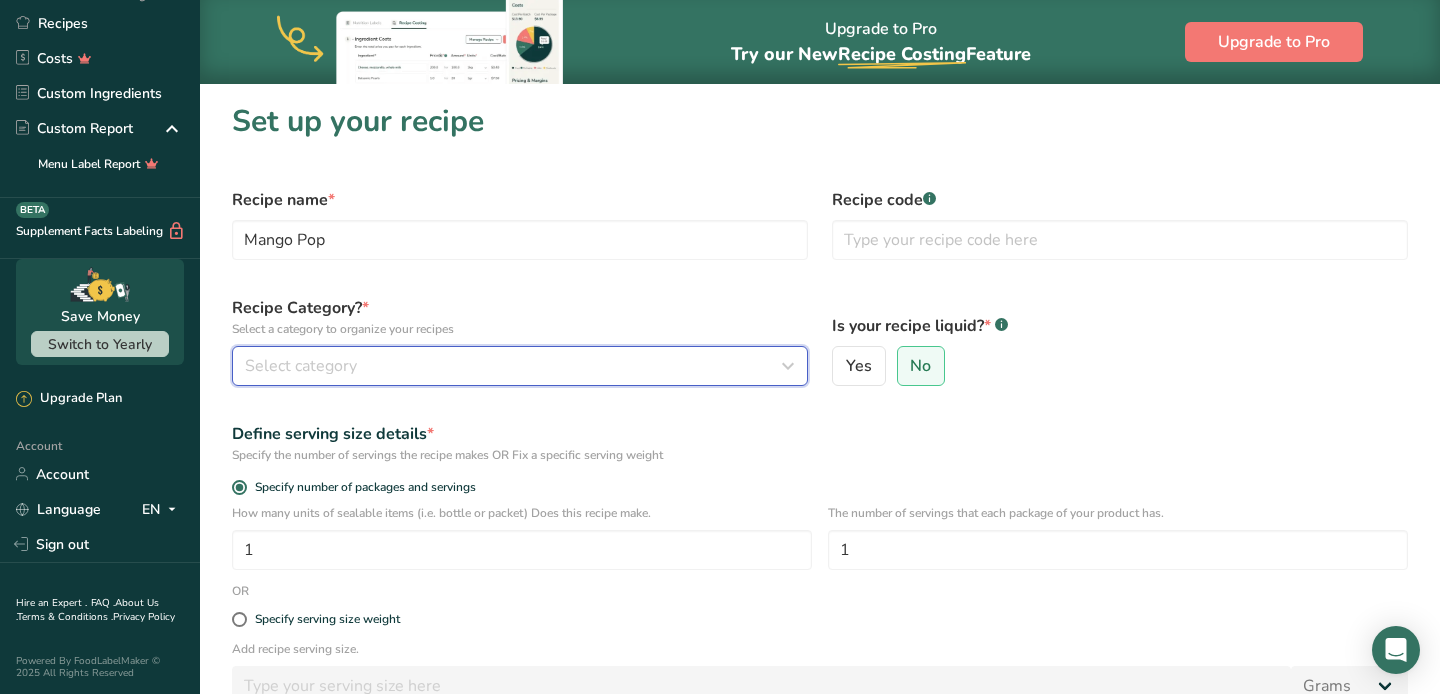 click on "Select category" at bounding box center (520, 366) 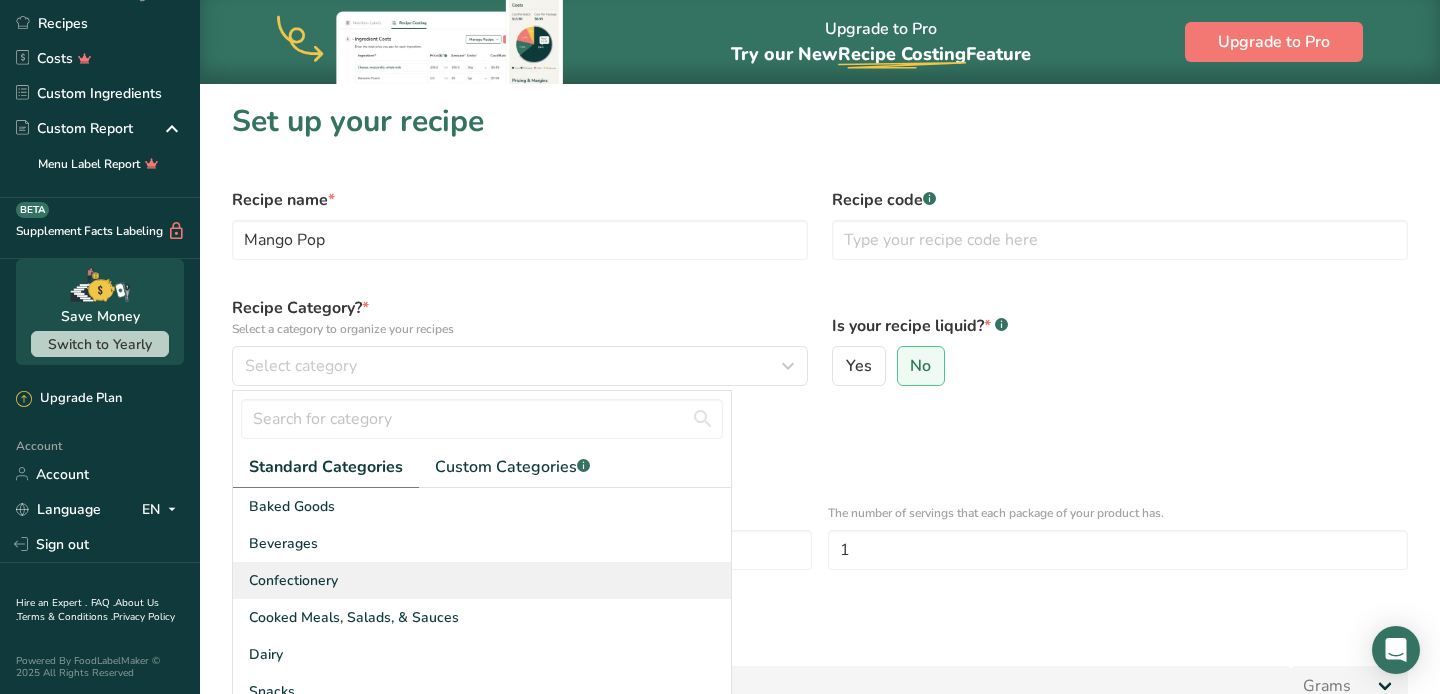 click on "Confectionery" at bounding box center (293, 580) 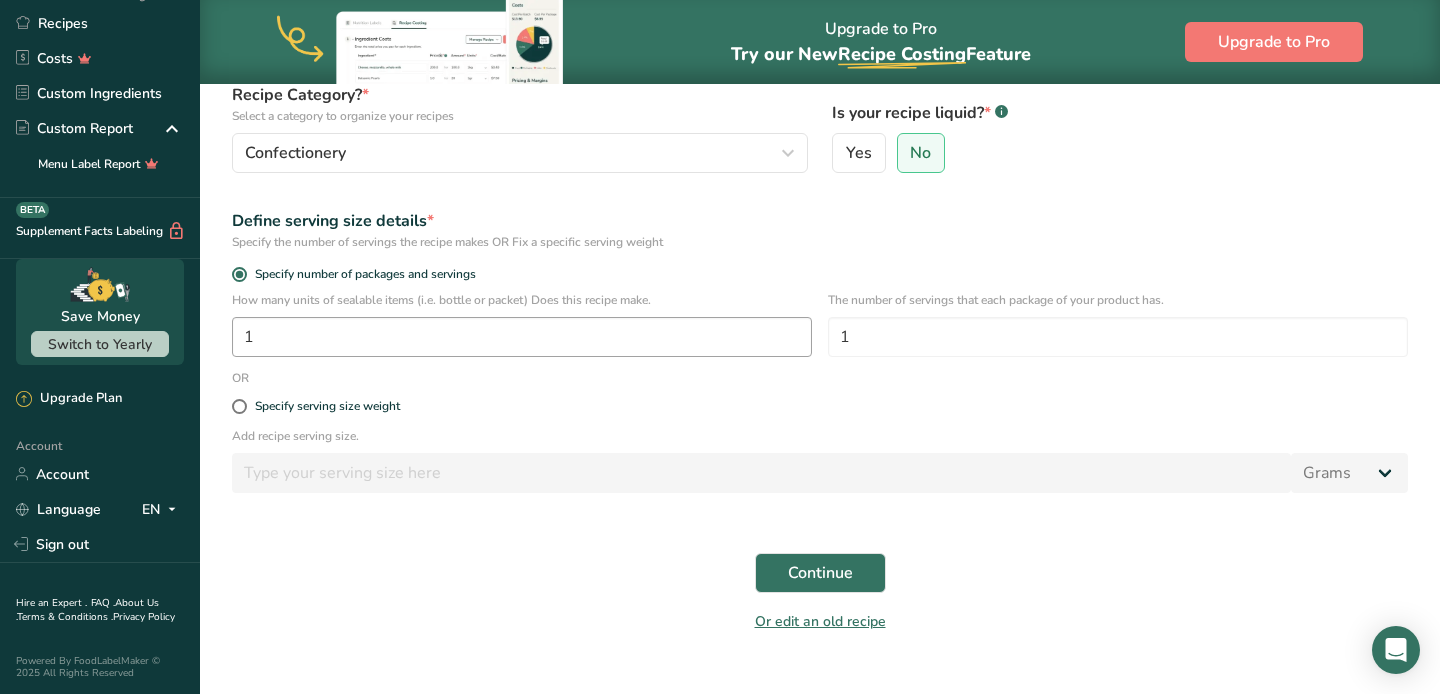 scroll, scrollTop: 248, scrollLeft: 0, axis: vertical 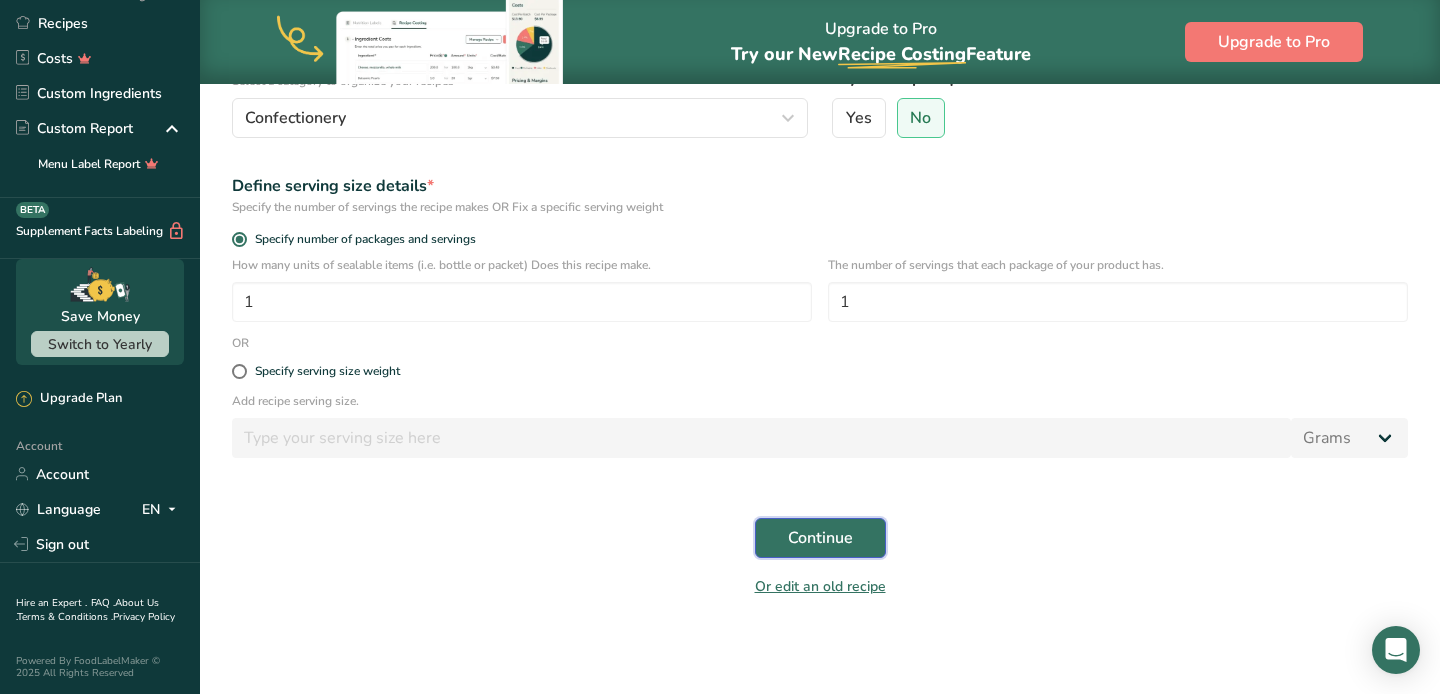 click on "Continue" at bounding box center [820, 538] 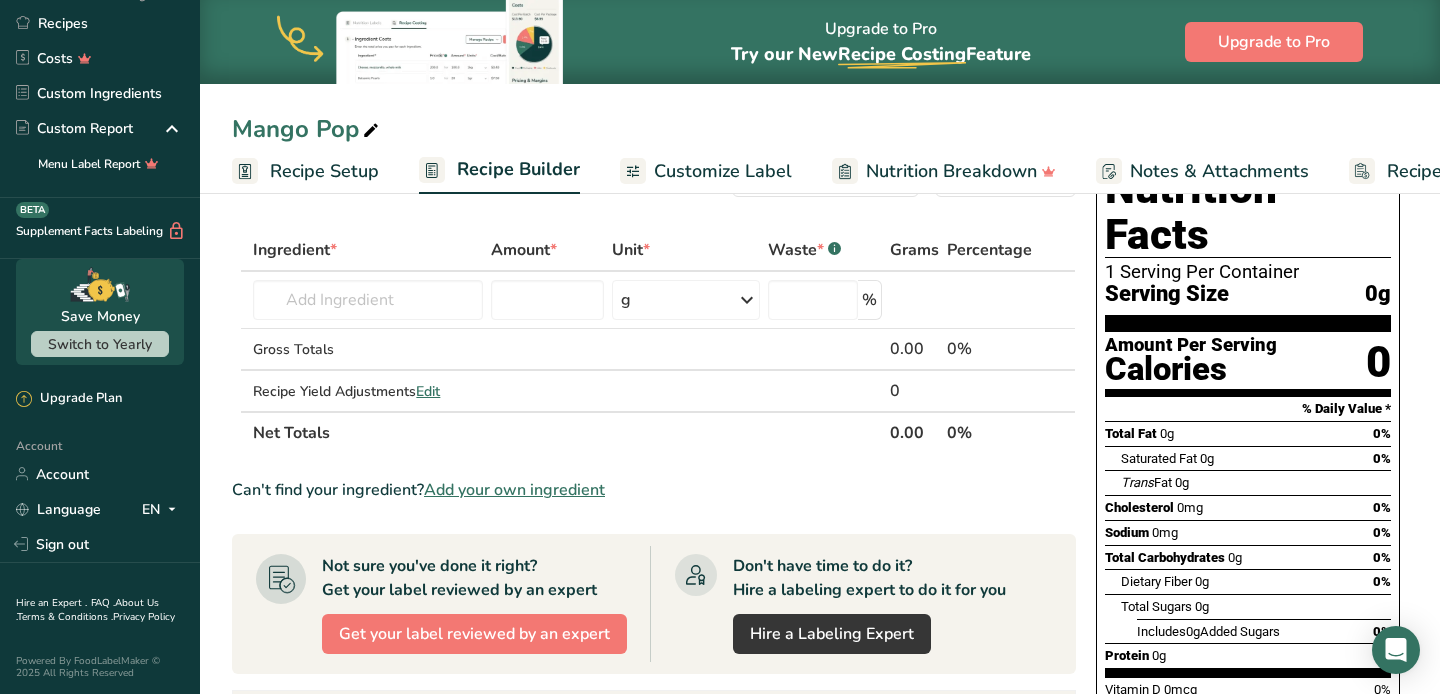 scroll, scrollTop: 0, scrollLeft: 0, axis: both 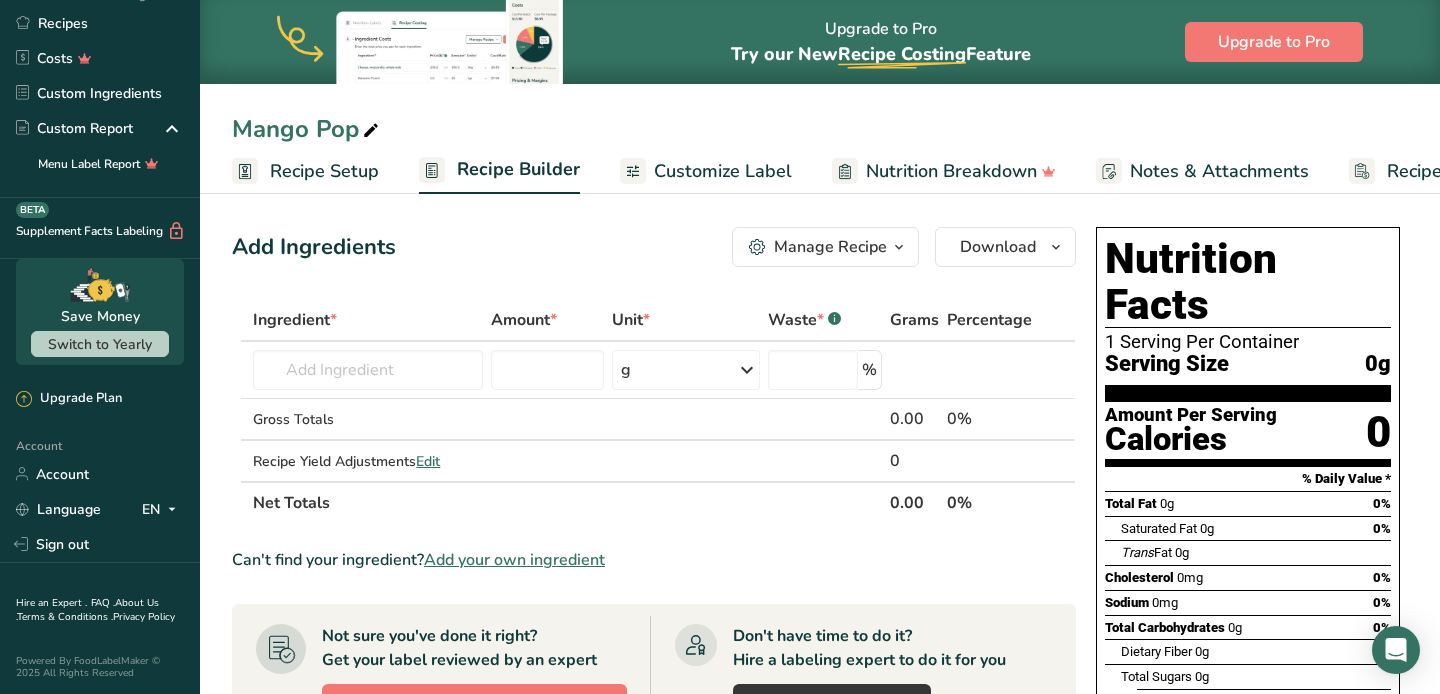 click on "Customize Label" at bounding box center (723, 171) 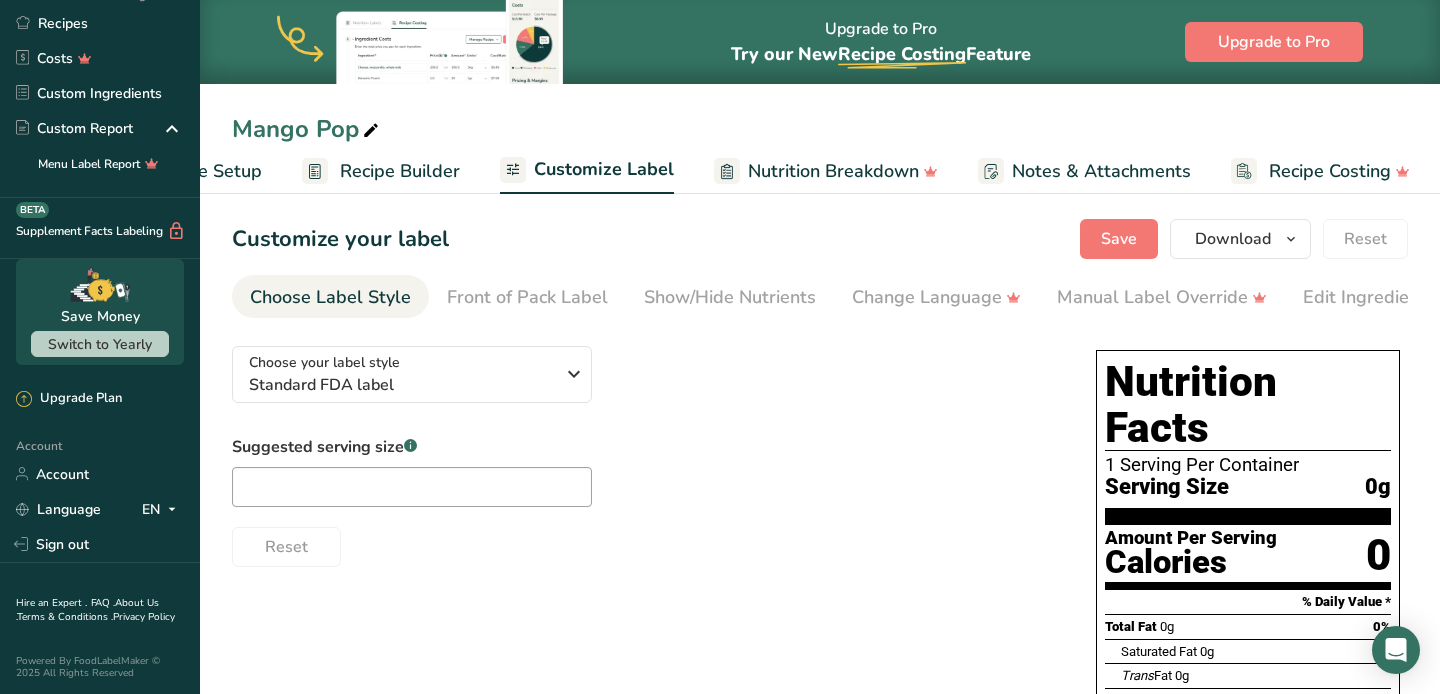 scroll, scrollTop: 0, scrollLeft: 119, axis: horizontal 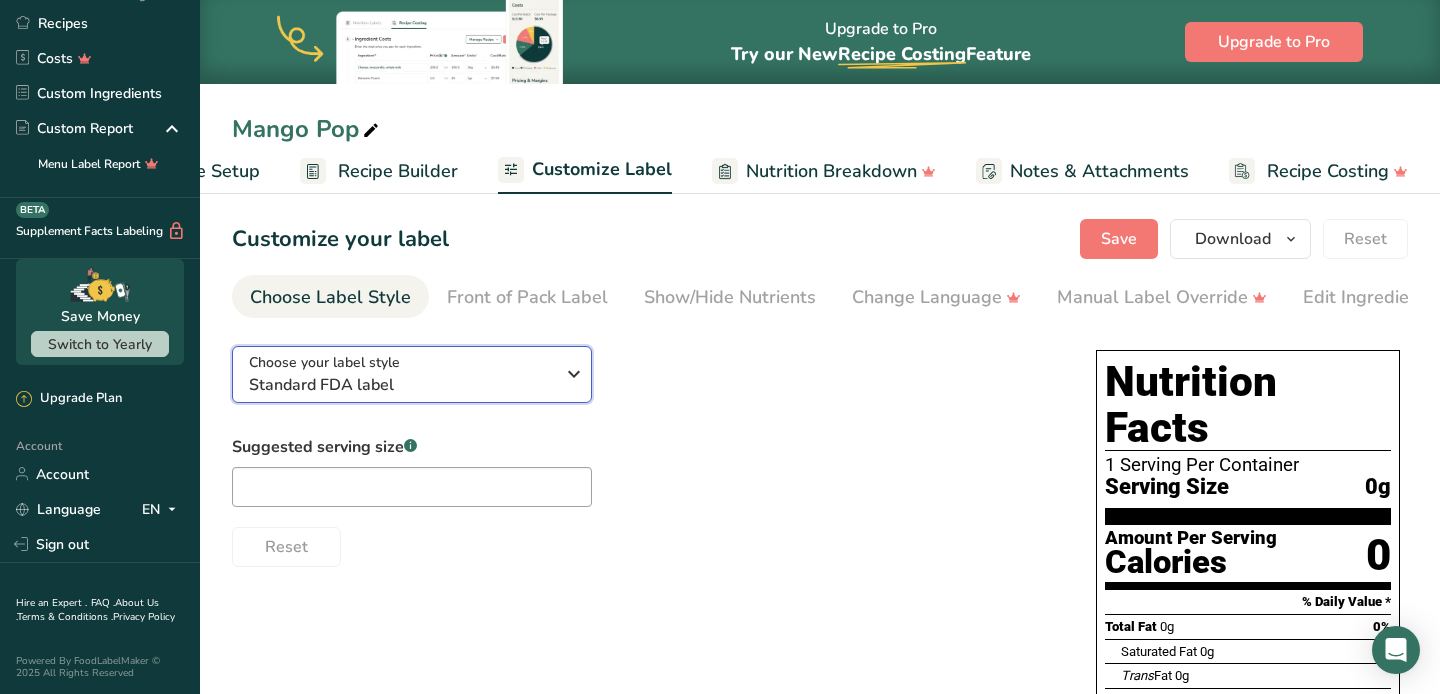 click on "Choose your label style
Standard FDA label" at bounding box center (401, 374) 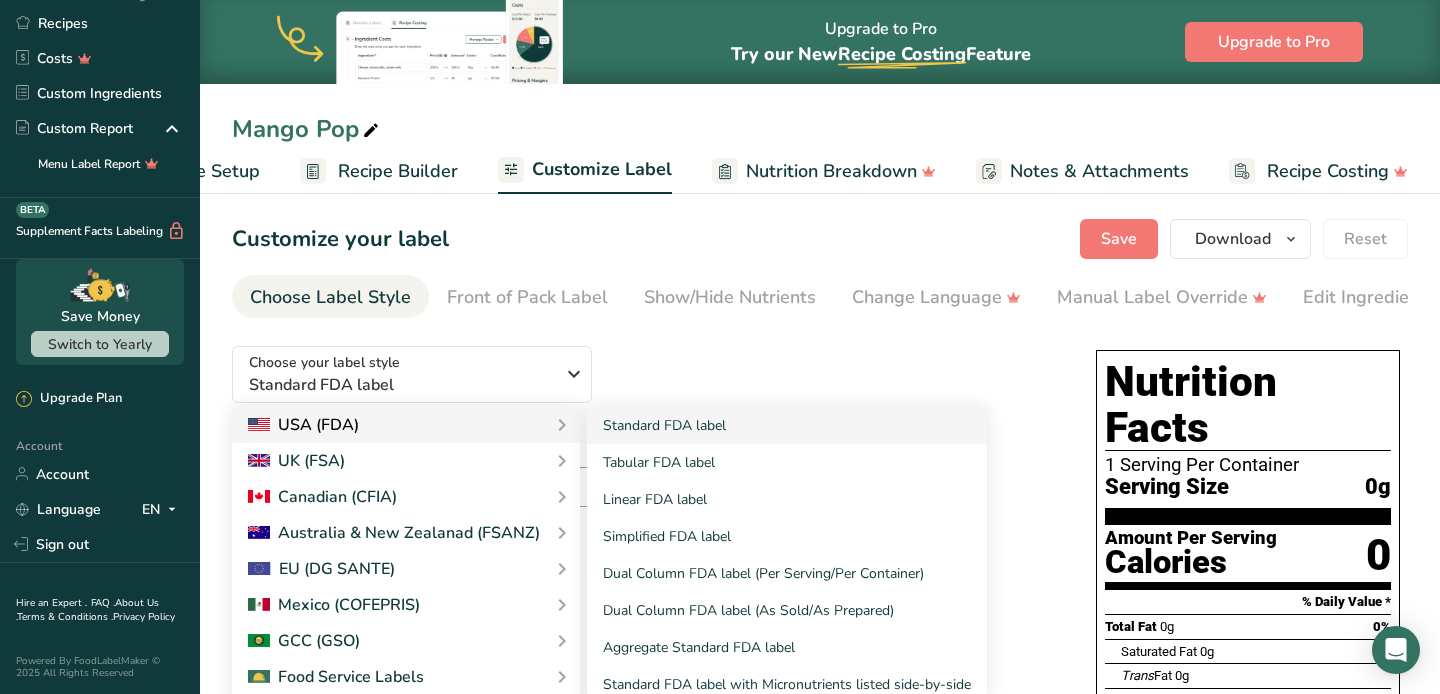 click on "USA (FDA)" at bounding box center (406, 425) 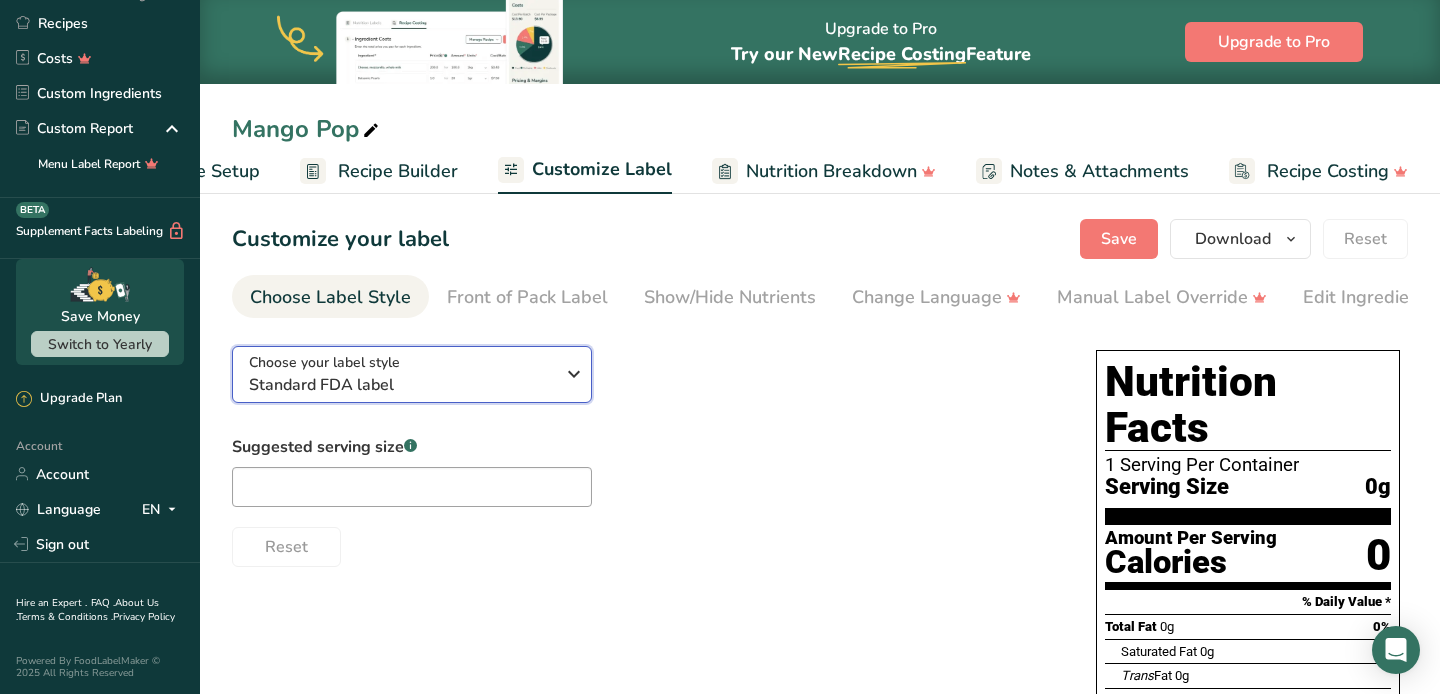 click on "Choose your label style
Standard FDA label" at bounding box center [401, 374] 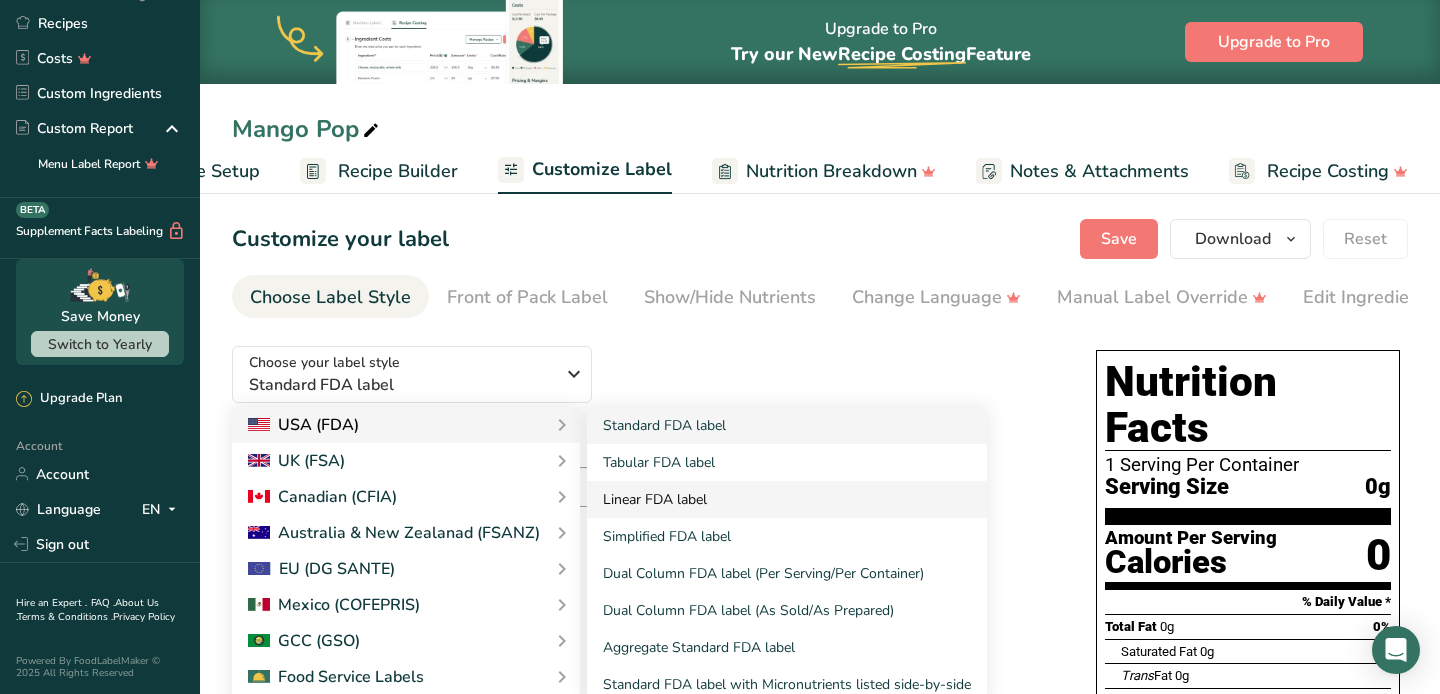 click on "Linear FDA label" at bounding box center (787, 499) 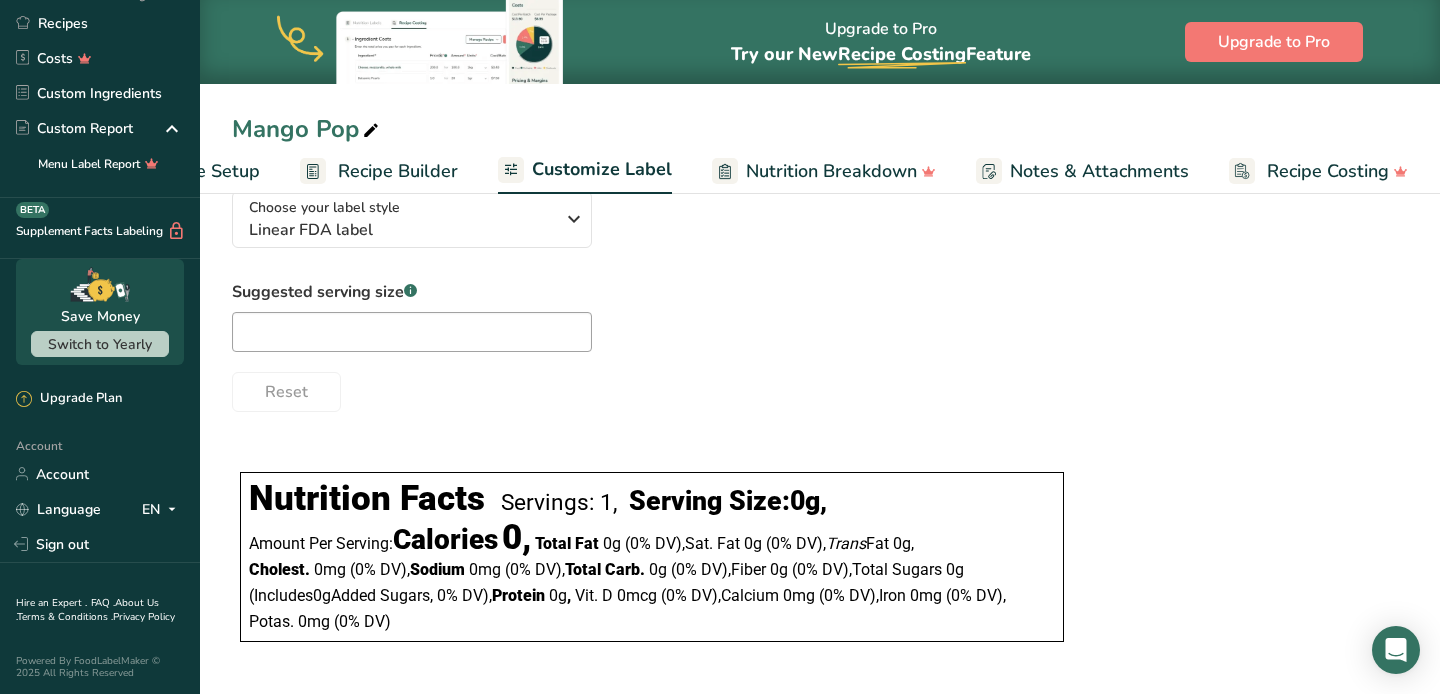 scroll, scrollTop: 0, scrollLeft: 0, axis: both 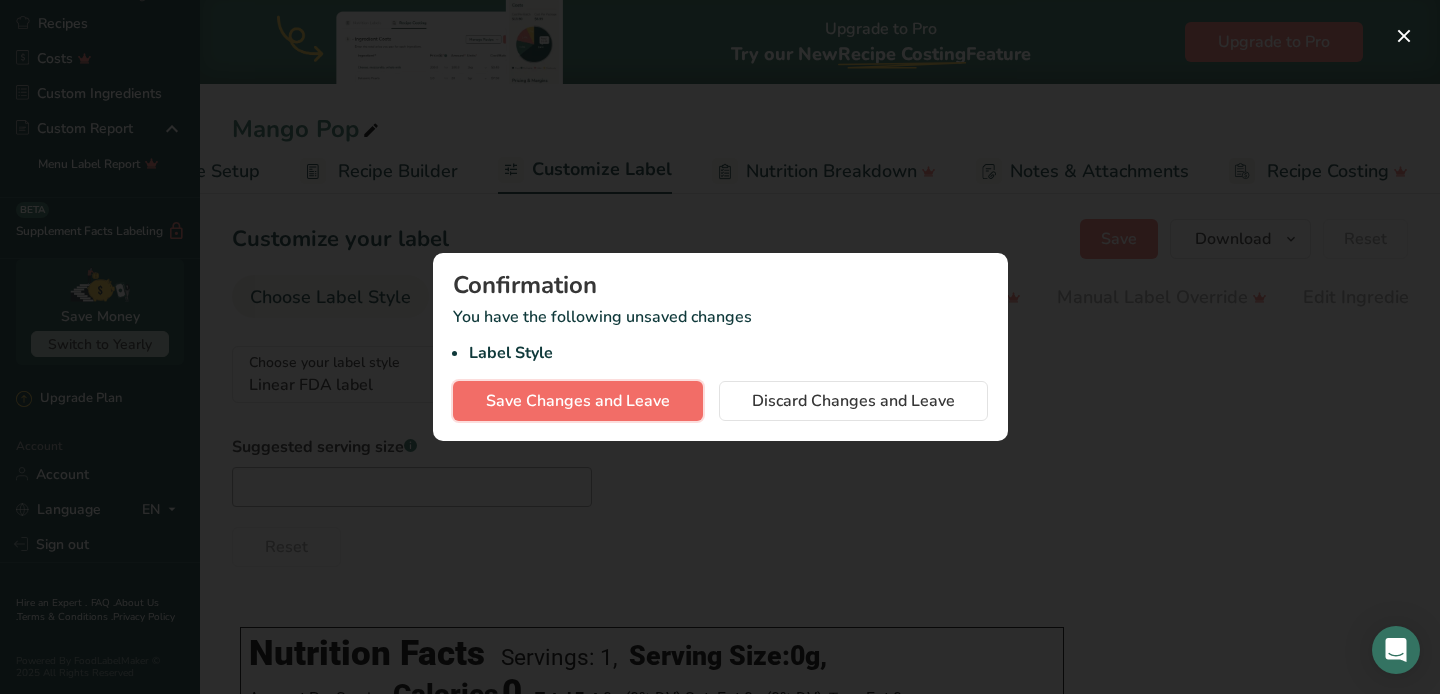 click on "Save Changes and Leave" at bounding box center [578, 401] 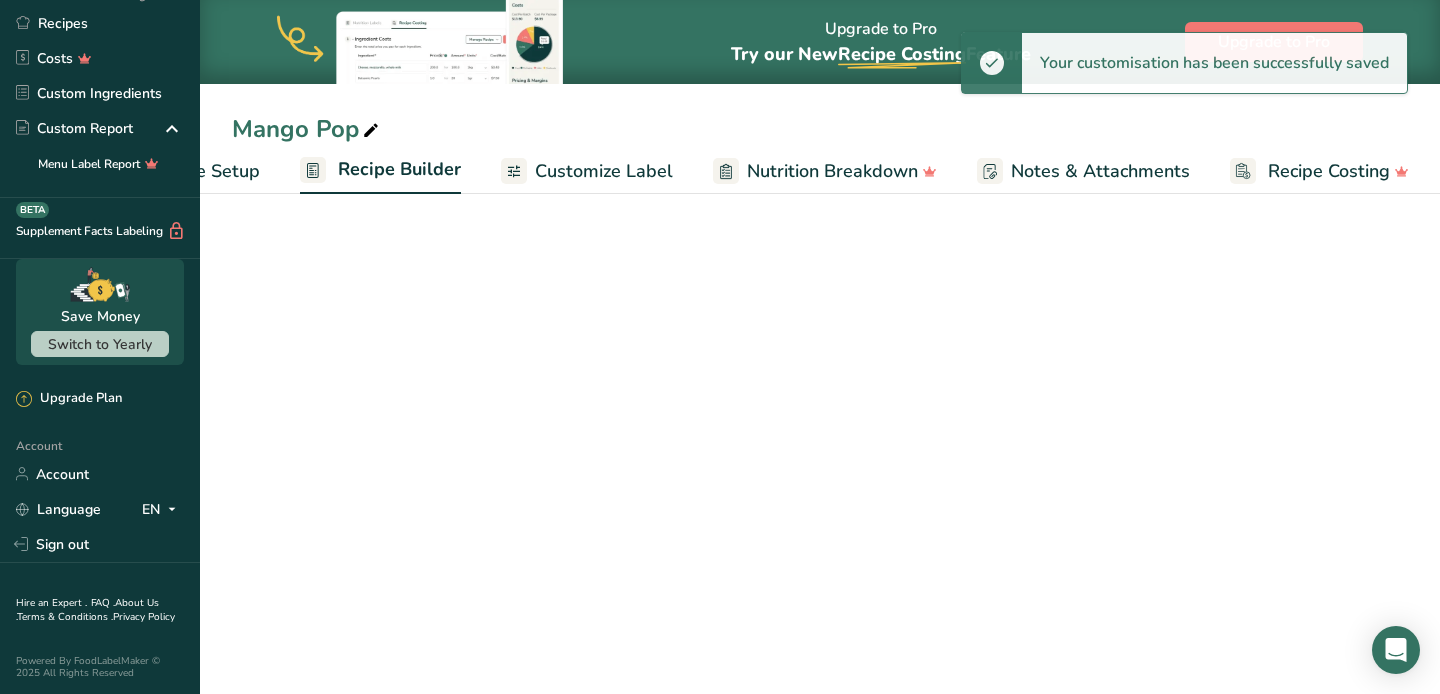 scroll, scrollTop: 0, scrollLeft: 119, axis: horizontal 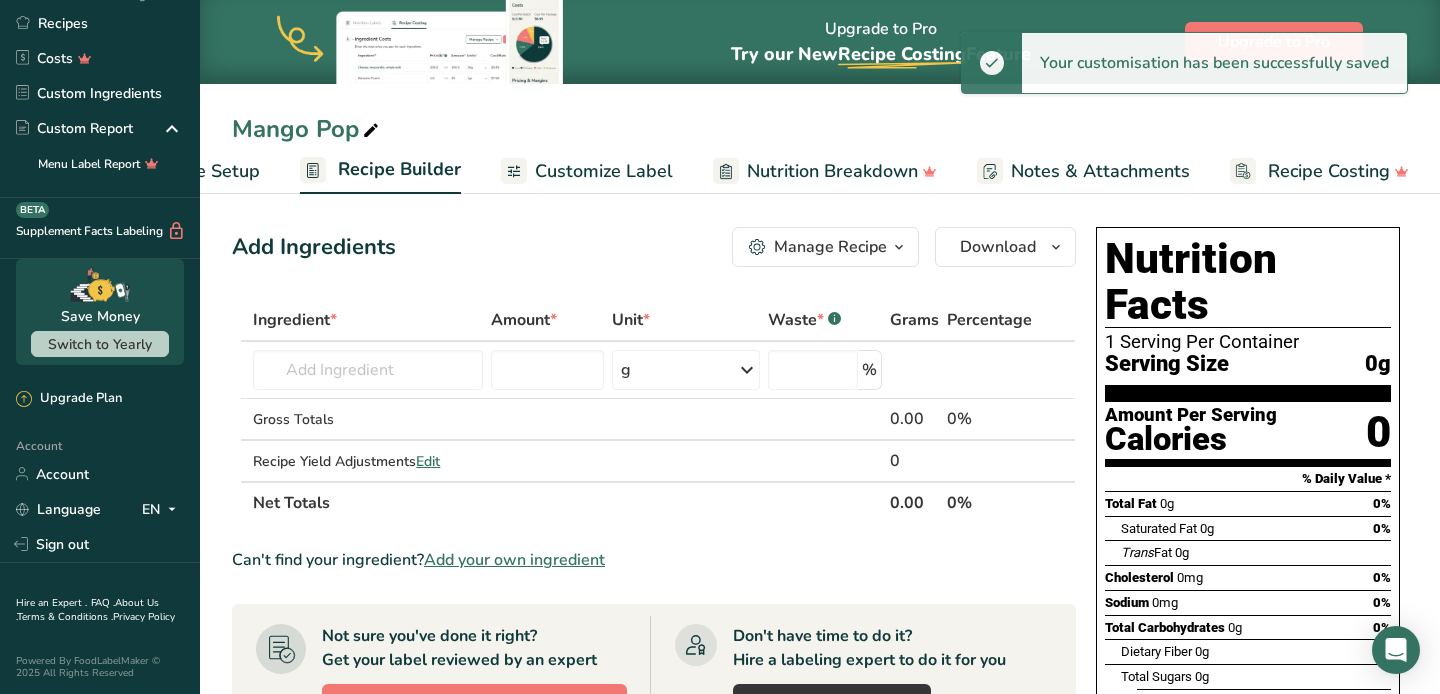 click on "Recipe Setup" at bounding box center (205, 171) 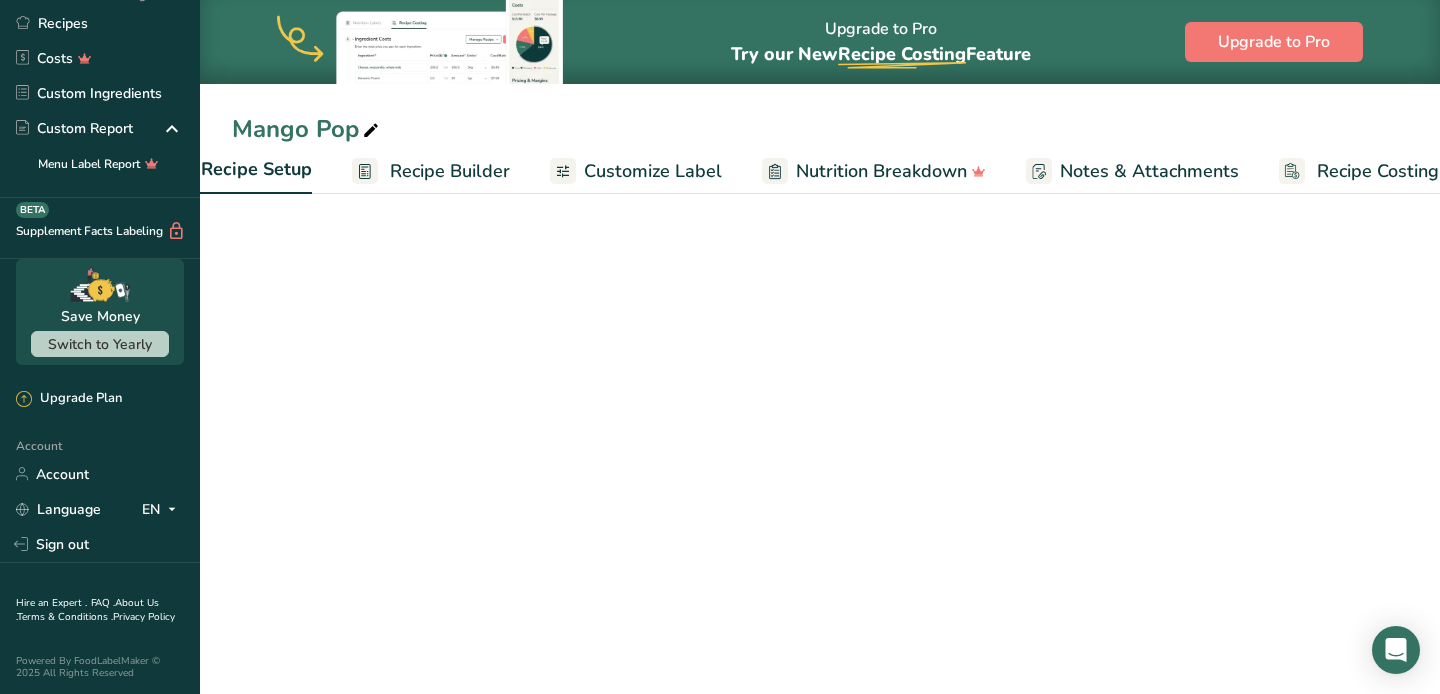scroll, scrollTop: 0, scrollLeft: 7, axis: horizontal 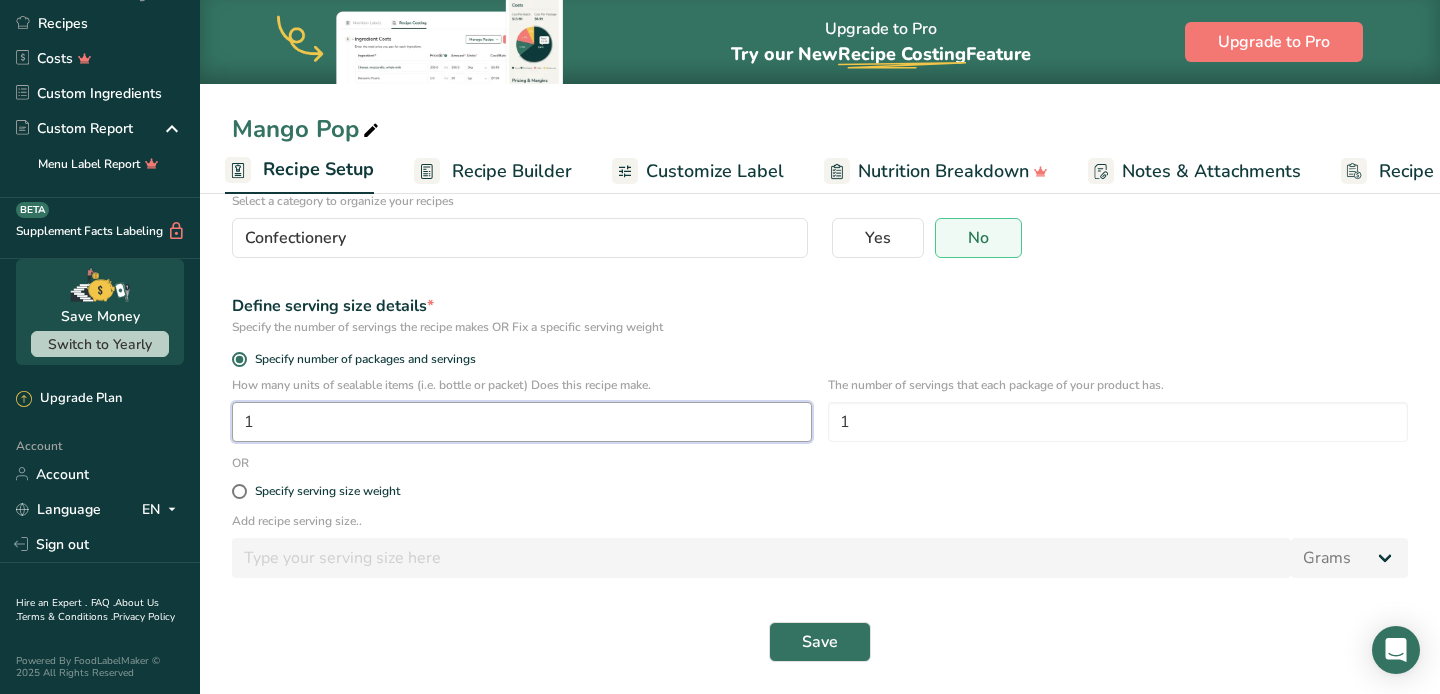 click on "1" at bounding box center (522, 422) 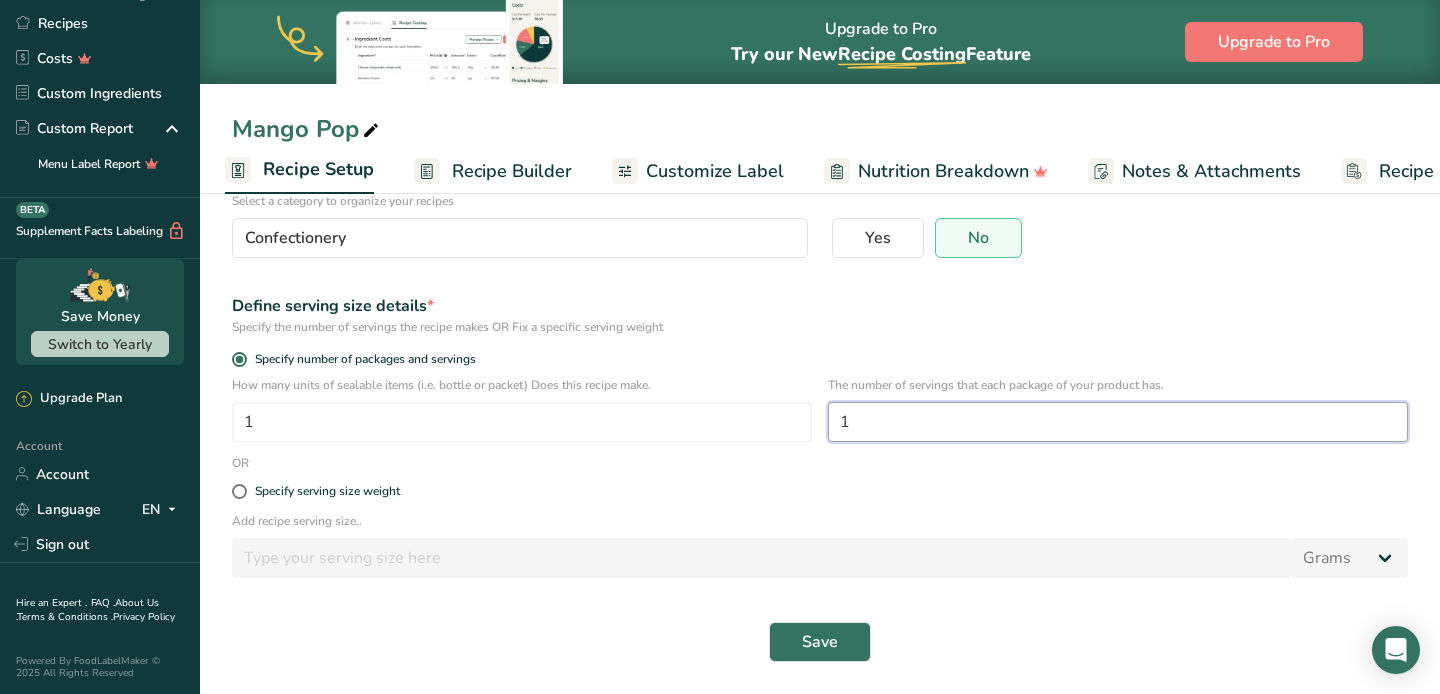 click on "1" at bounding box center [1118, 422] 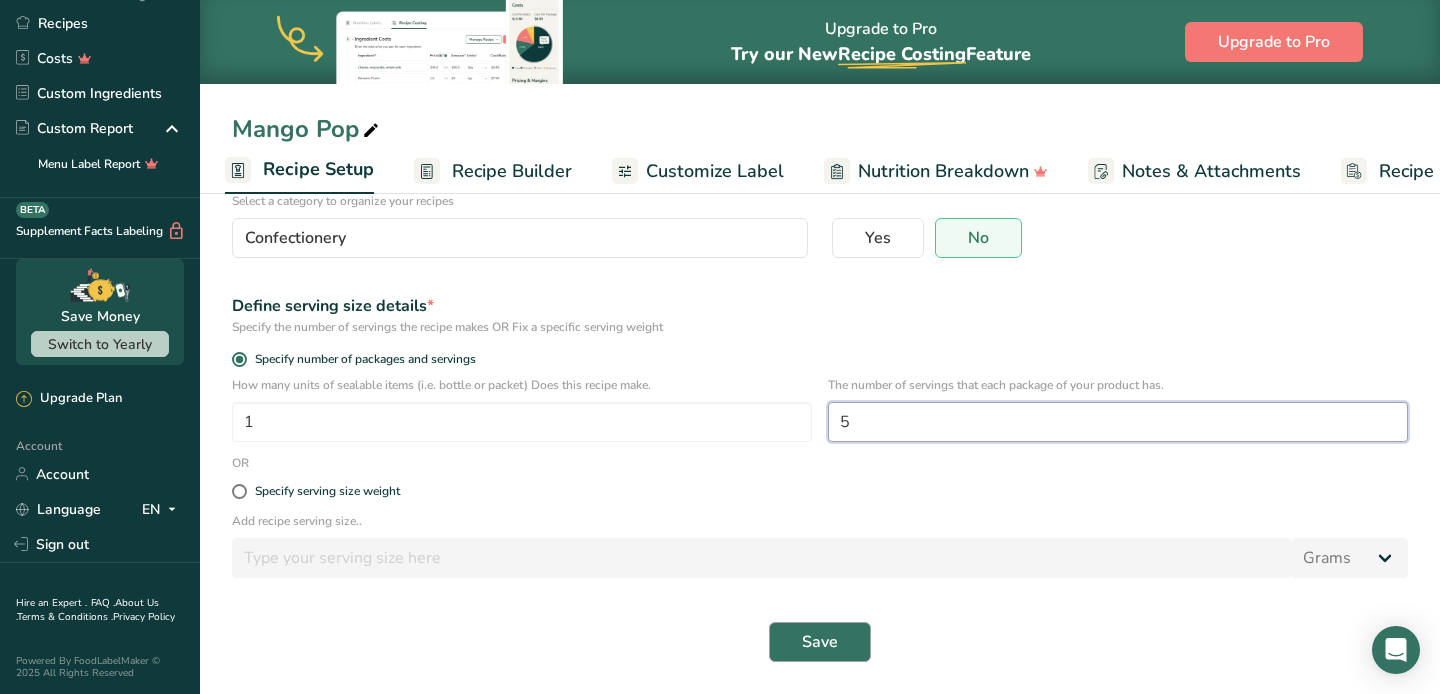 type on "5" 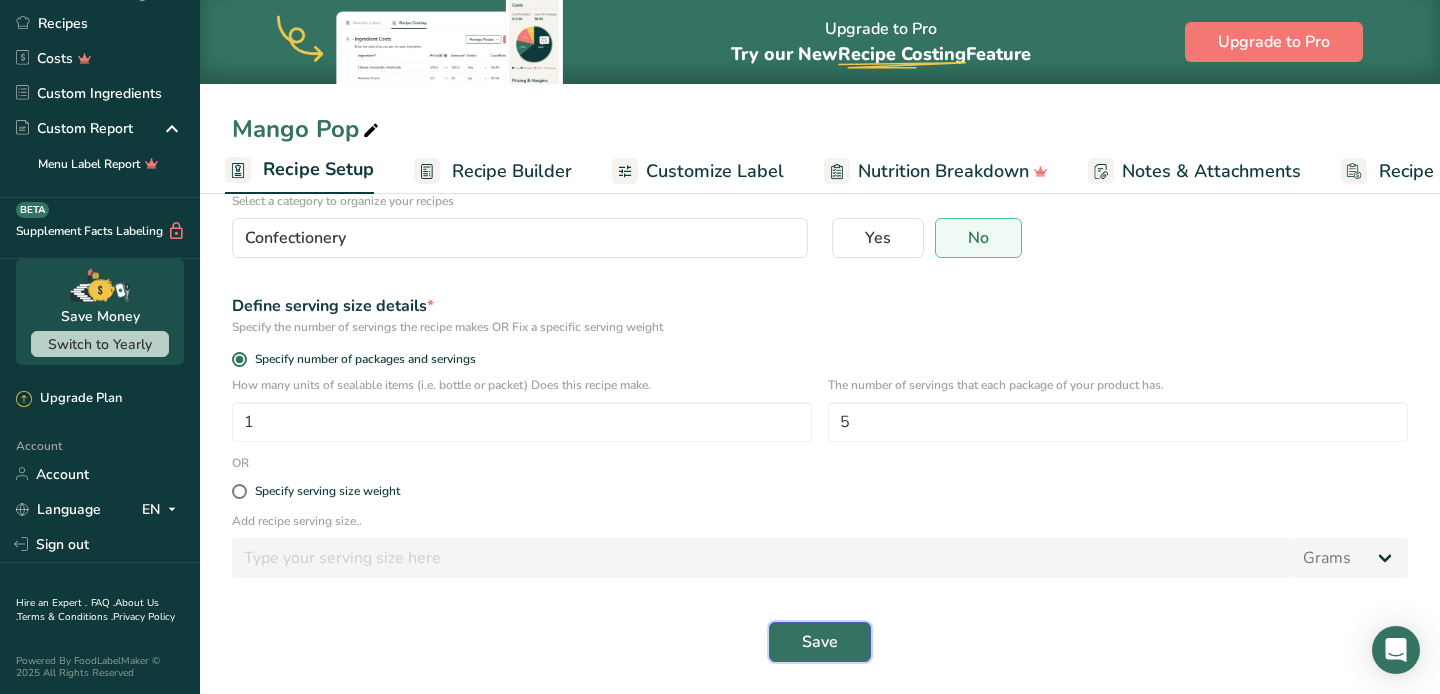 click on "Save" at bounding box center (820, 642) 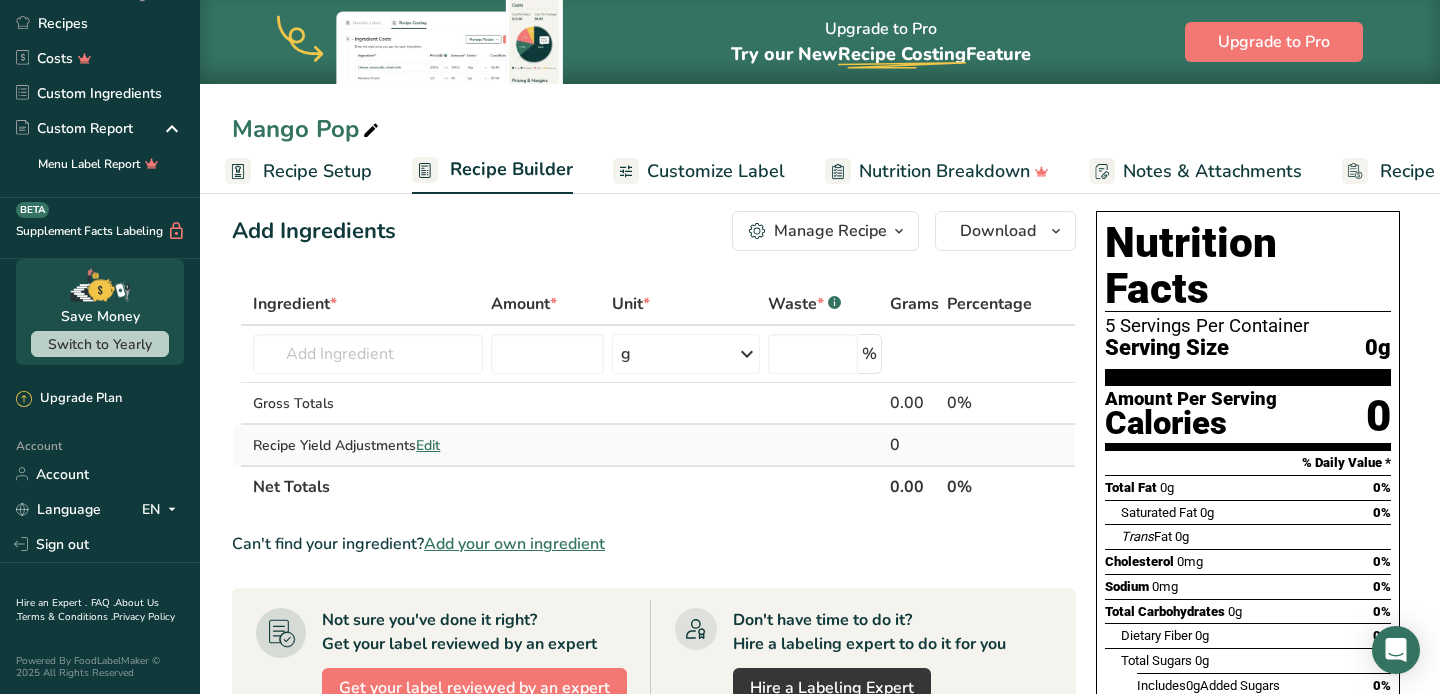 scroll, scrollTop: 0, scrollLeft: 0, axis: both 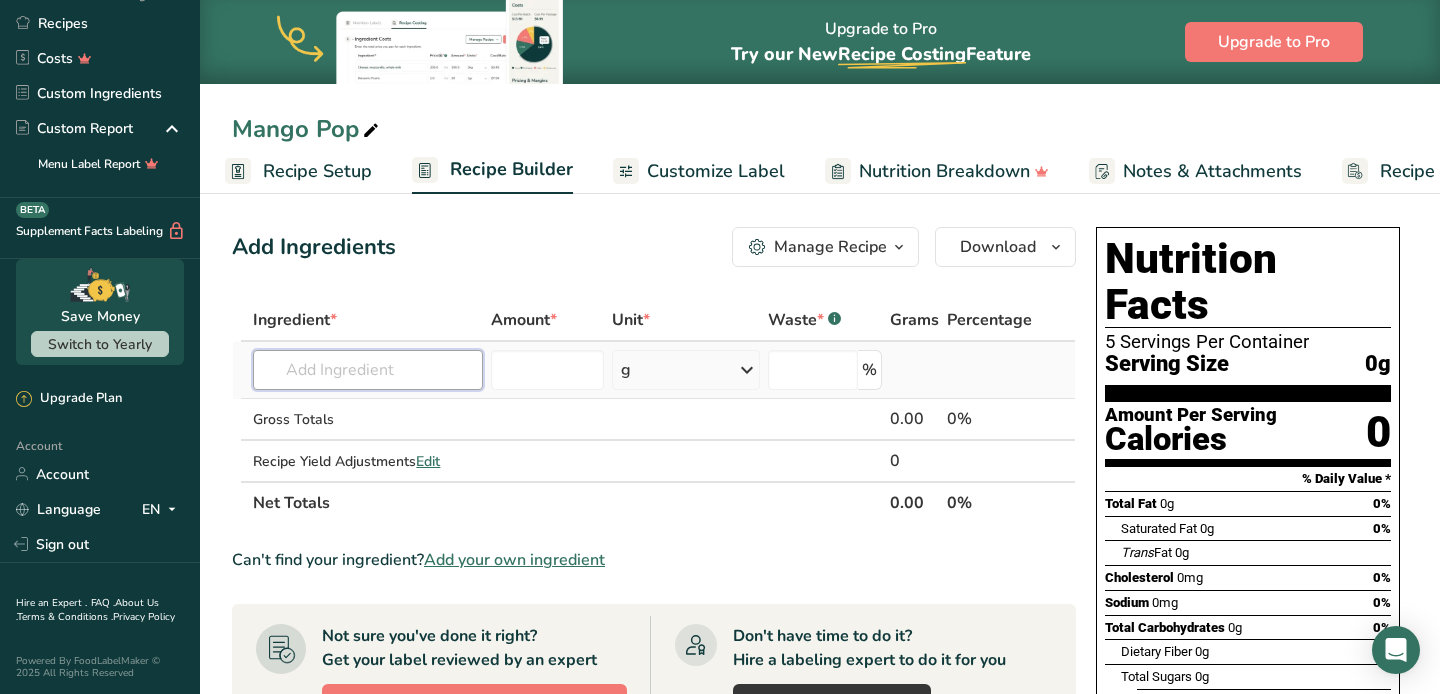 click at bounding box center [368, 370] 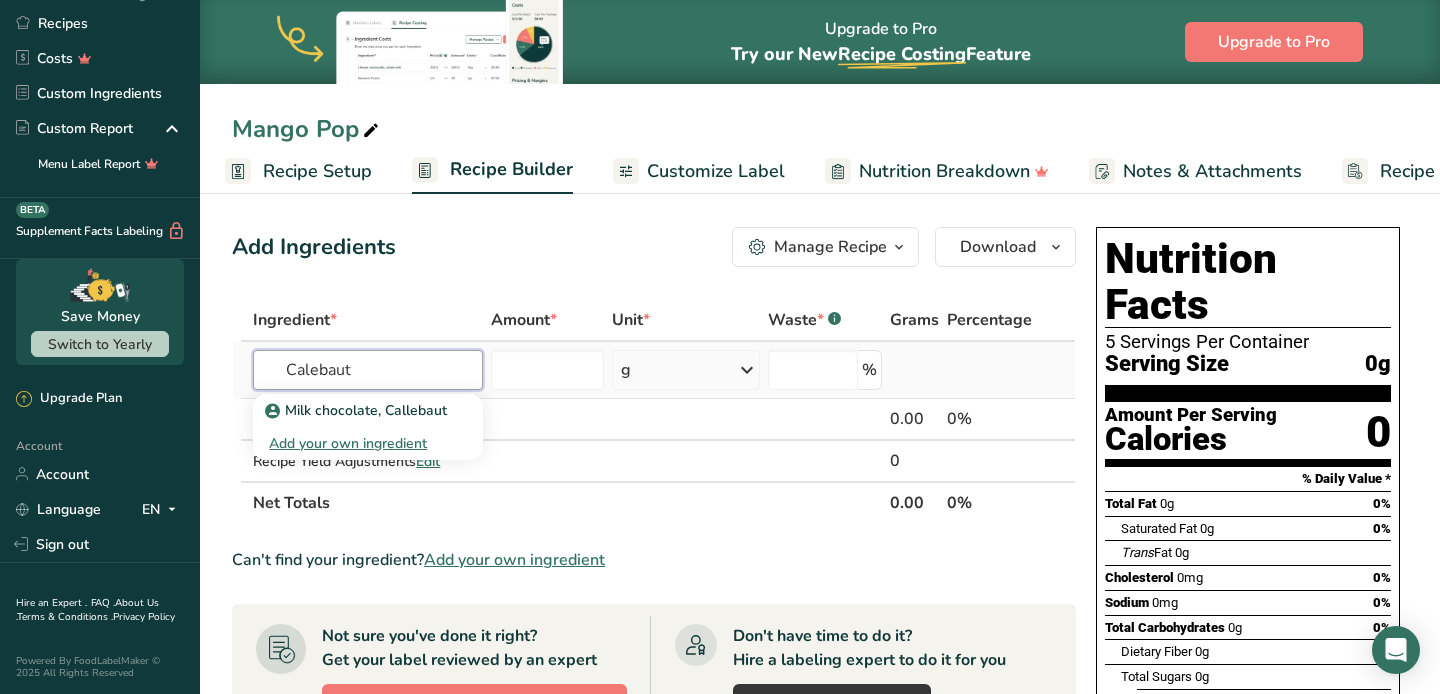 click on "Calebaut" at bounding box center [368, 370] 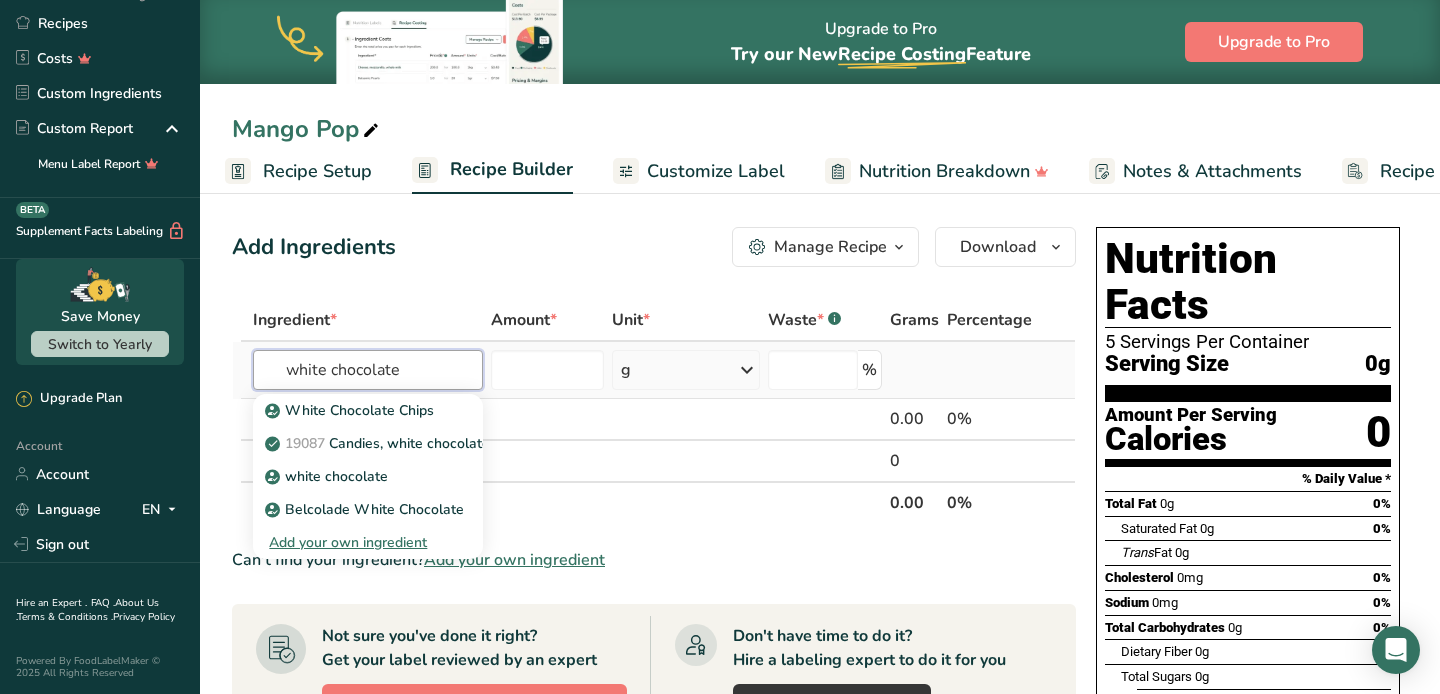 type on "white chocolate" 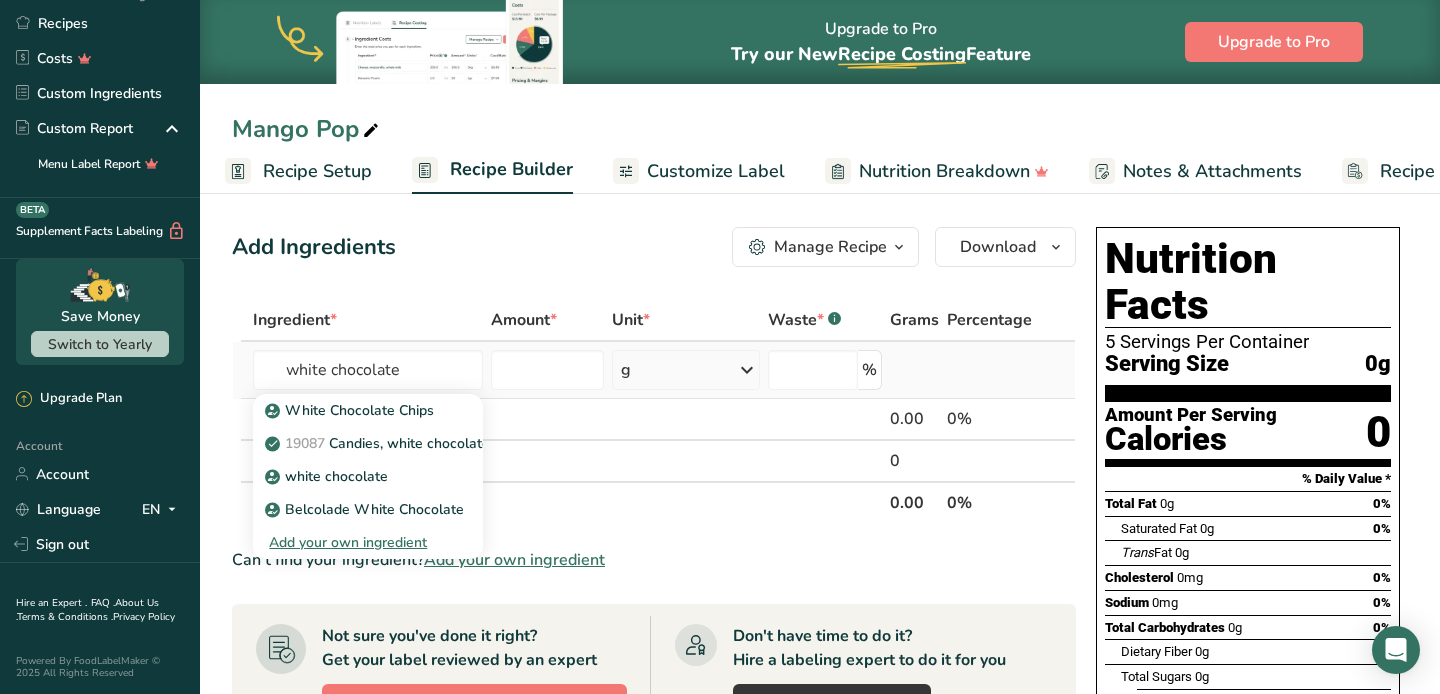 type 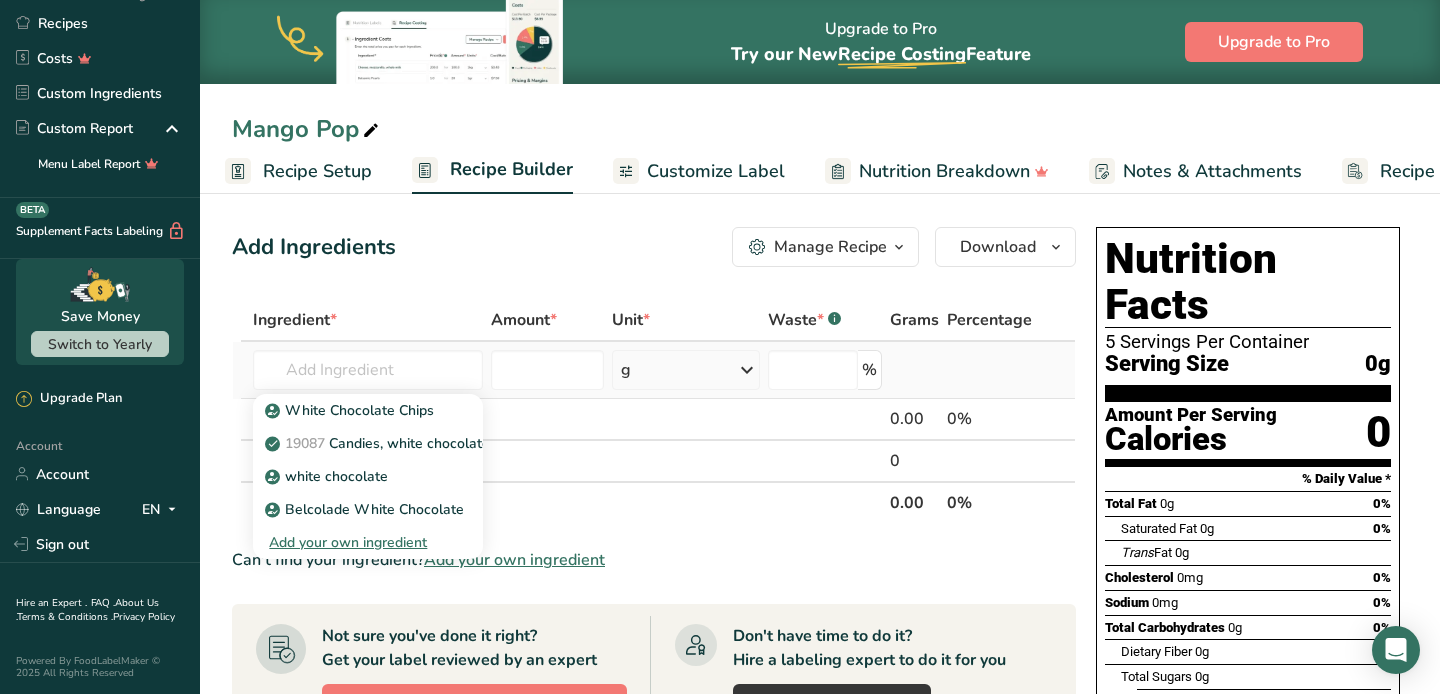 click on "Add your own ingredient" at bounding box center (368, 542) 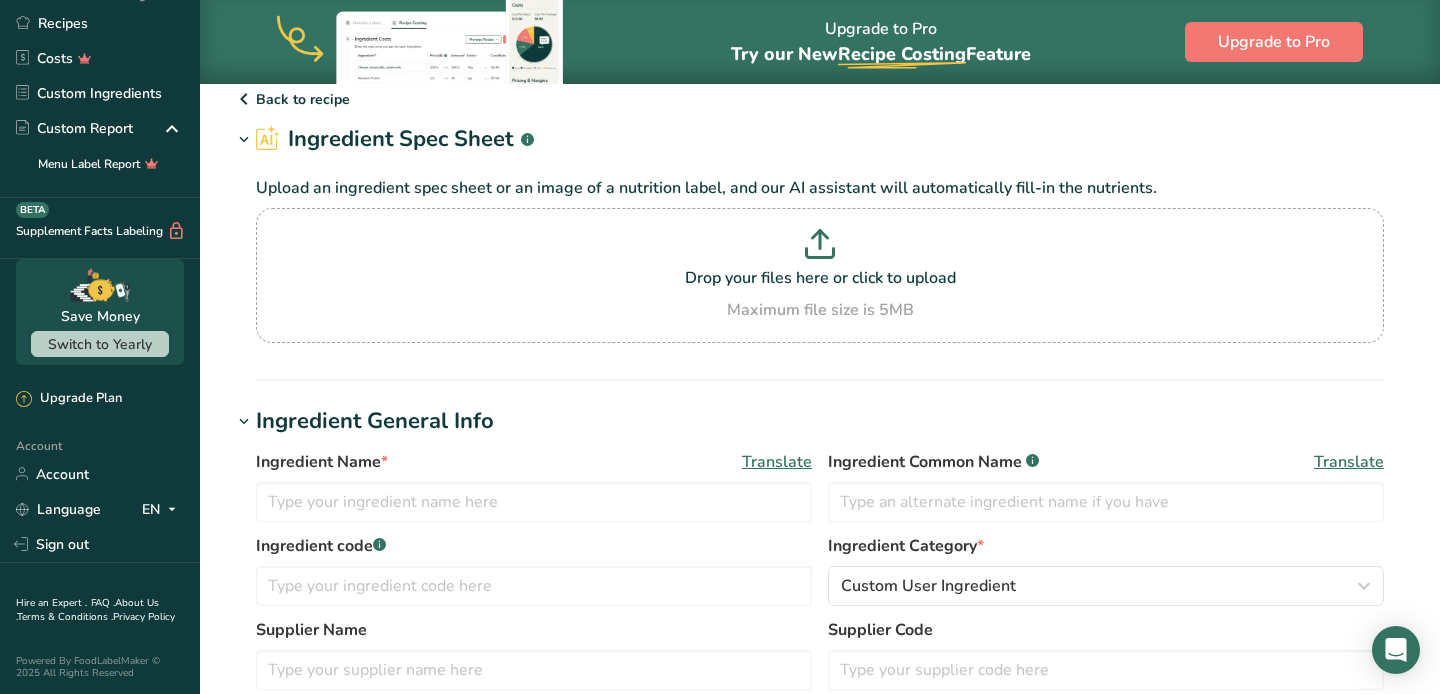 scroll, scrollTop: 70, scrollLeft: 0, axis: vertical 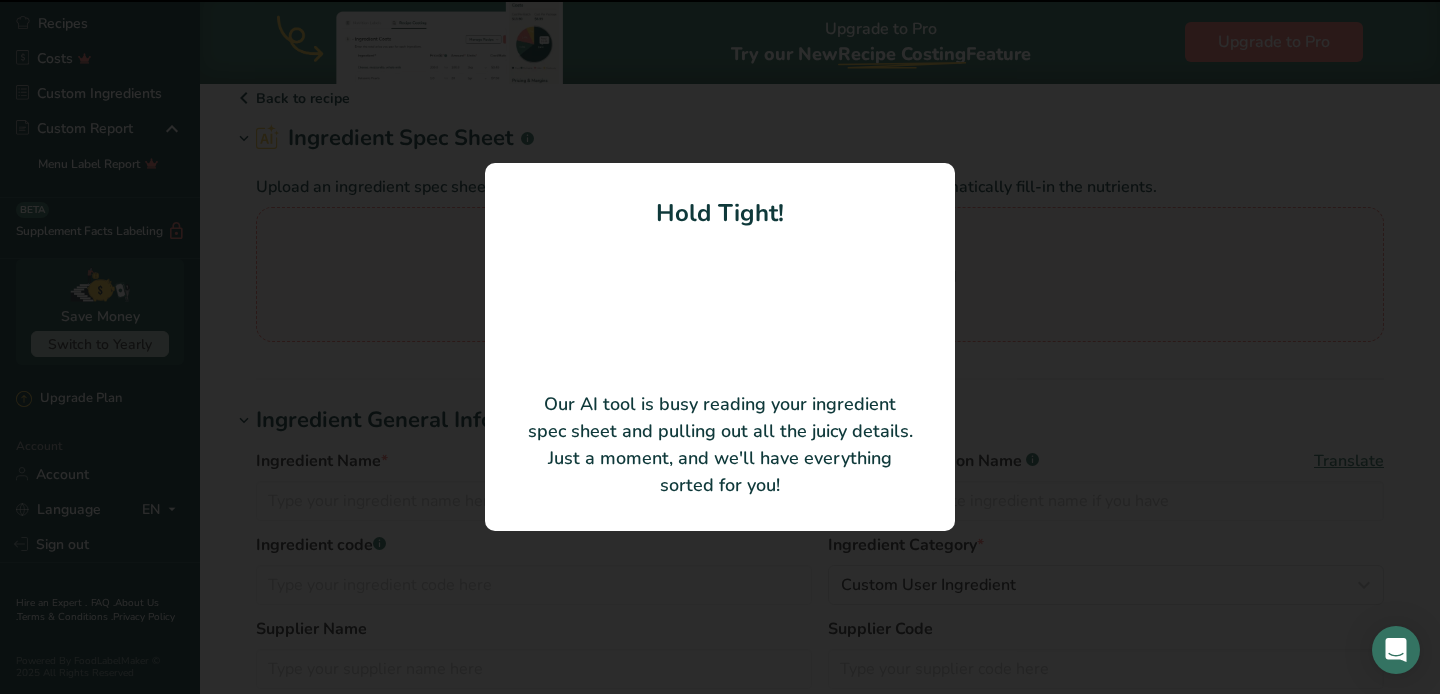 type on "White chocolate" 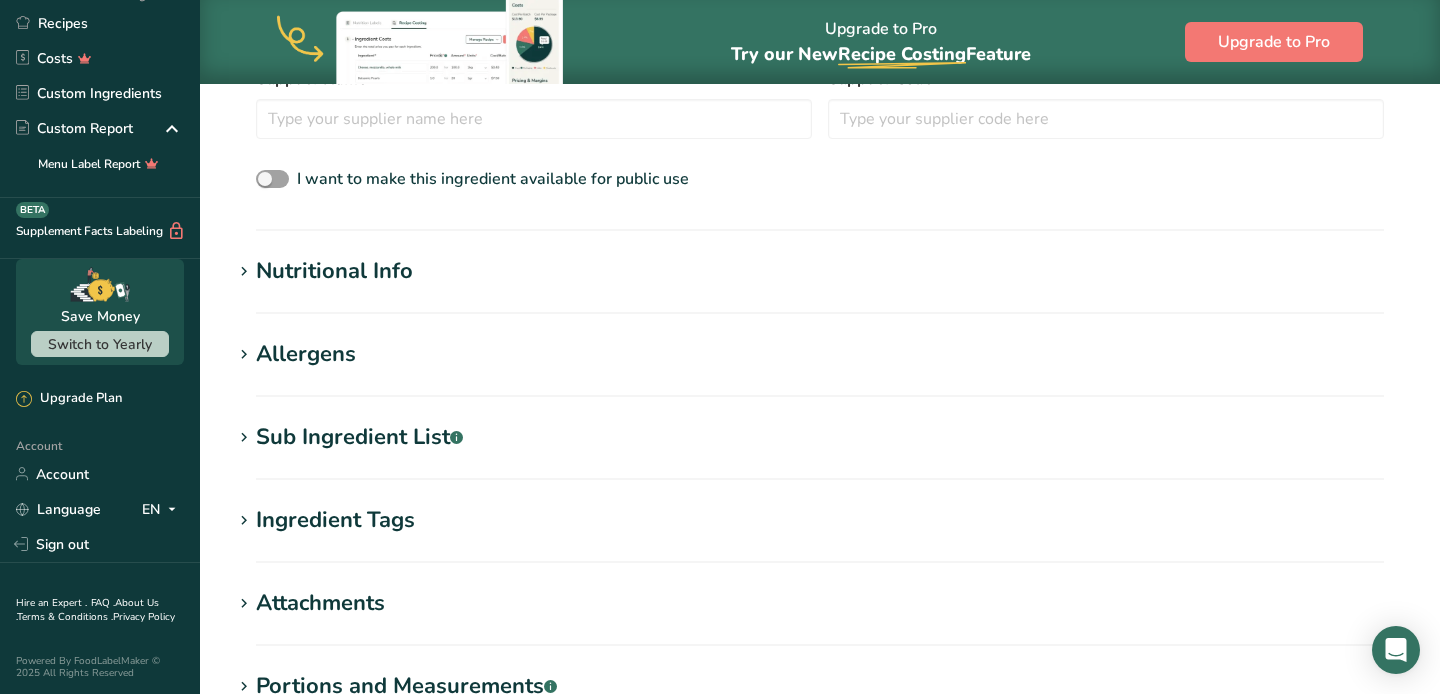 scroll, scrollTop: 800, scrollLeft: 0, axis: vertical 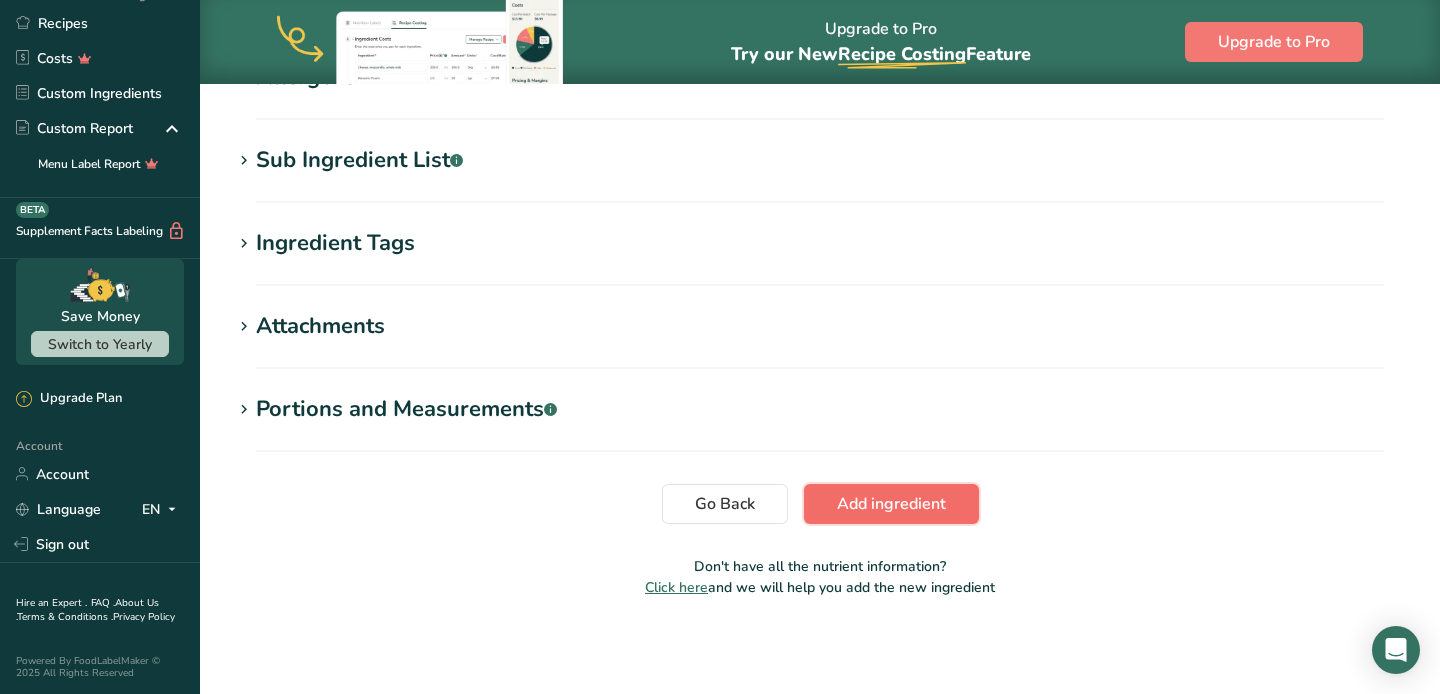 click on "Add ingredient" at bounding box center (891, 504) 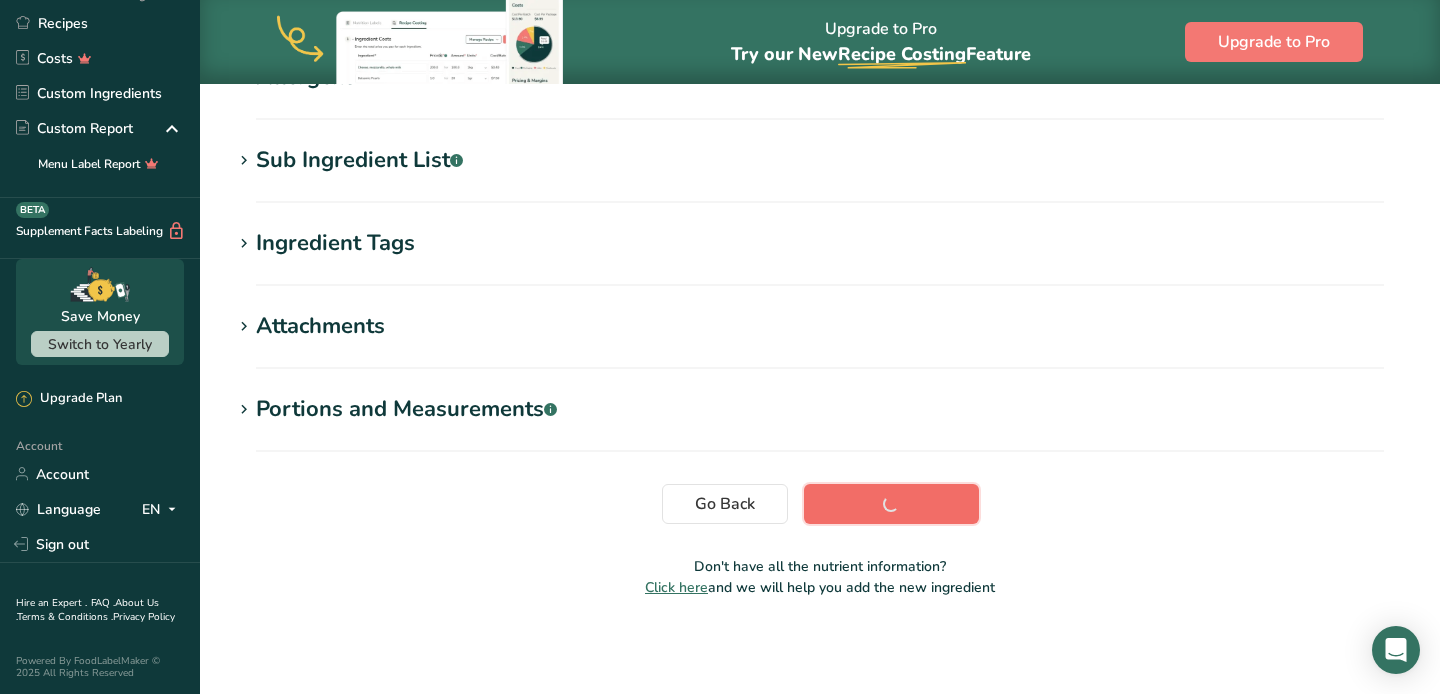 scroll, scrollTop: 380, scrollLeft: 0, axis: vertical 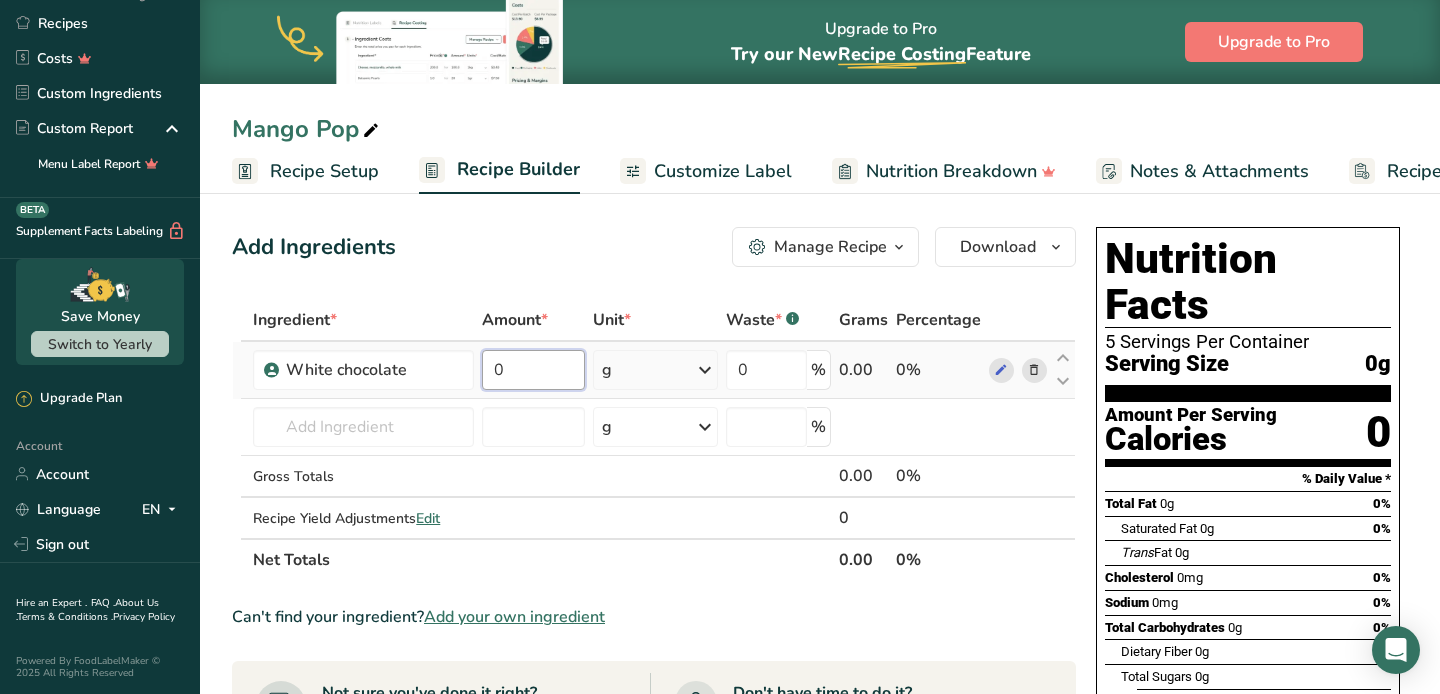 click on "0" at bounding box center [533, 370] 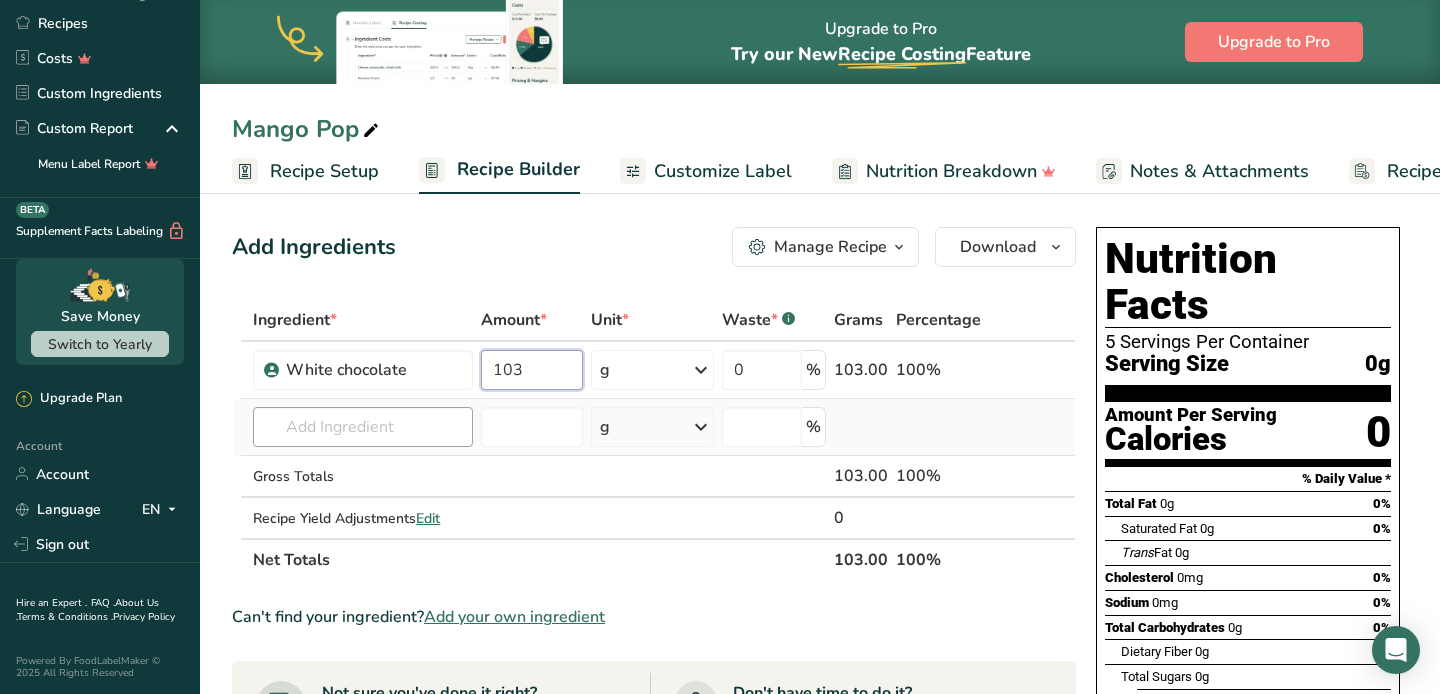 type on "103" 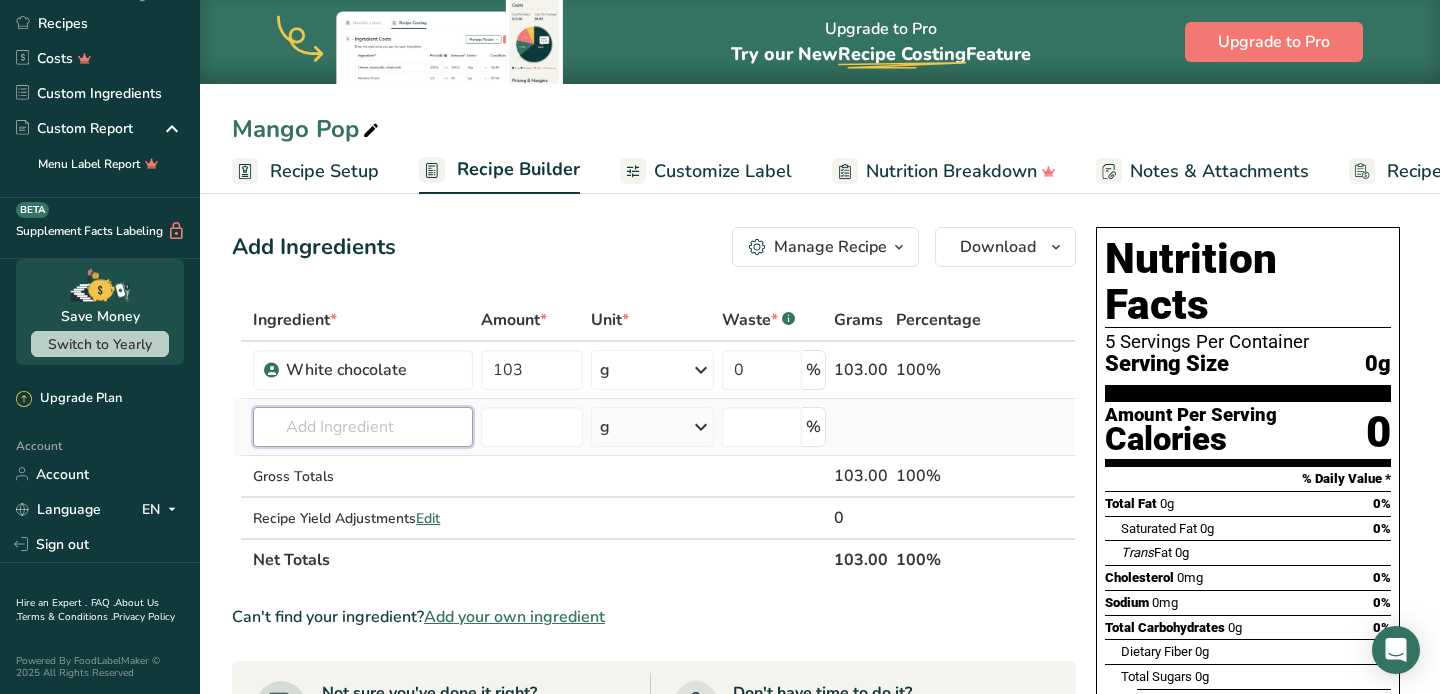 click on "Ingredient *
Amount *
Unit *
Waste *   .a-a{fill:#347362;}.b-a{fill:#fff;}          Grams
Percentage
White chocolate
103
g
Weight Units
g
kg
mg
See more
Volume Units
l
mL
fl oz
See more
0
%
103.00
100%
Almond flour
1211
Milk, whole, 3.25% milkfat, without added vitamin A and vitamin D
23601
Beef, tenderloin, steak, separable lean only, trimmed to 1/8" fat, all grades, raw
13000
13498" at bounding box center [654, 440] 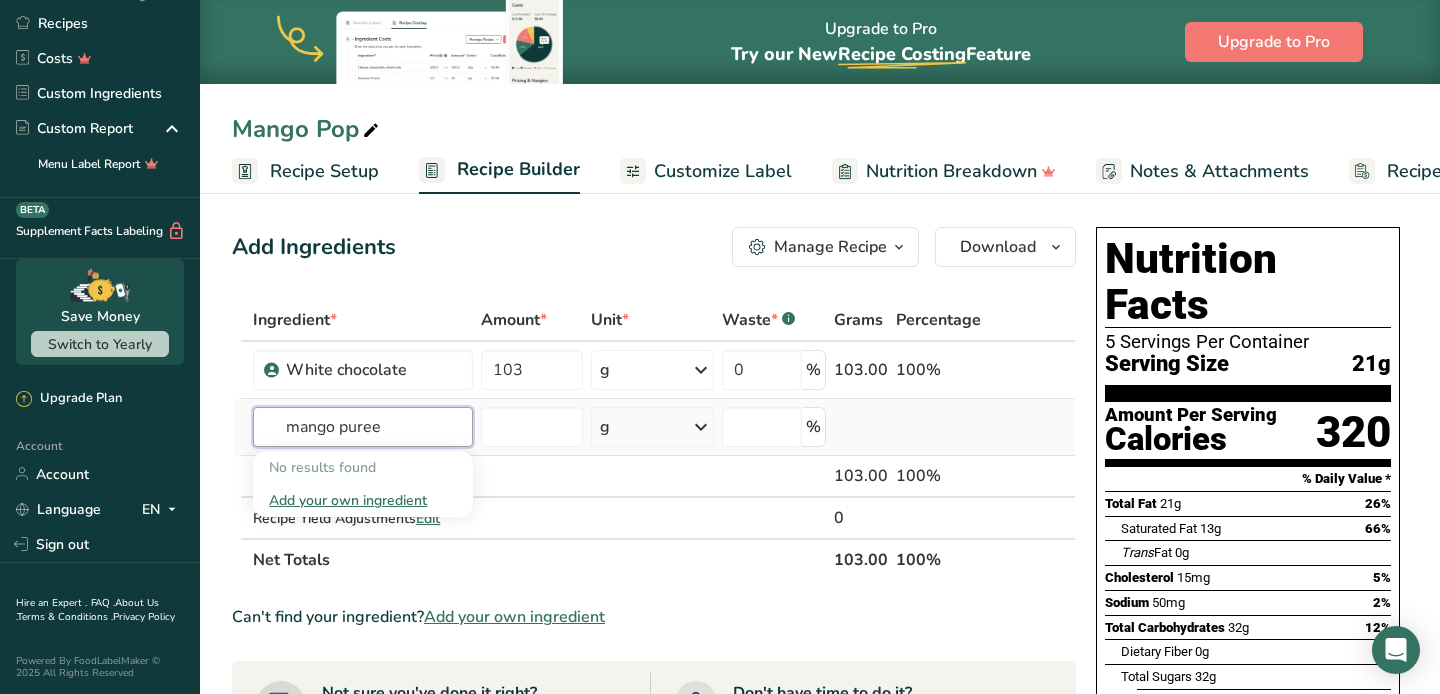 type on "mango puree" 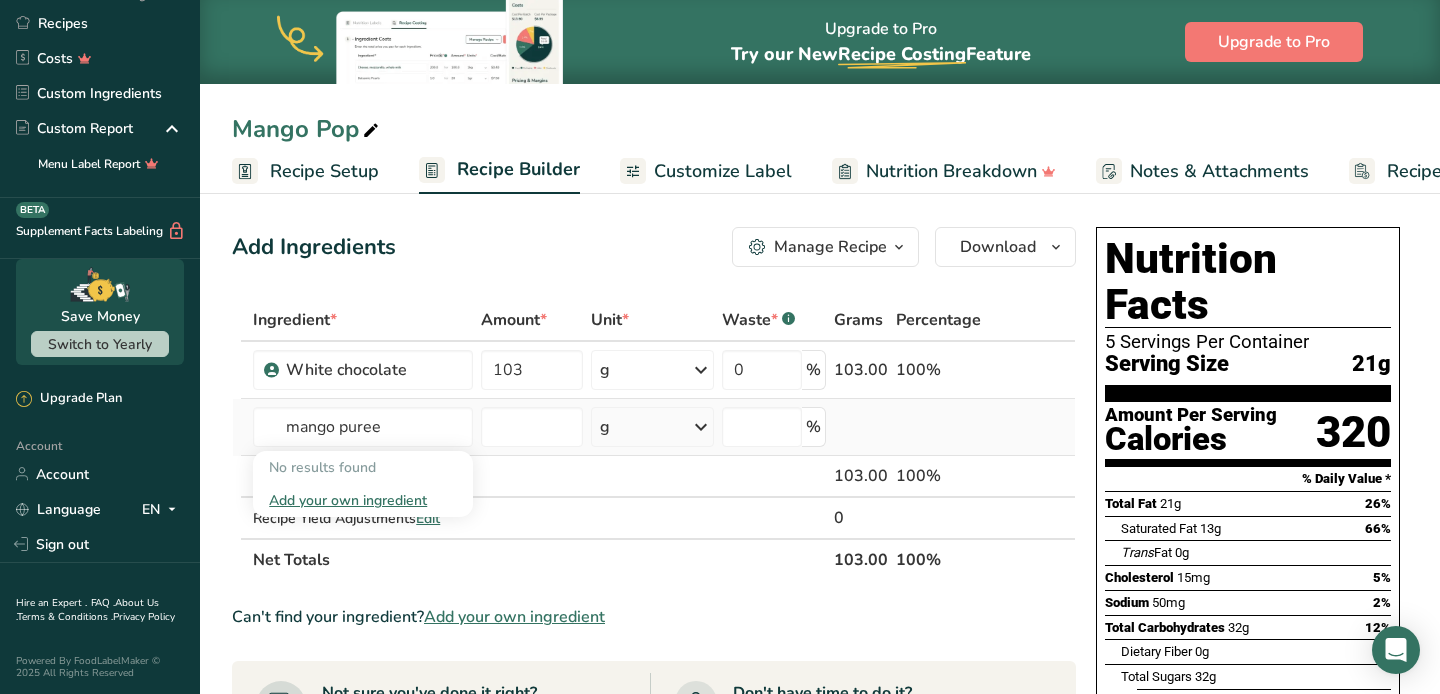 type 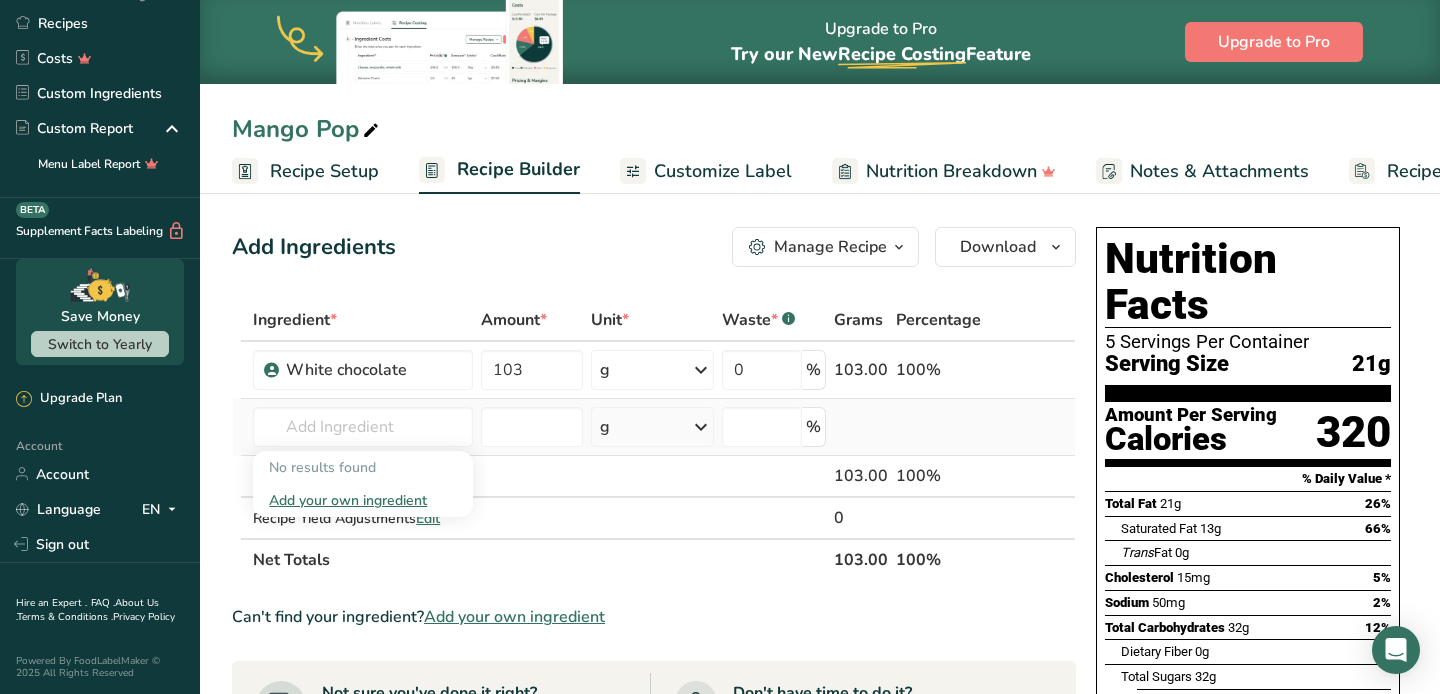 click on "Add your own ingredient" at bounding box center (363, 500) 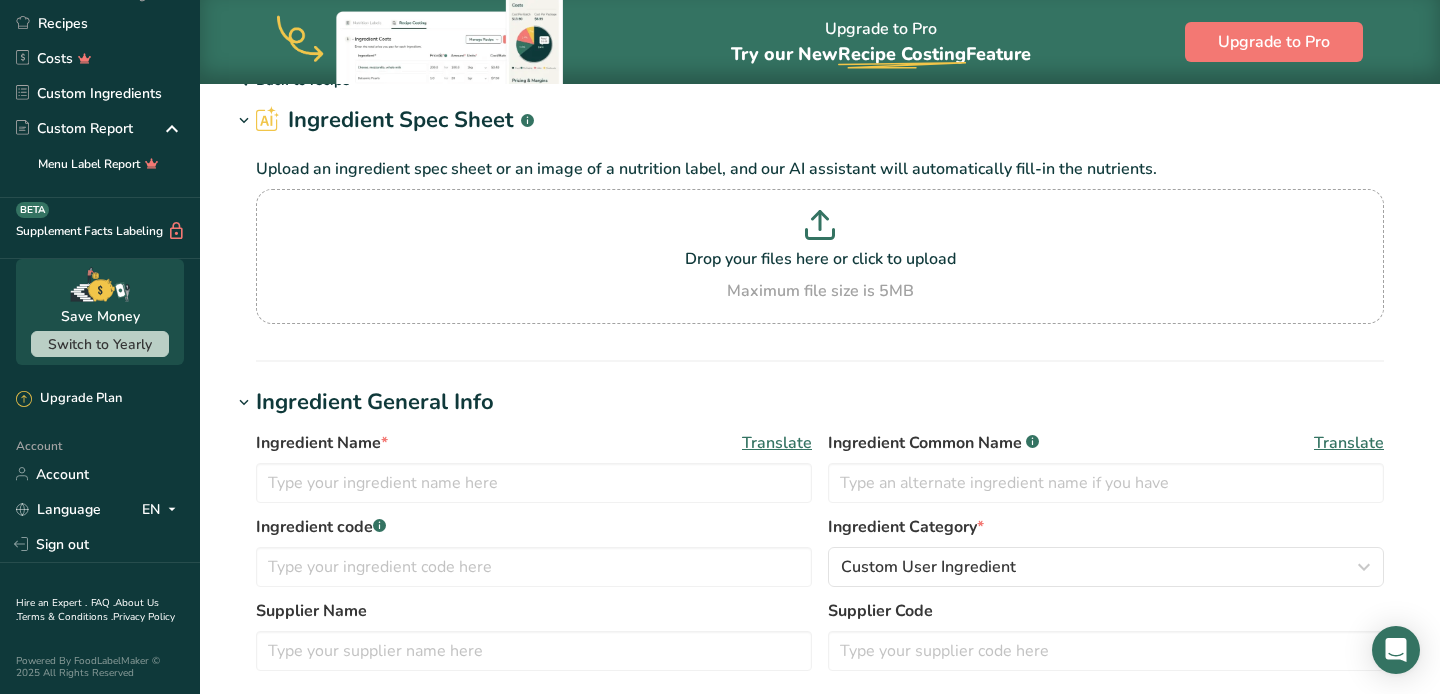 scroll, scrollTop: 110, scrollLeft: 0, axis: vertical 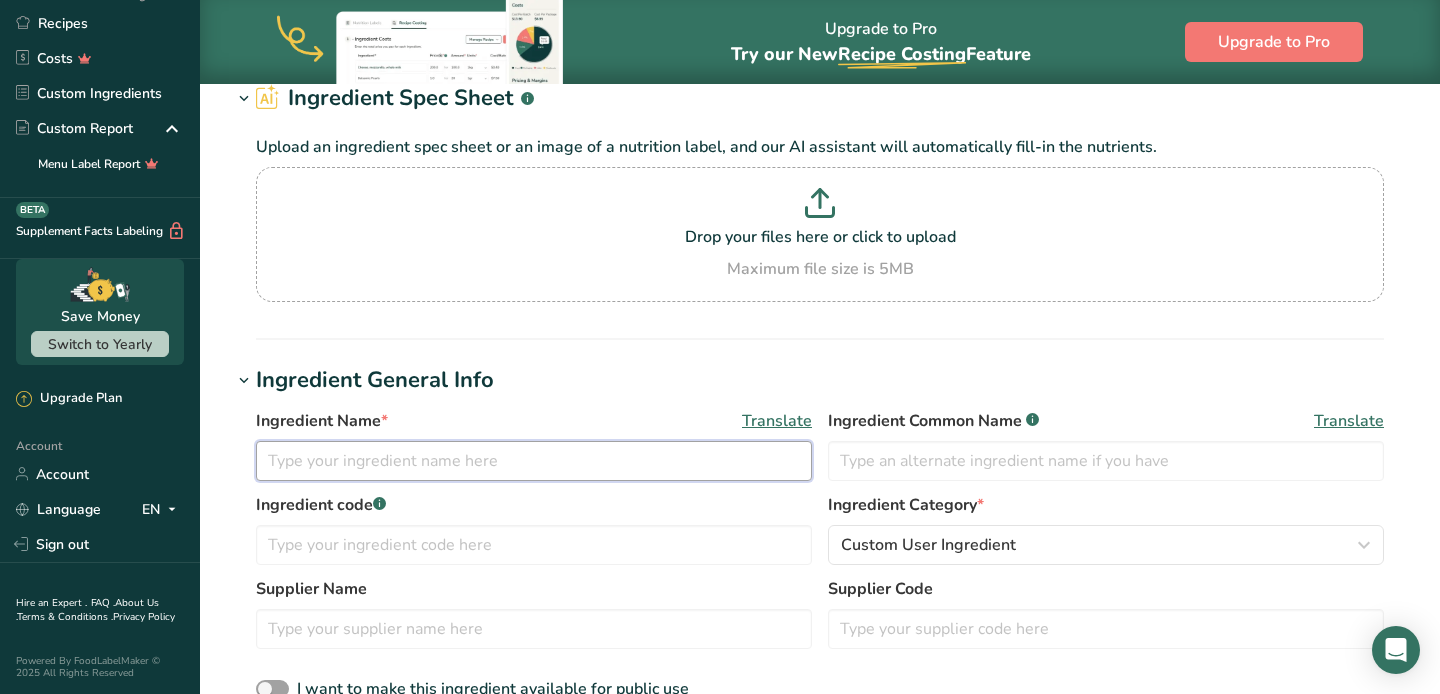 click at bounding box center (534, 461) 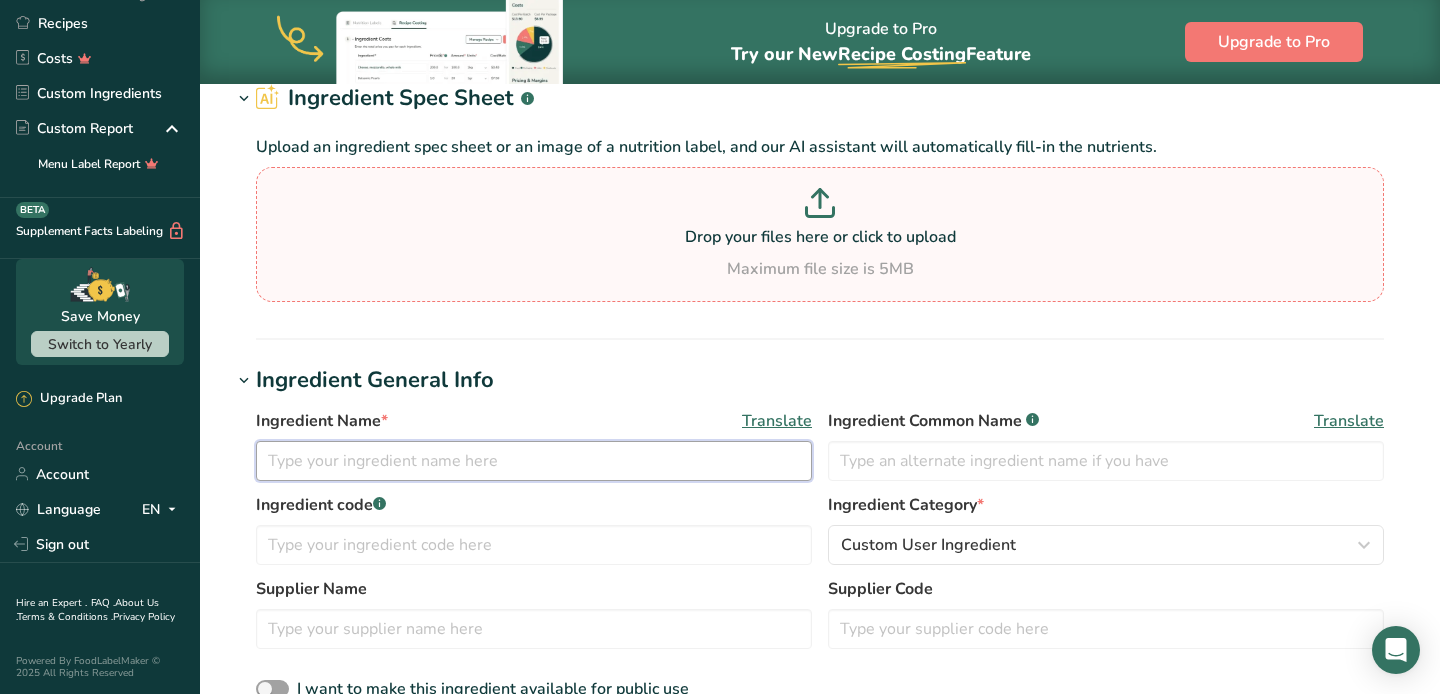 scroll, scrollTop: 0, scrollLeft: 0, axis: both 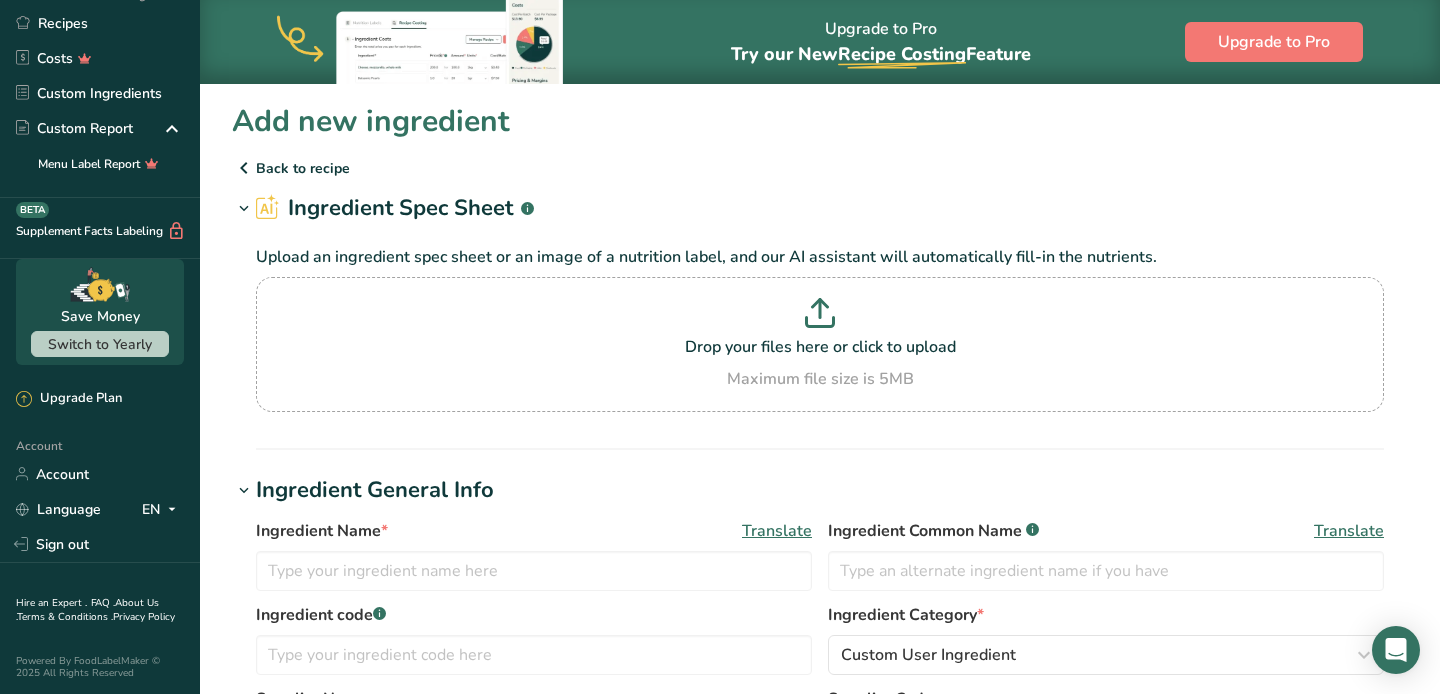 click on "Back to recipe" at bounding box center (820, 168) 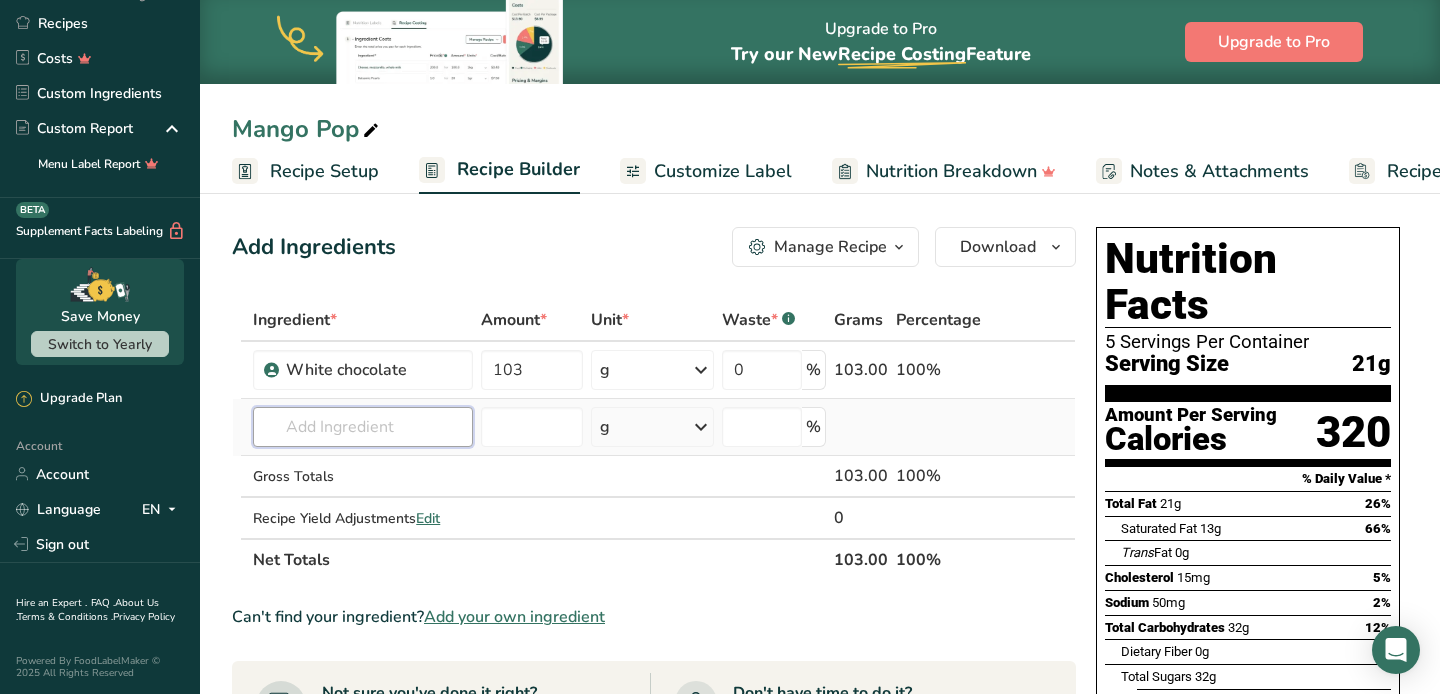 click at bounding box center (363, 427) 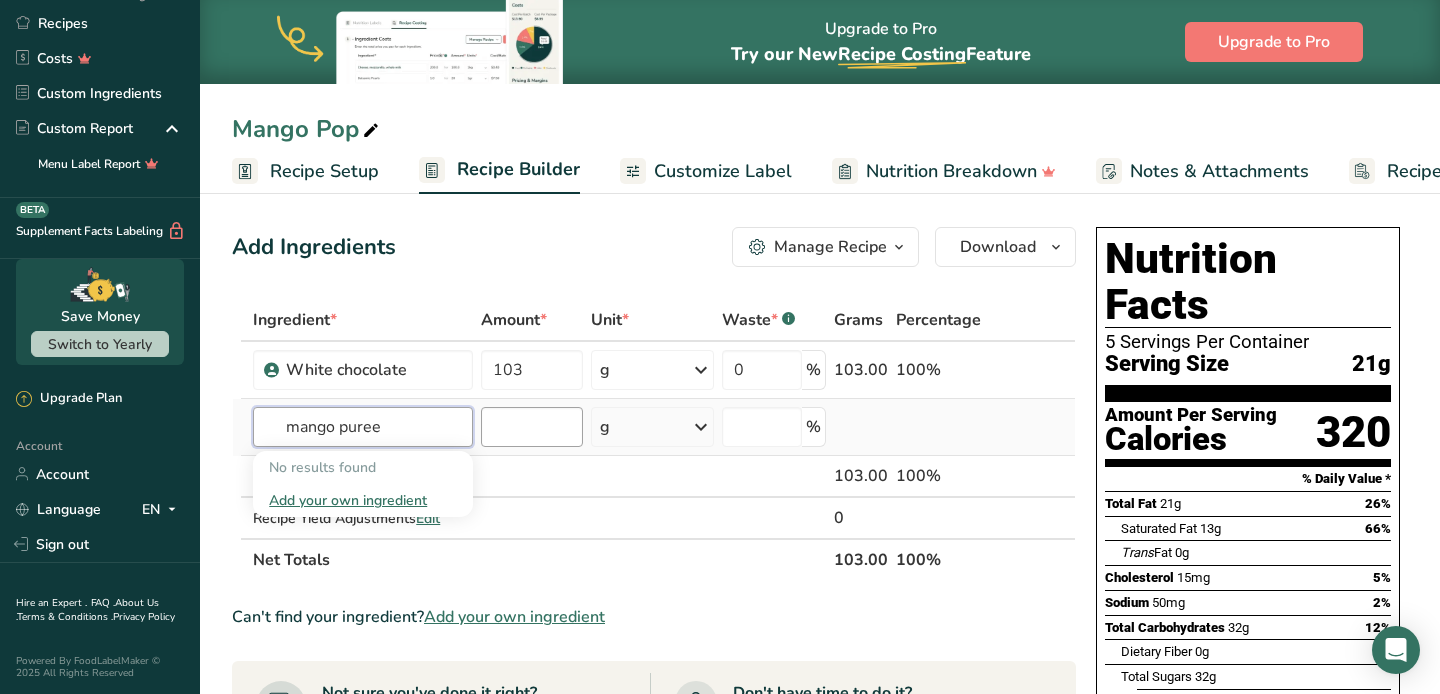 type on "mango puree" 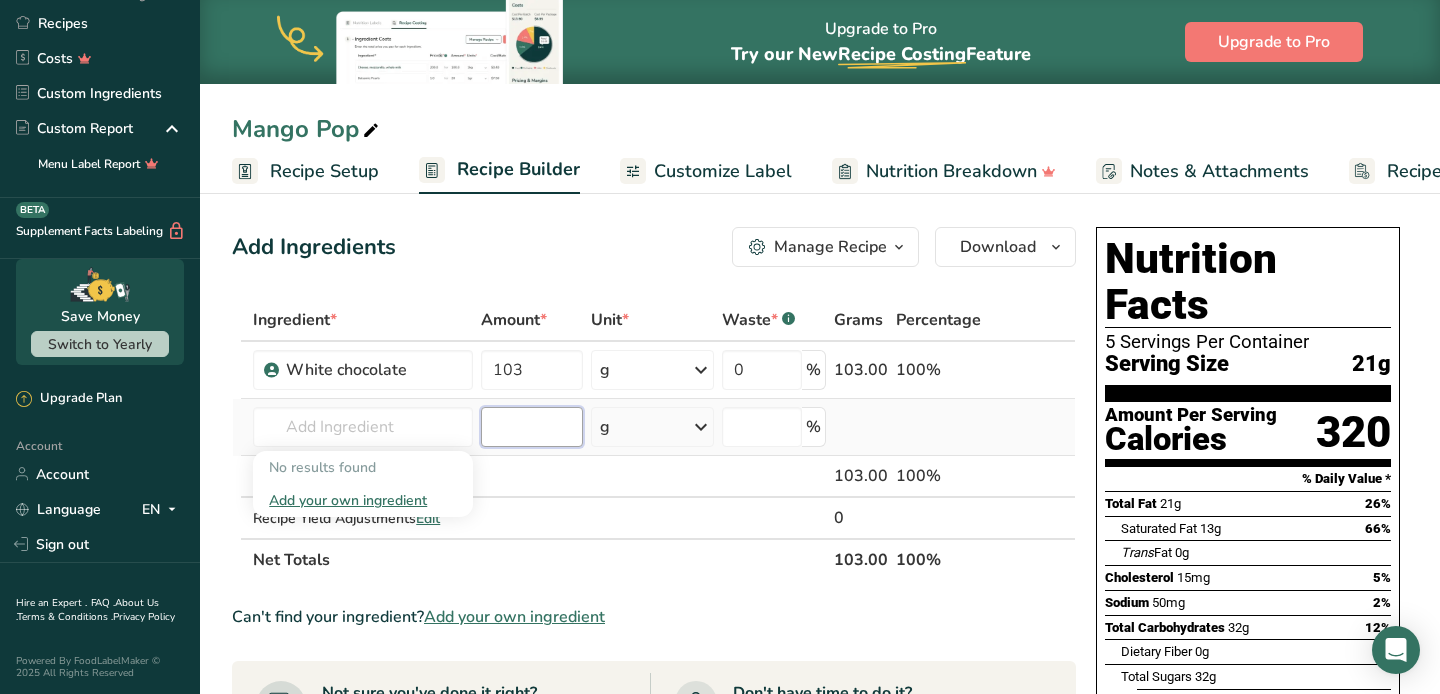 click at bounding box center (532, 427) 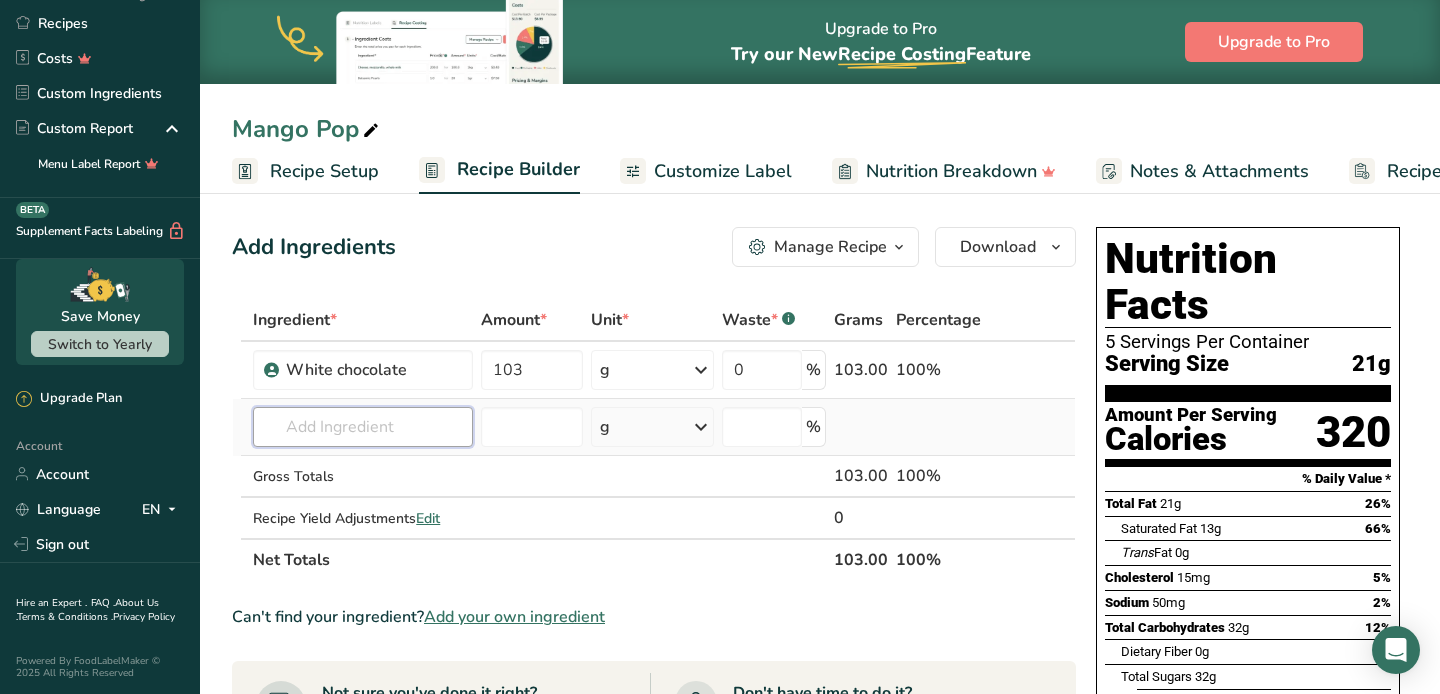 click at bounding box center [363, 427] 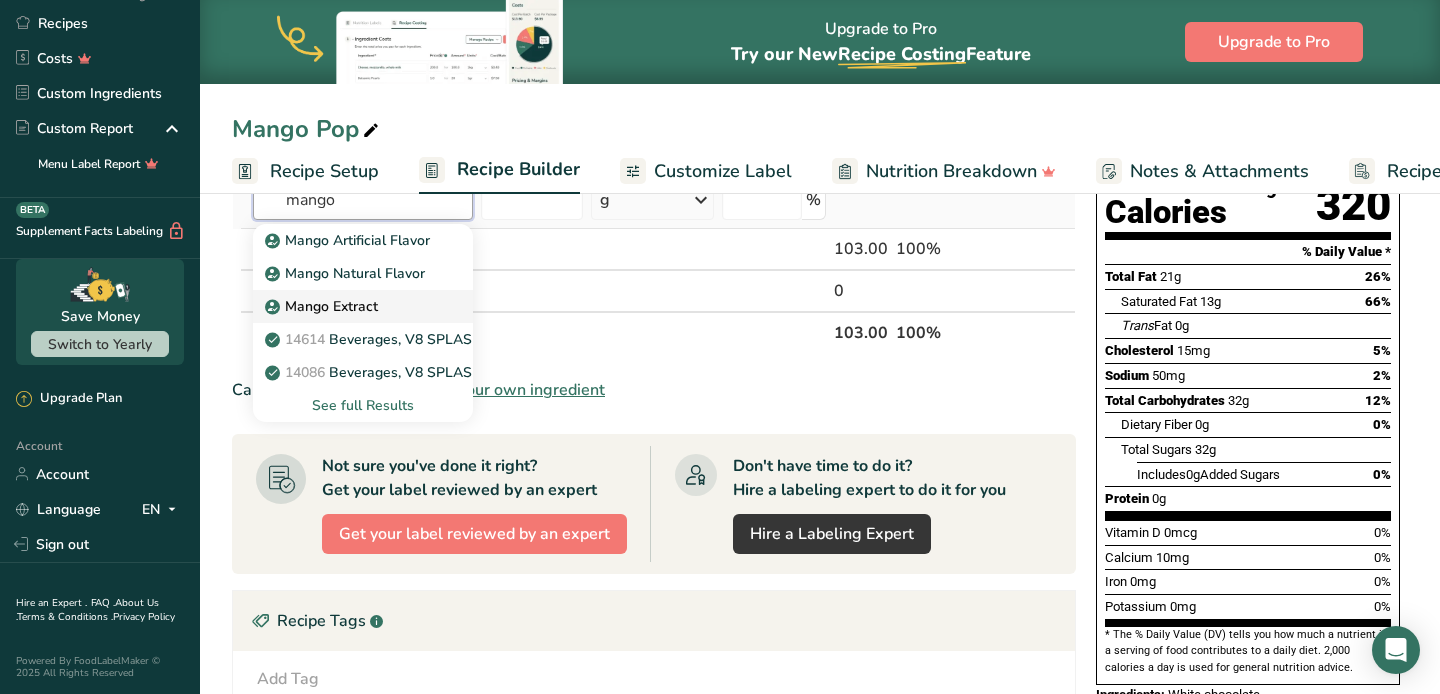 scroll, scrollTop: 0, scrollLeft: 0, axis: both 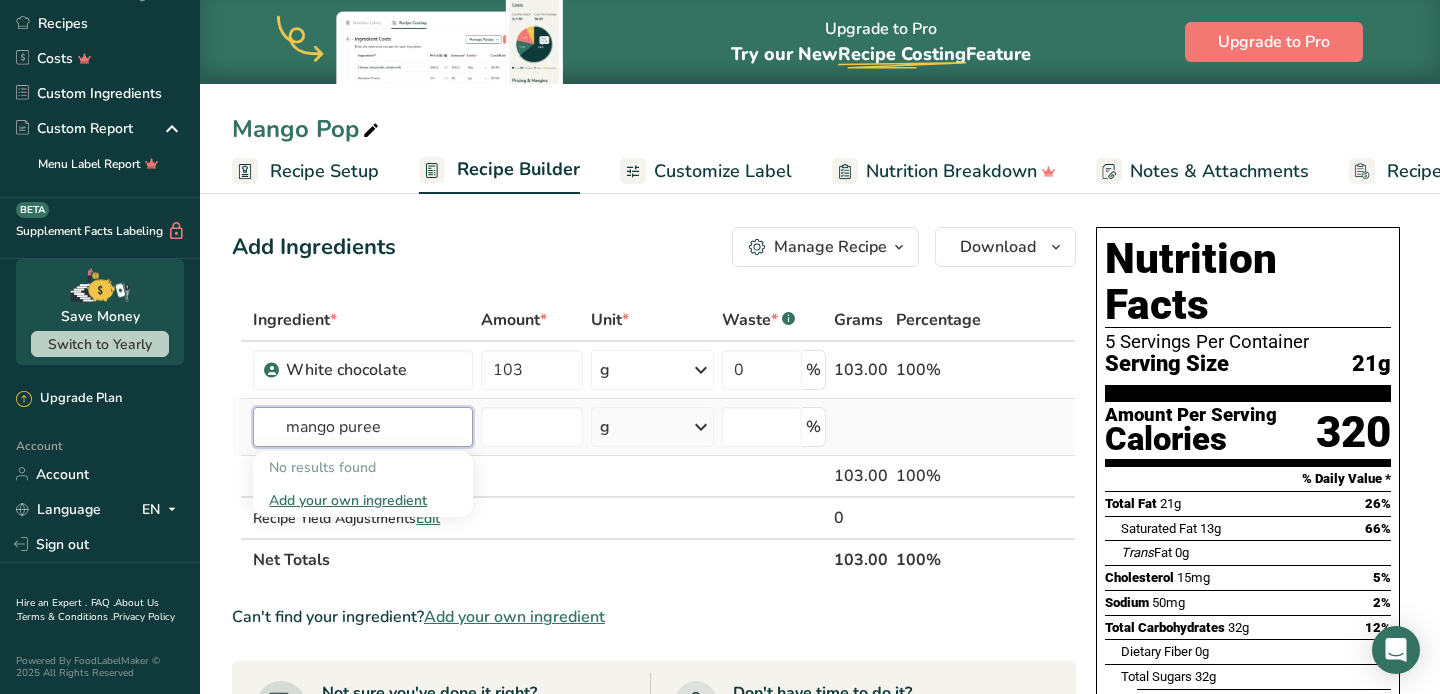 type on "mango puree" 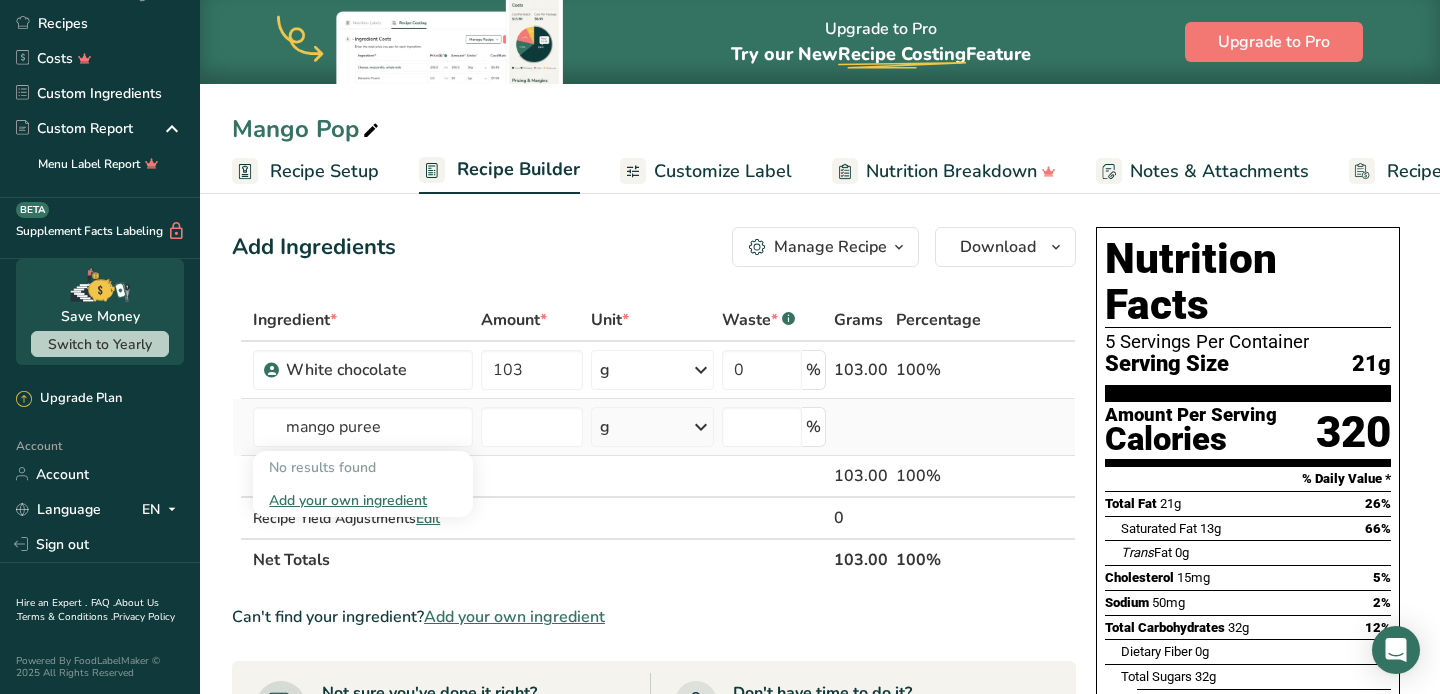 type 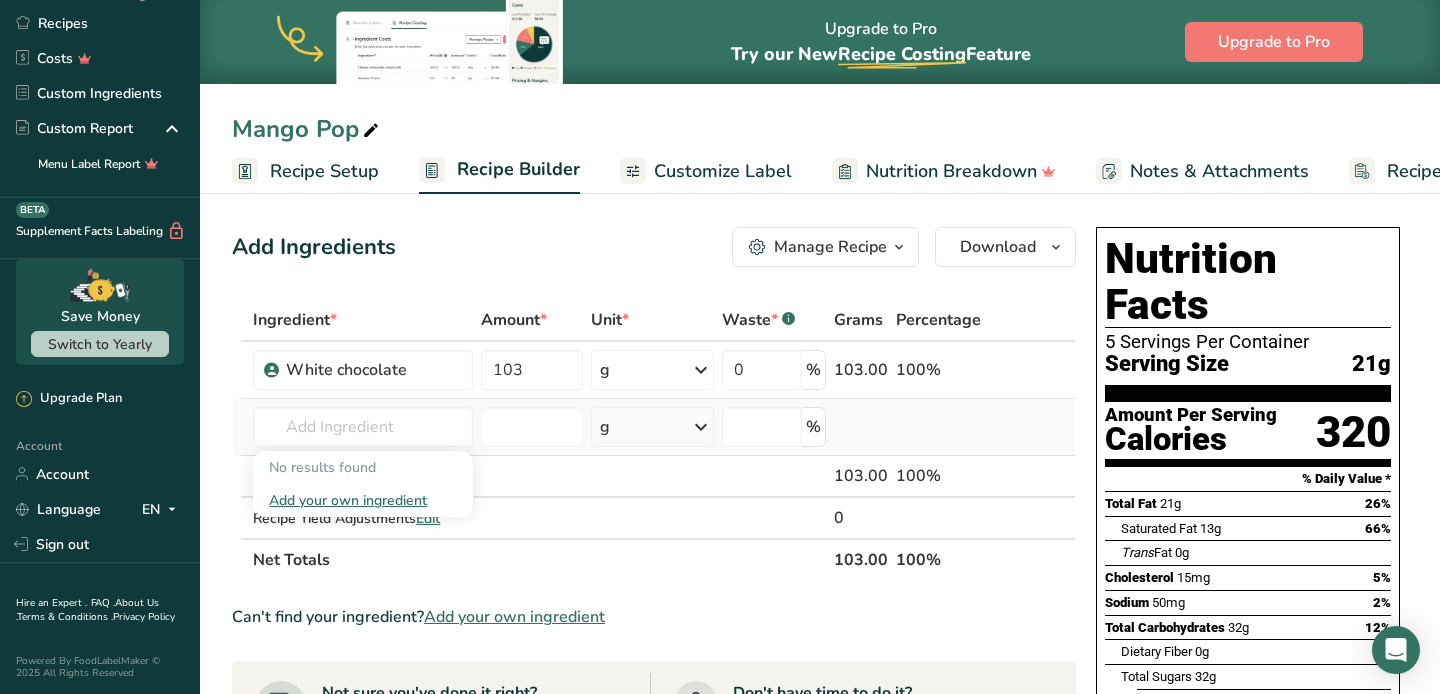 click on "Add your own ingredient" at bounding box center (363, 500) 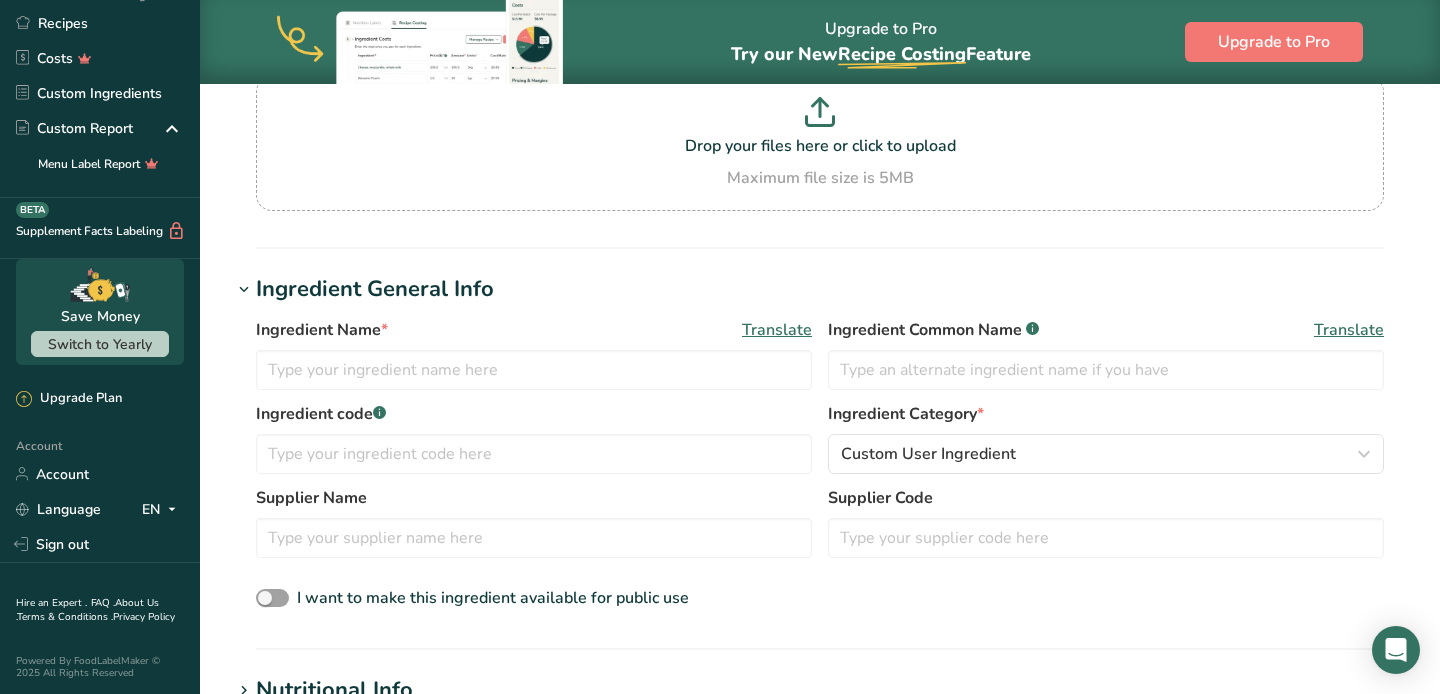 scroll, scrollTop: 205, scrollLeft: 0, axis: vertical 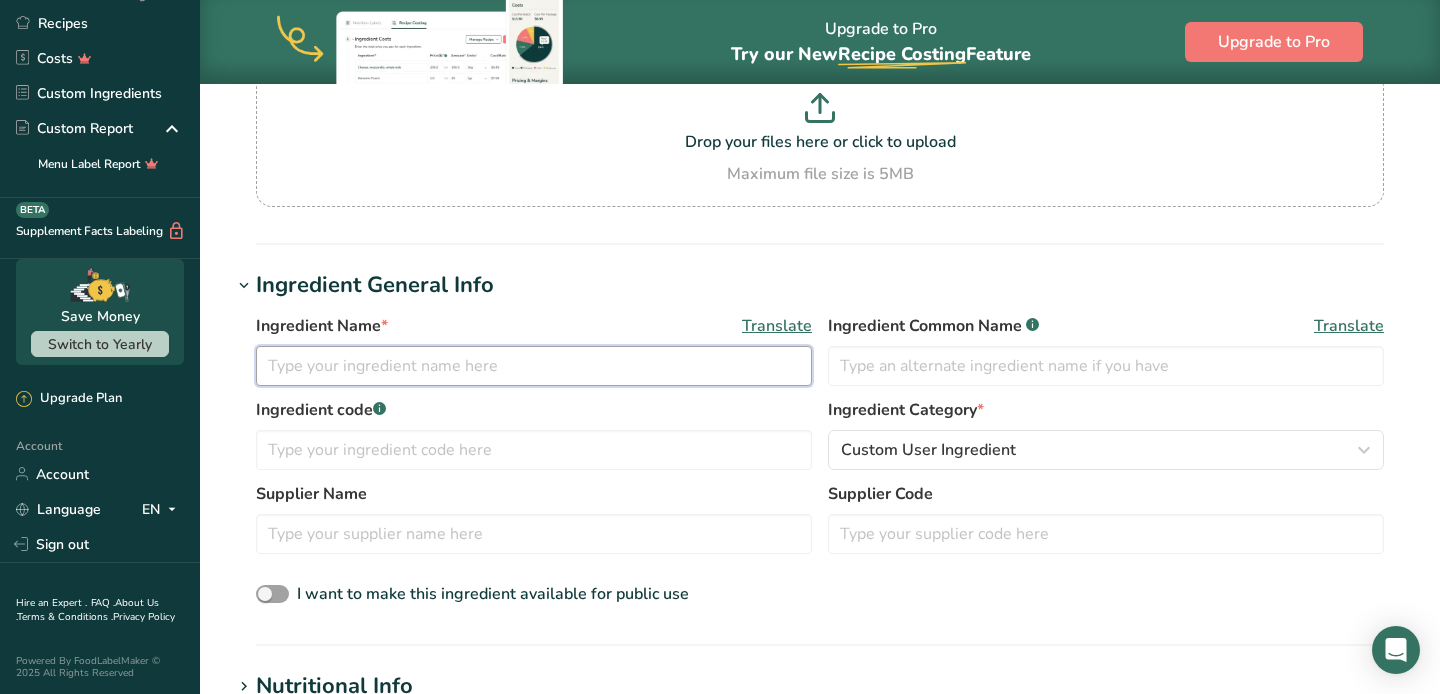 click at bounding box center (534, 366) 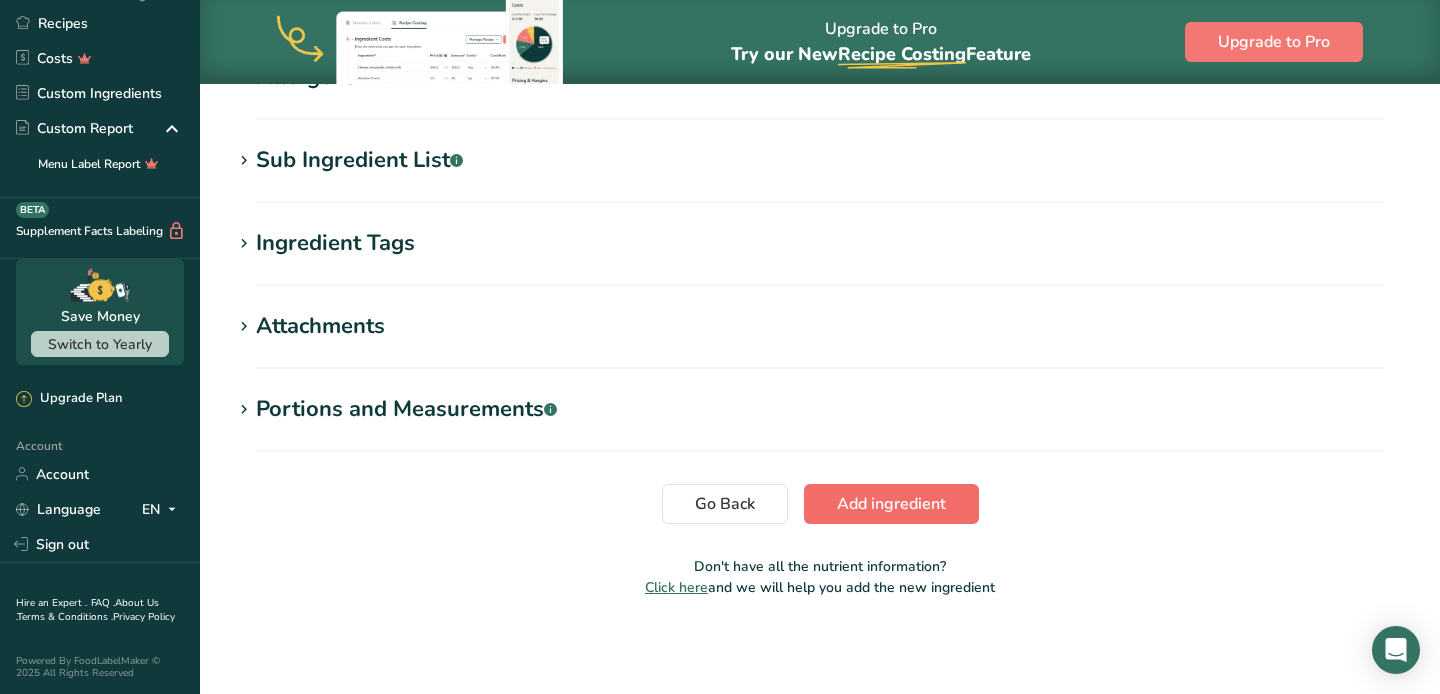 type on "Mango Puree" 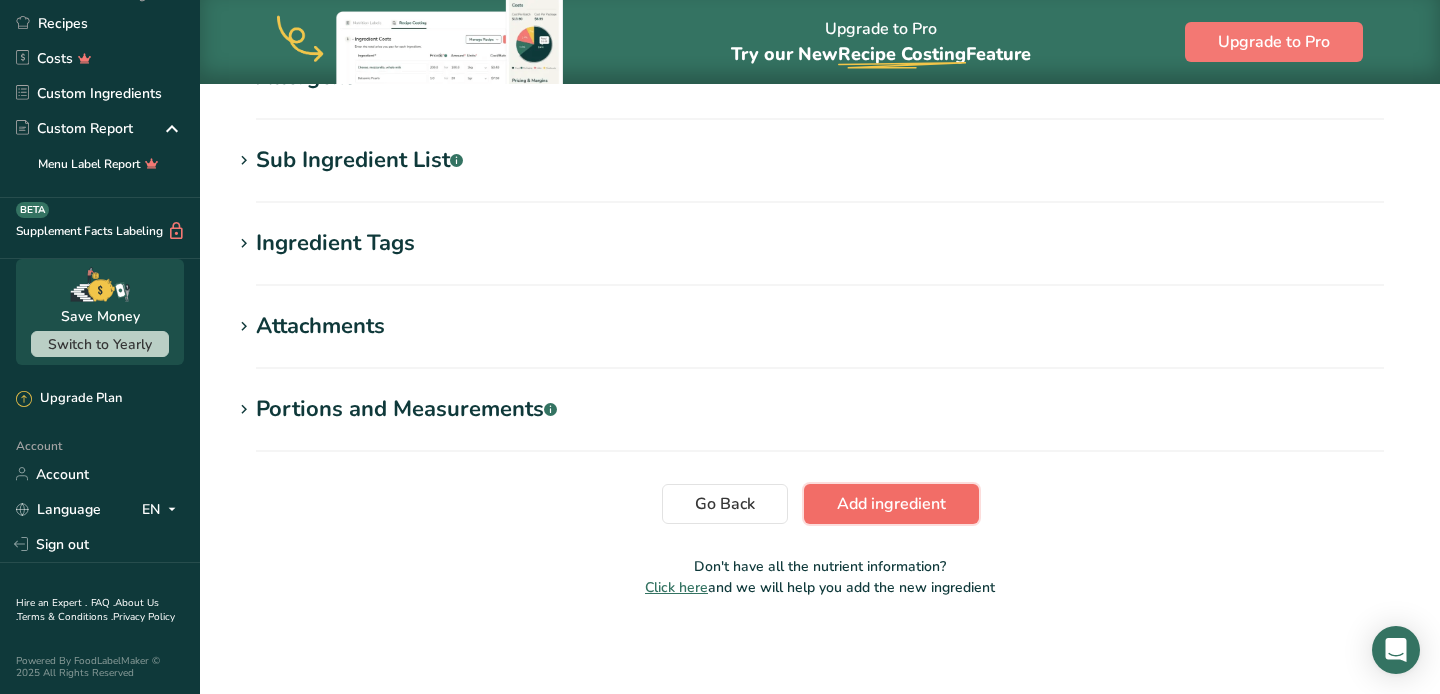 click on "Add ingredient" at bounding box center (891, 504) 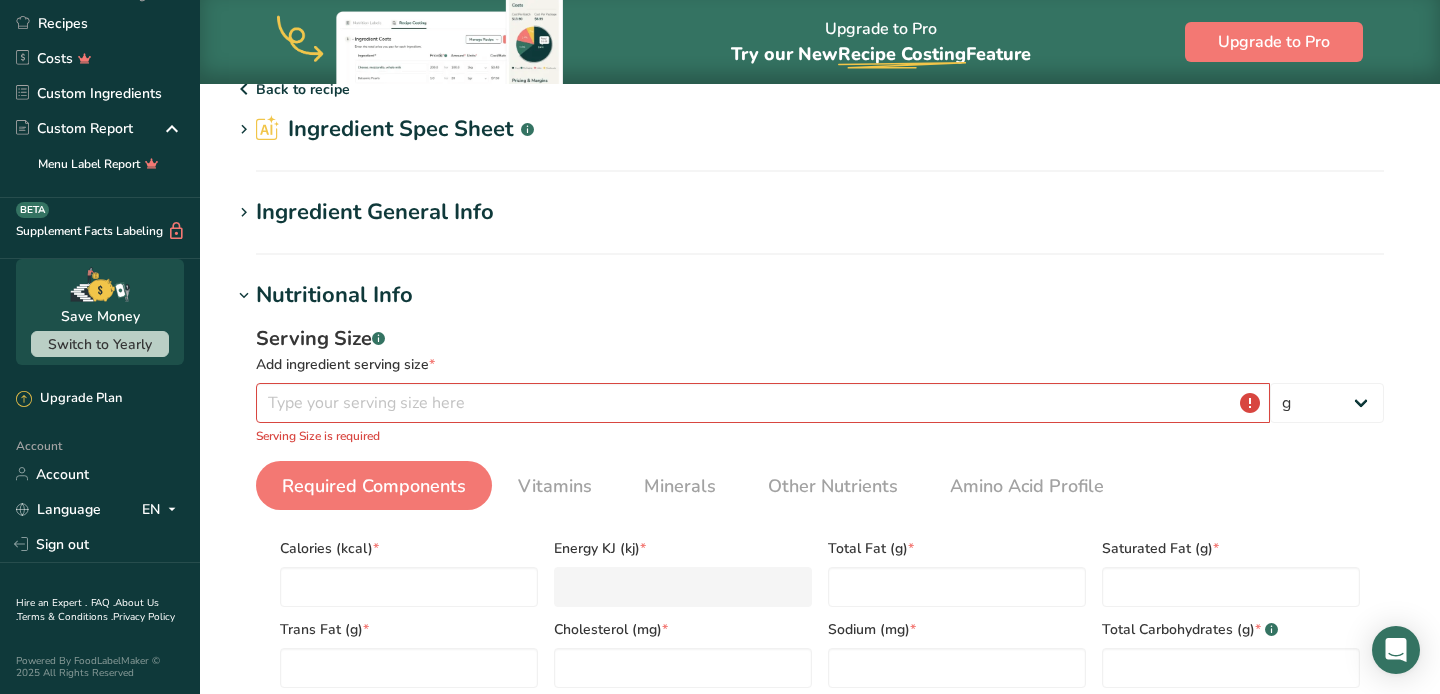 scroll, scrollTop: 0, scrollLeft: 0, axis: both 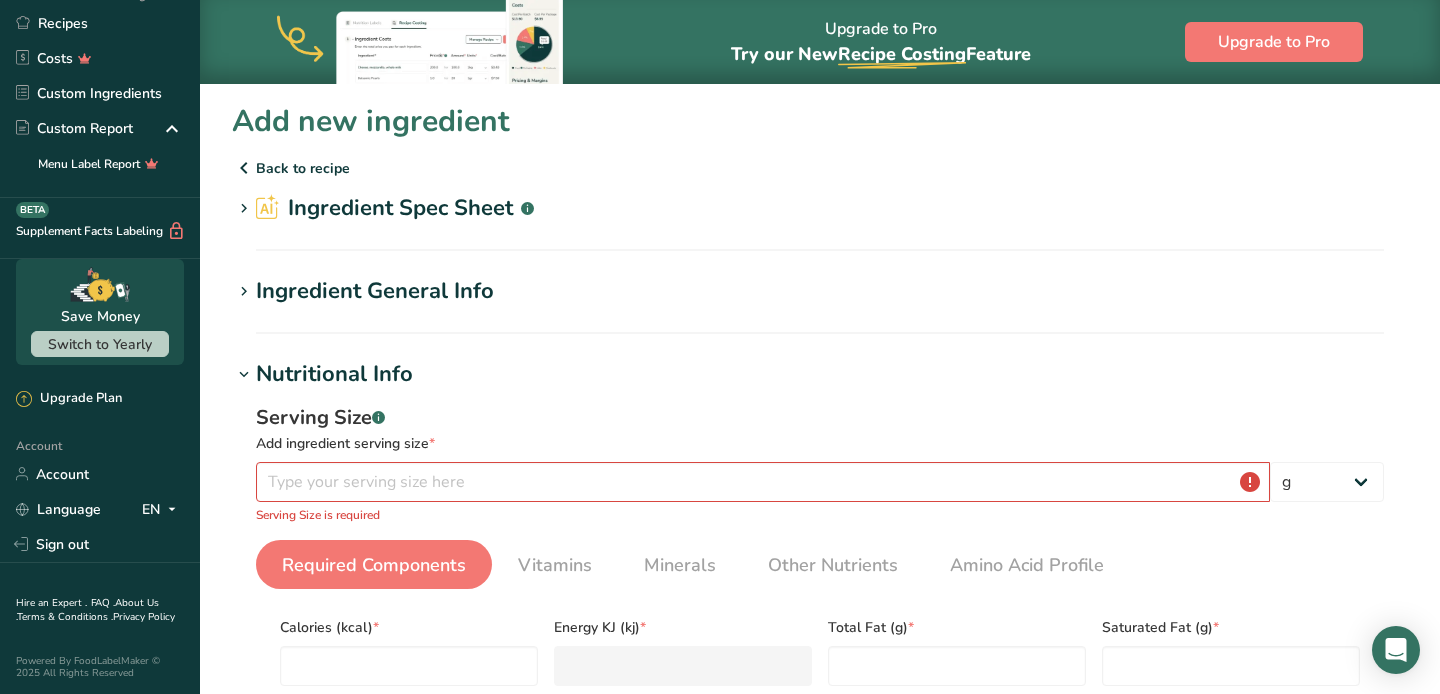 click on "Back to recipe" at bounding box center [820, 168] 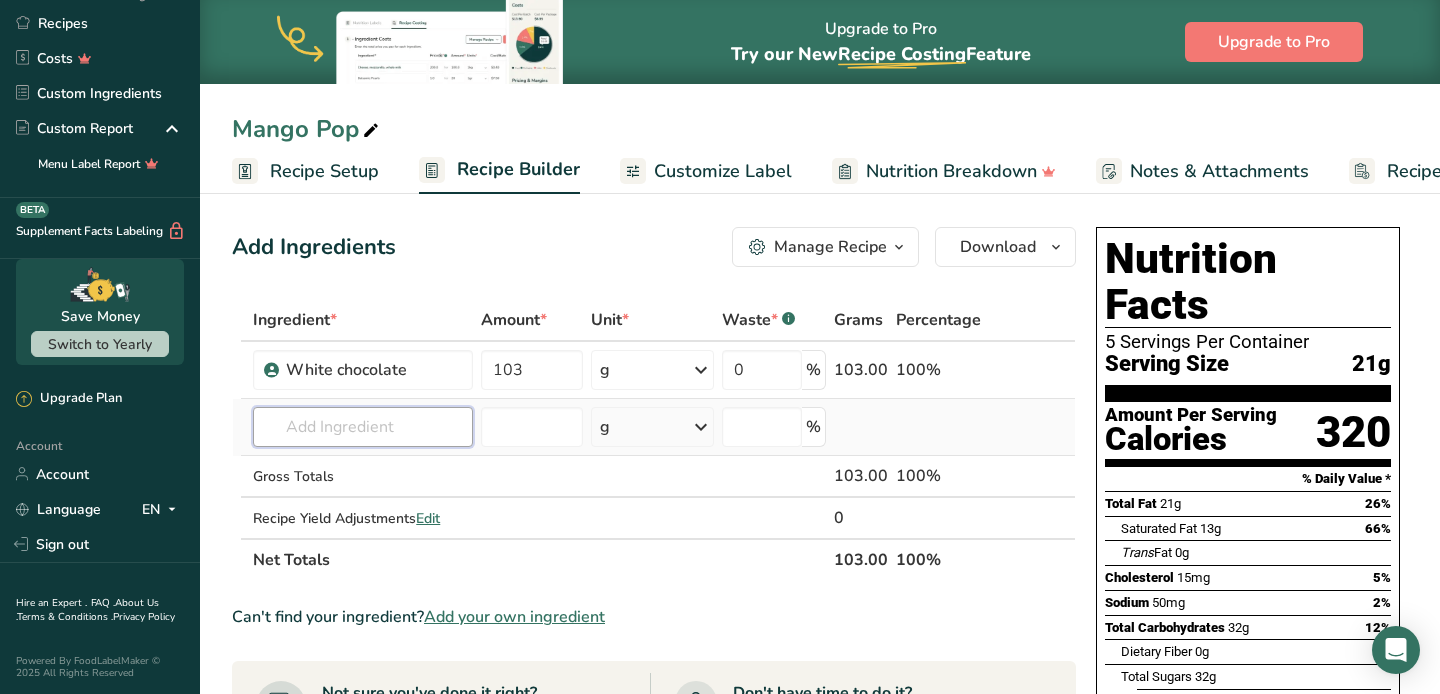 click at bounding box center (363, 427) 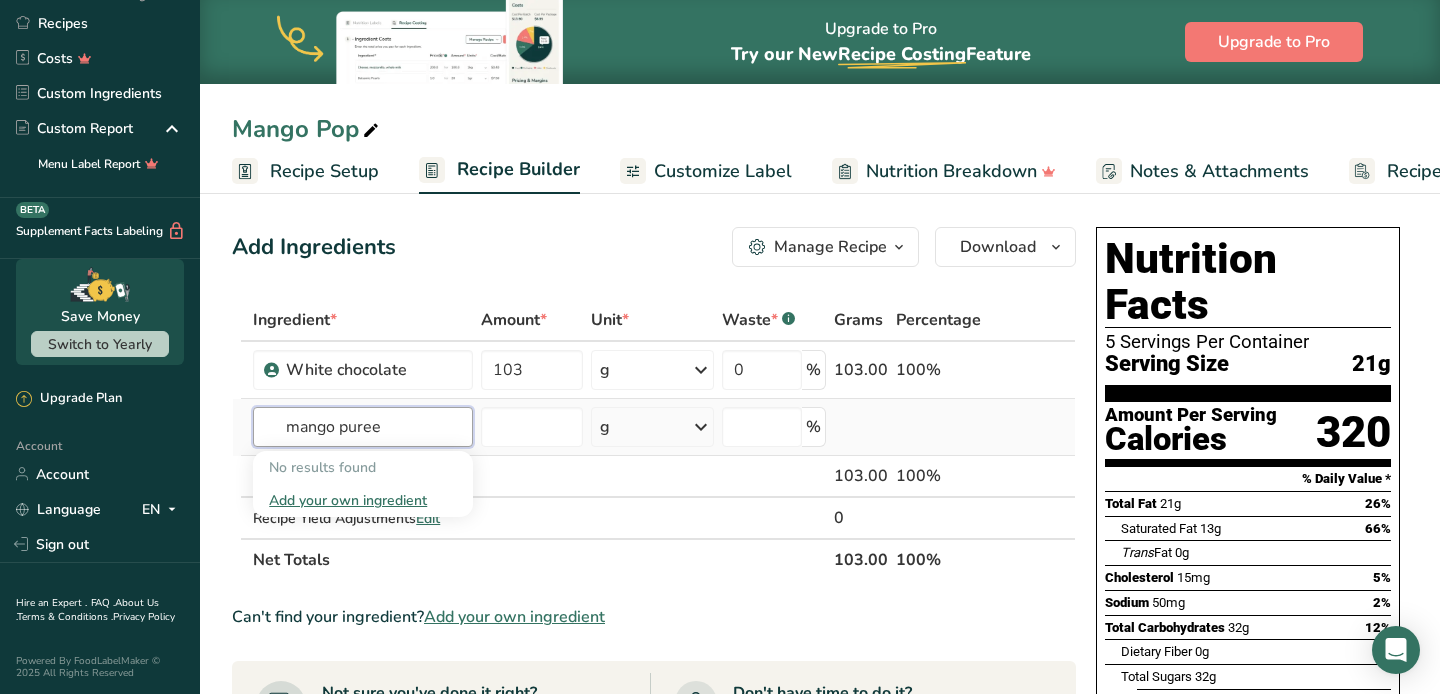 type on "mango puree" 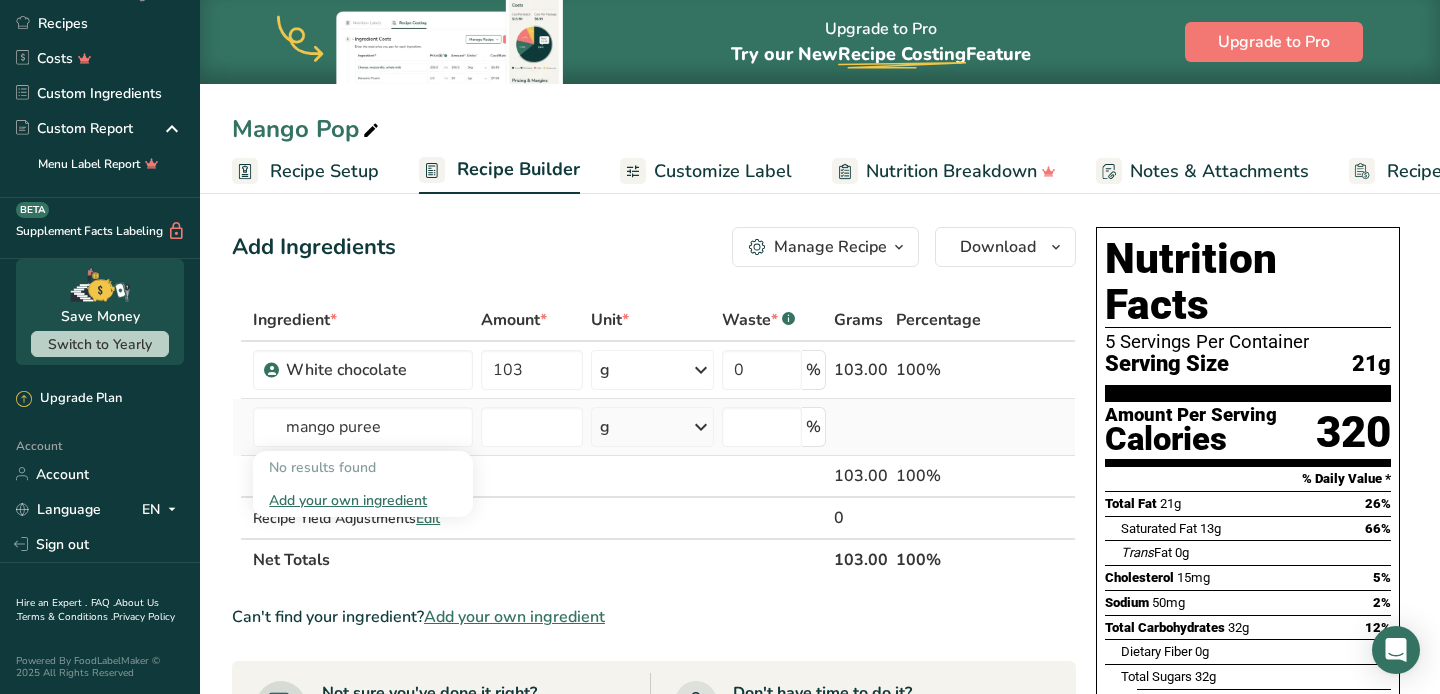 type 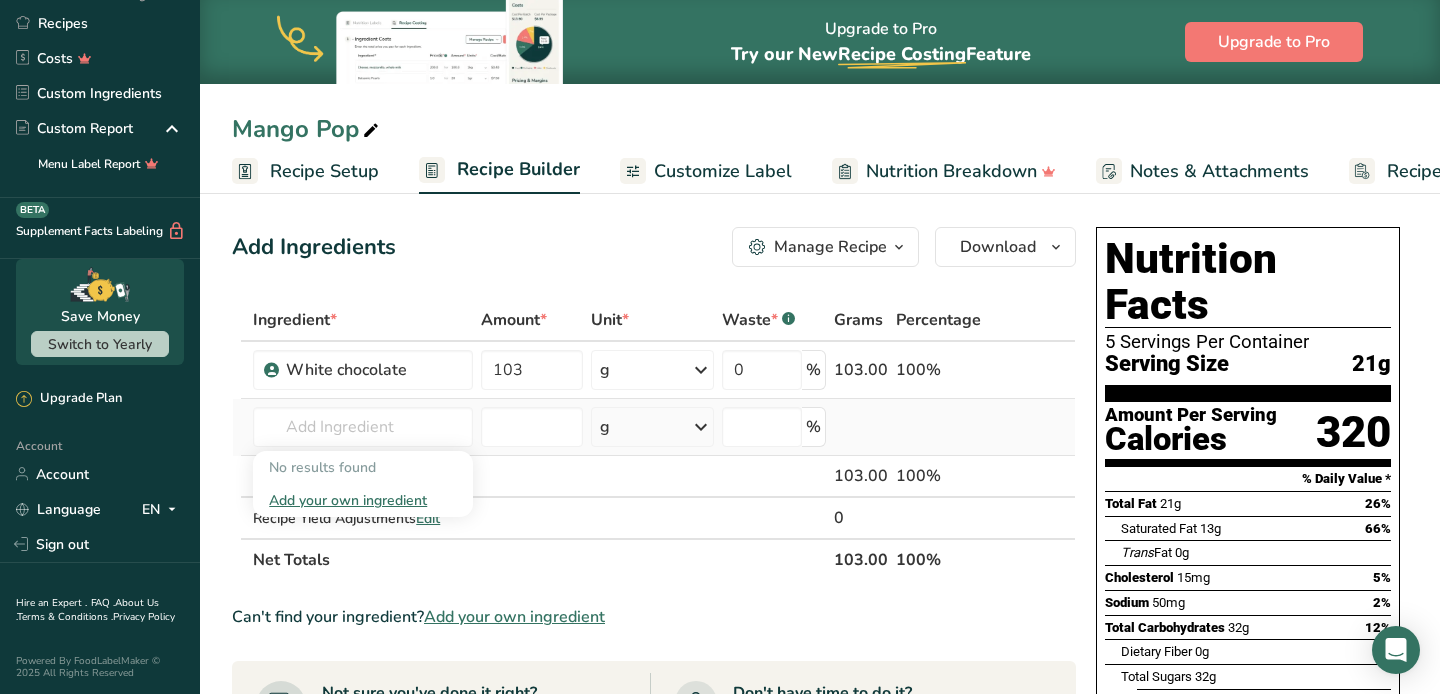 click on "Add your own ingredient" at bounding box center (363, 500) 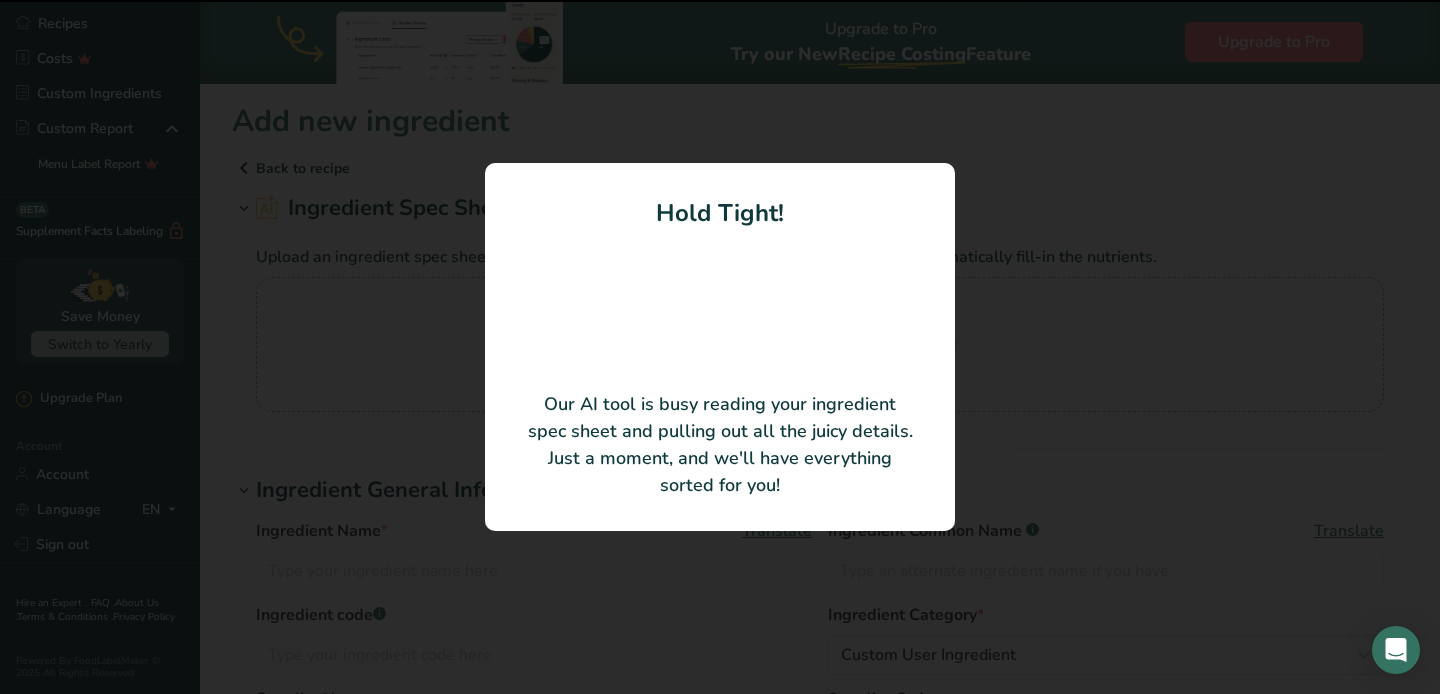 type on "Mango Puree" 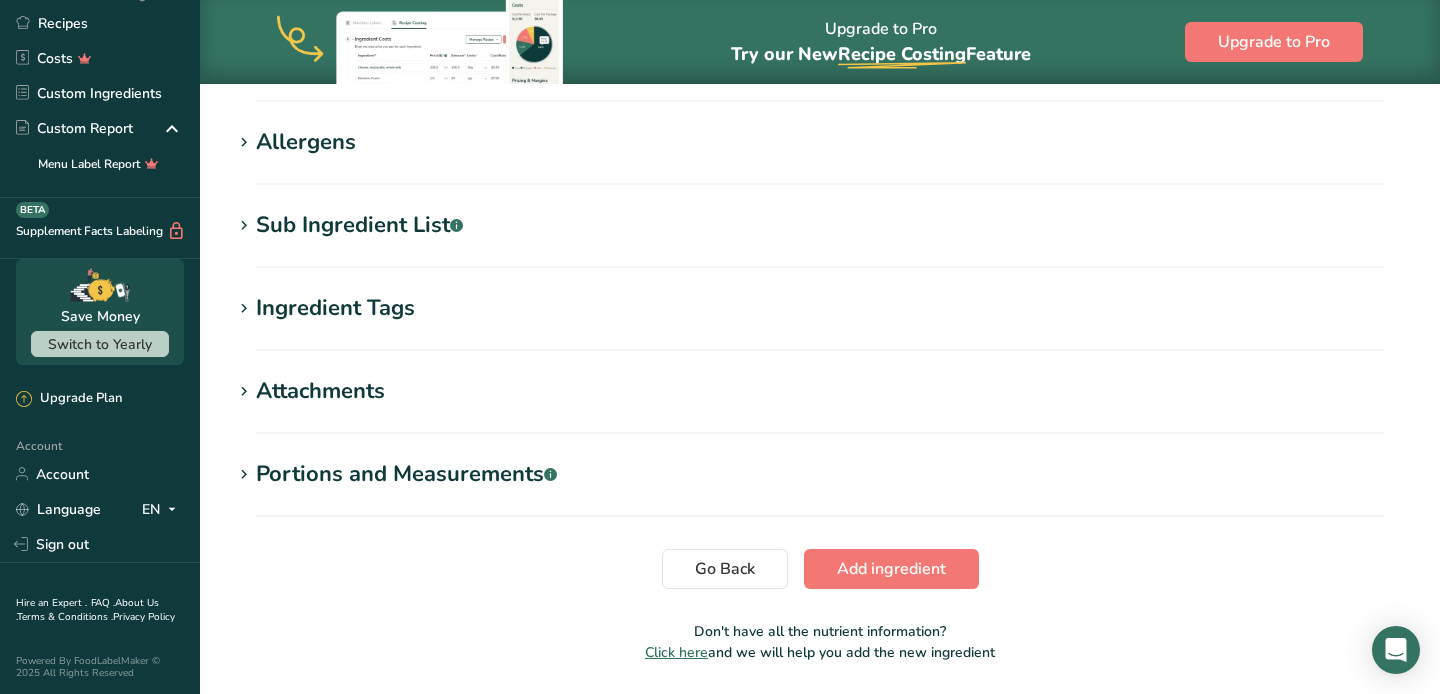 scroll, scrollTop: 800, scrollLeft: 0, axis: vertical 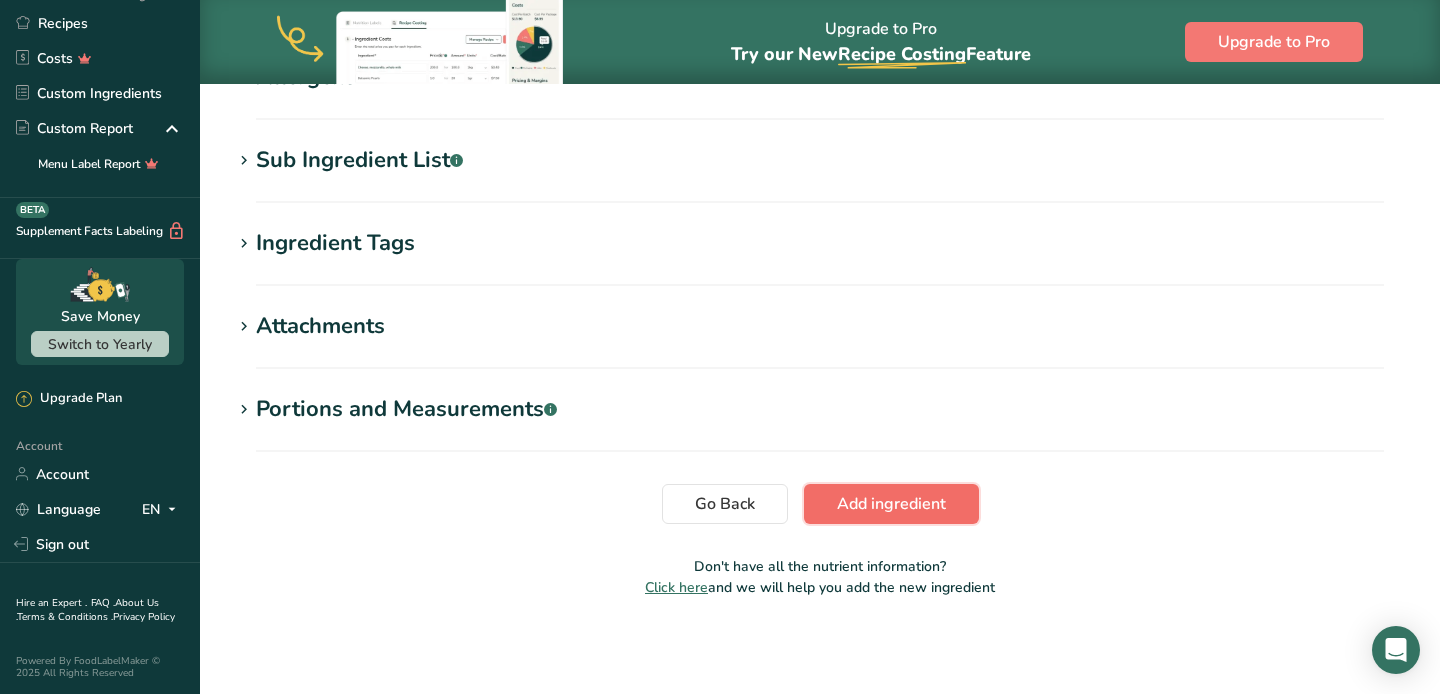 click on "Add ingredient" at bounding box center (891, 504) 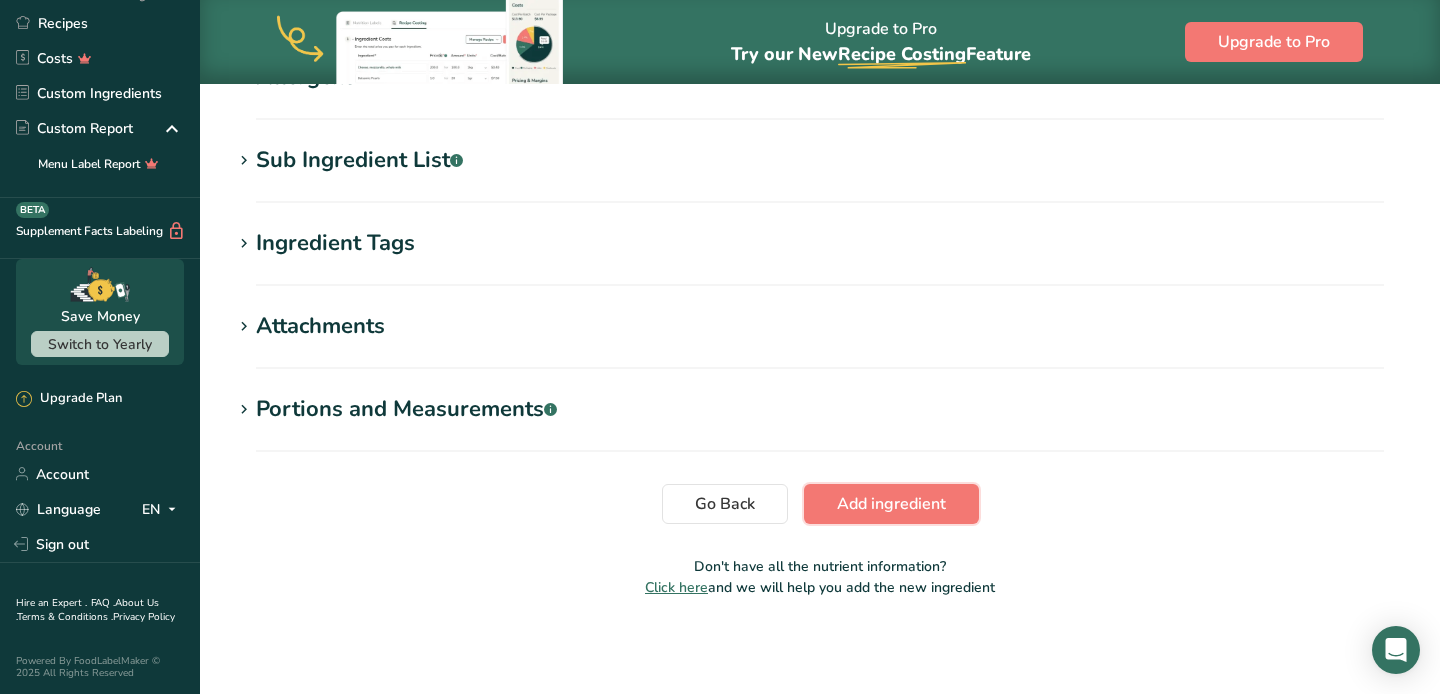 scroll, scrollTop: 0, scrollLeft: 0, axis: both 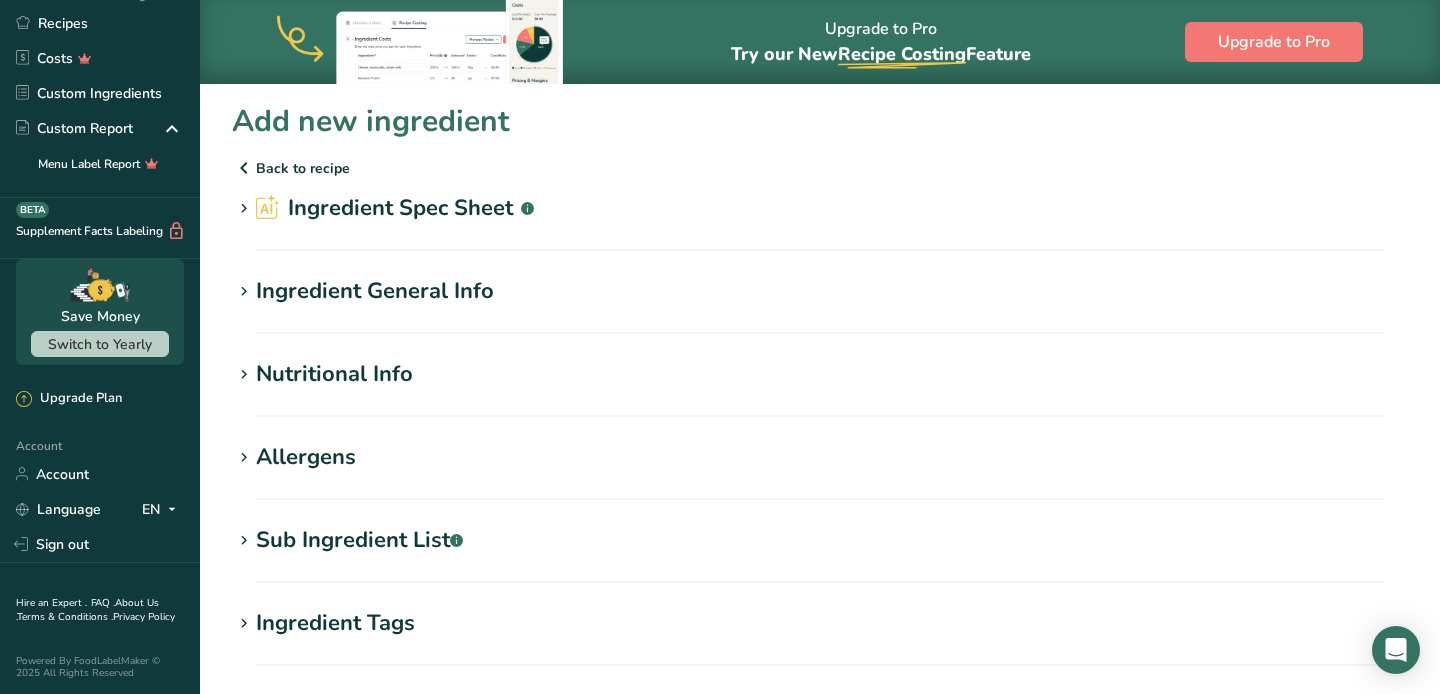 click on "Ingredient Spec Sheet
.a-a{fill:#347362;}.b-a{fill:#fff;}" at bounding box center (395, 208) 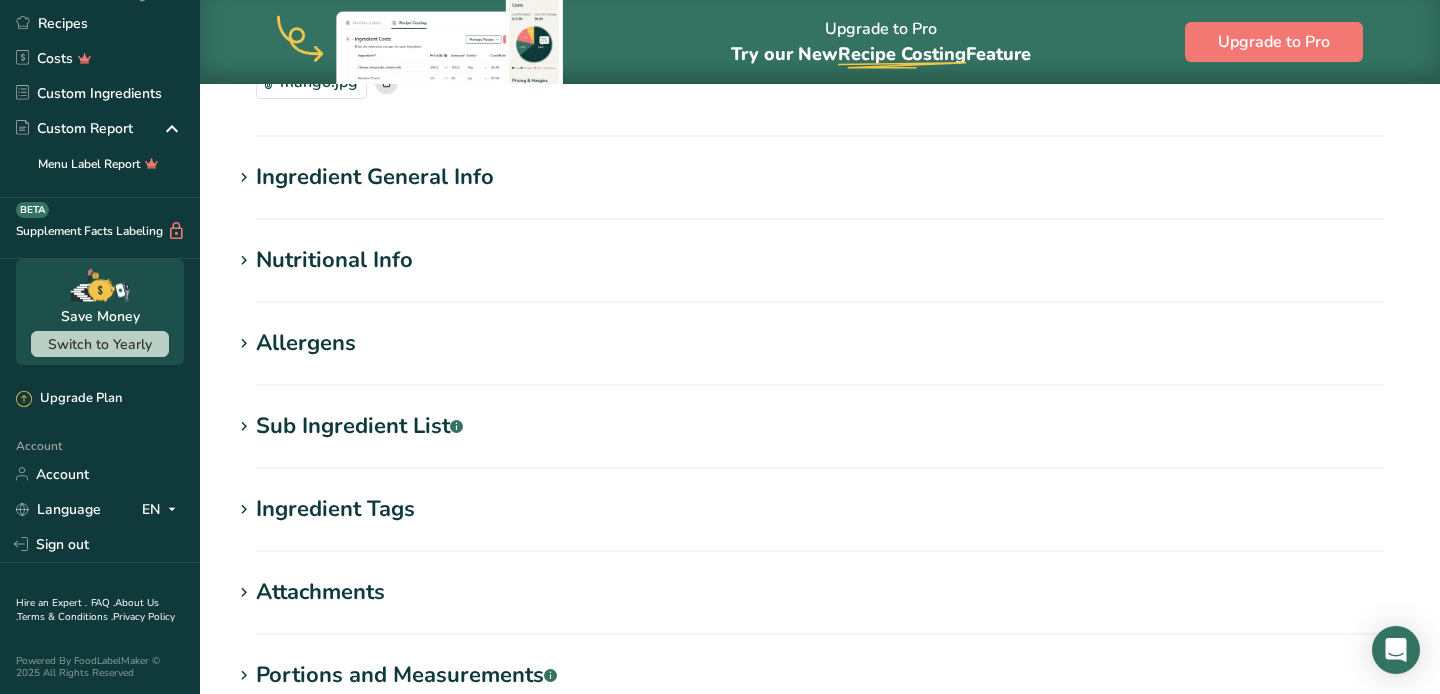 scroll, scrollTop: 233, scrollLeft: 0, axis: vertical 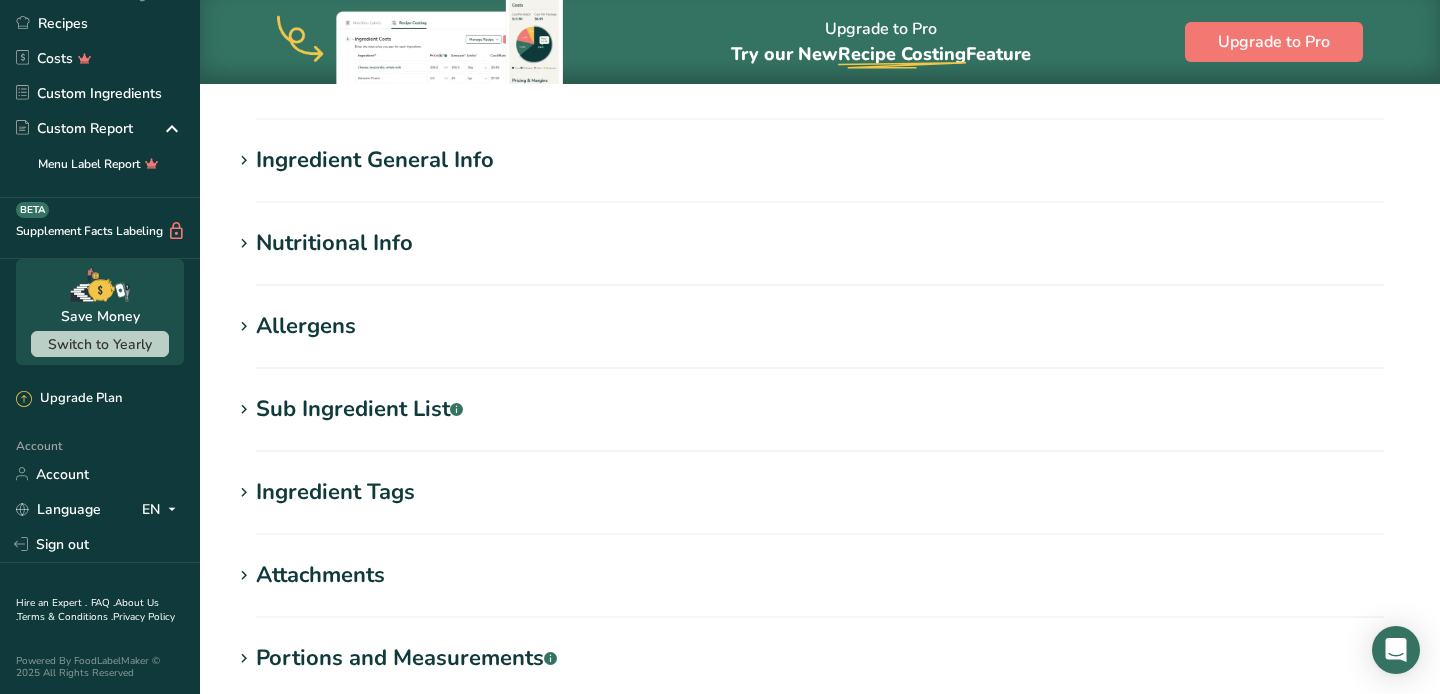 click on "Nutritional Info" at bounding box center (334, 243) 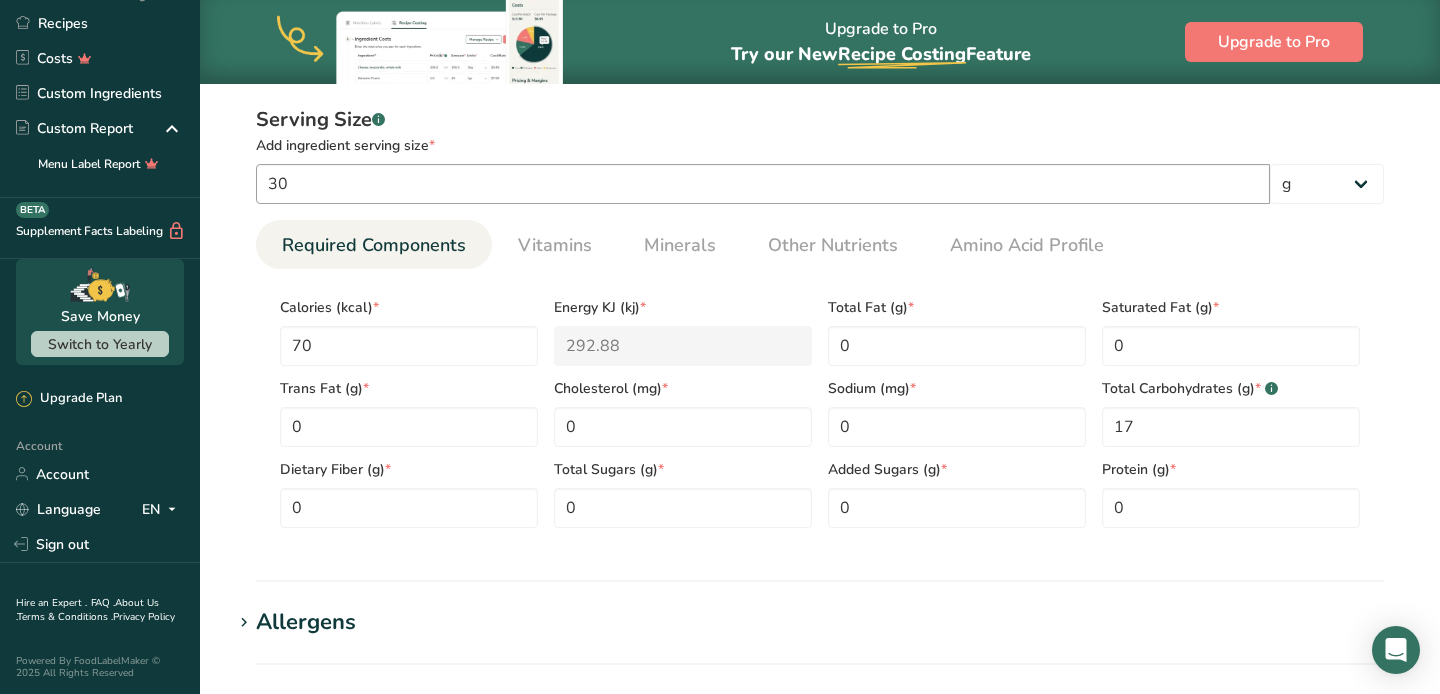 scroll, scrollTop: 945, scrollLeft: 0, axis: vertical 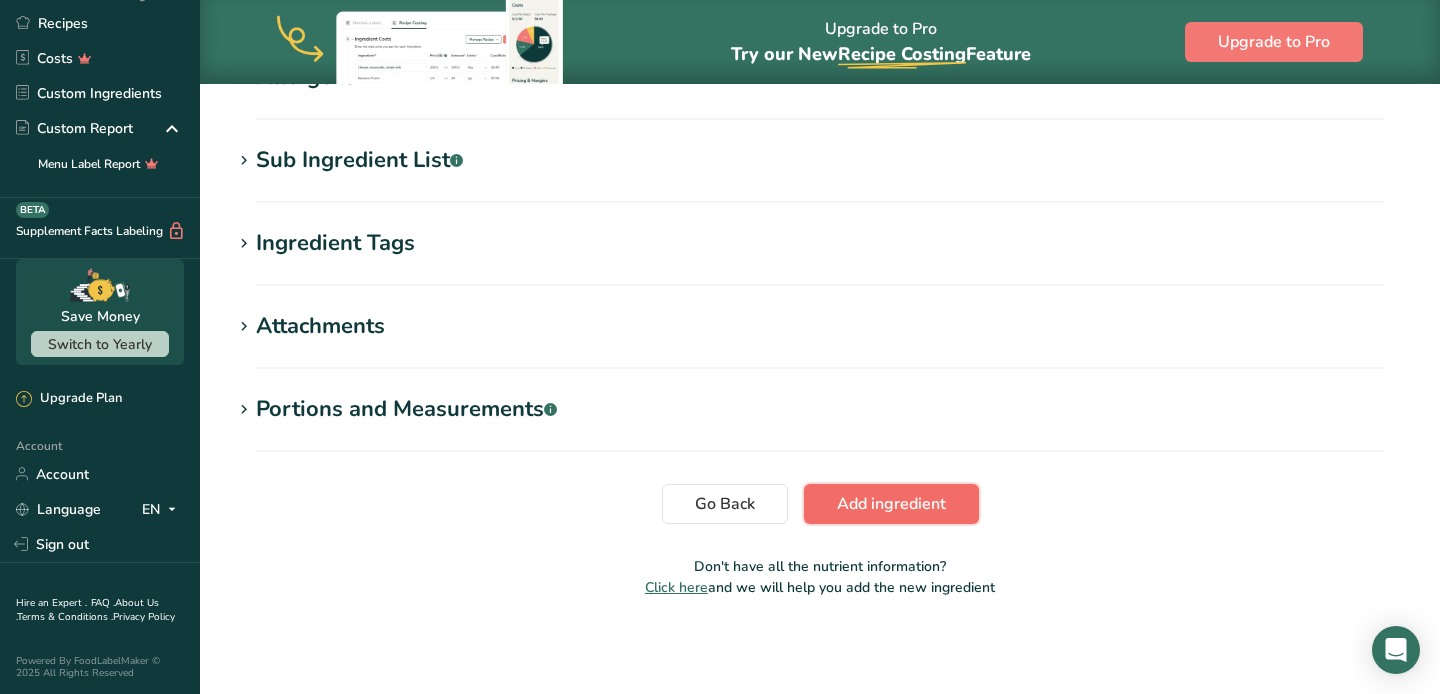 click on "Add ingredient" at bounding box center (891, 504) 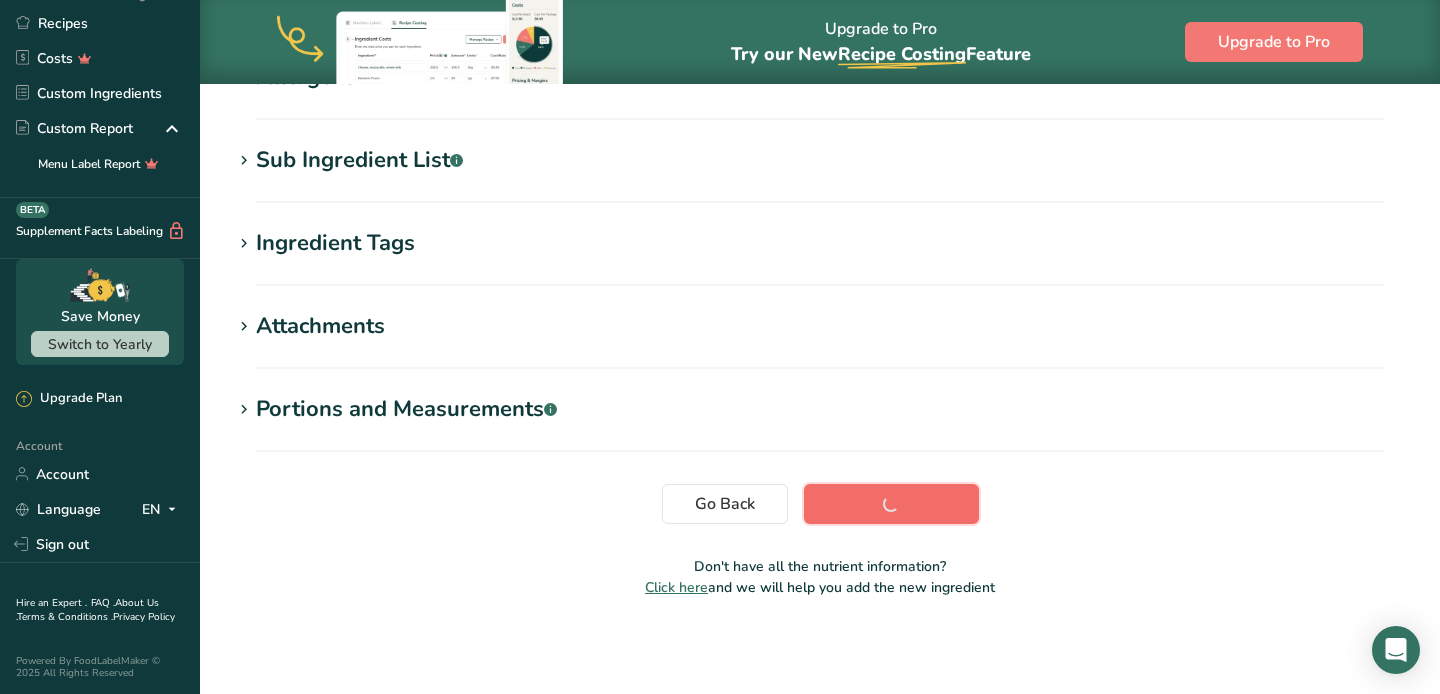 scroll, scrollTop: 380, scrollLeft: 0, axis: vertical 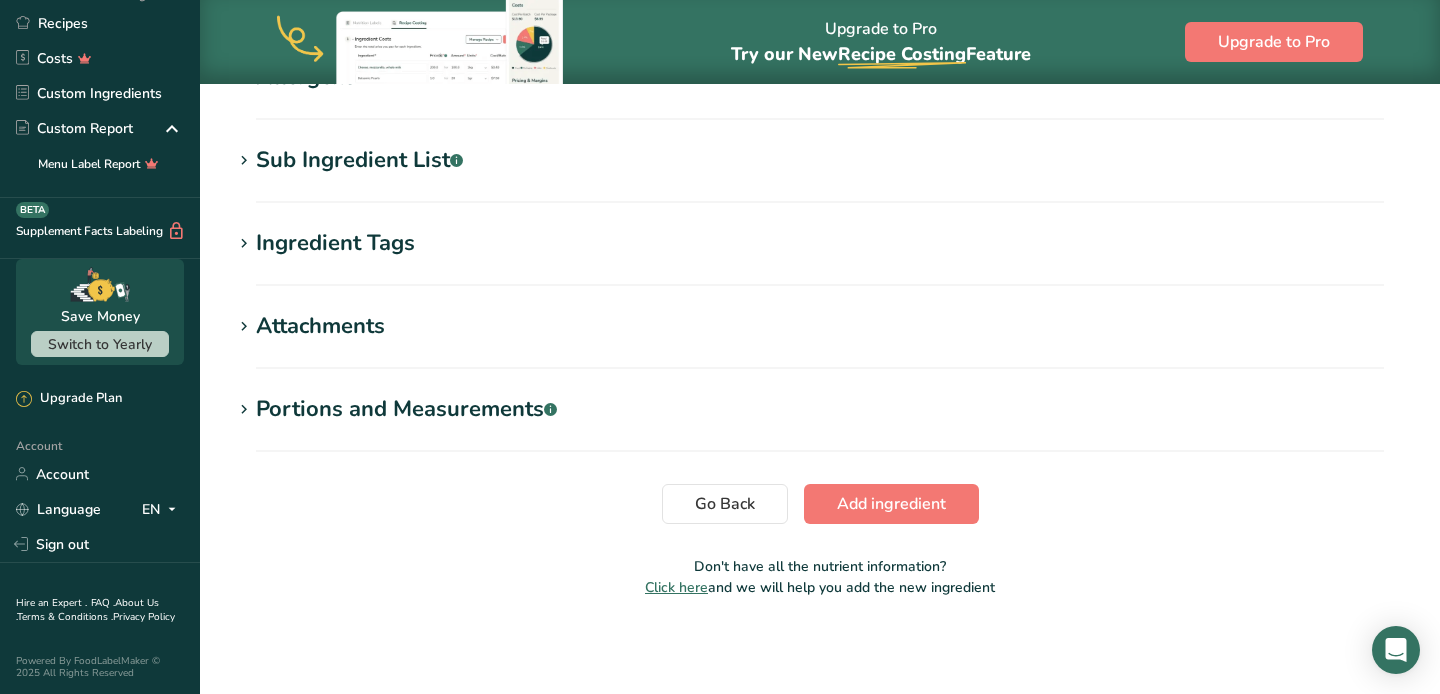 click on "Attachments" at bounding box center (320, 326) 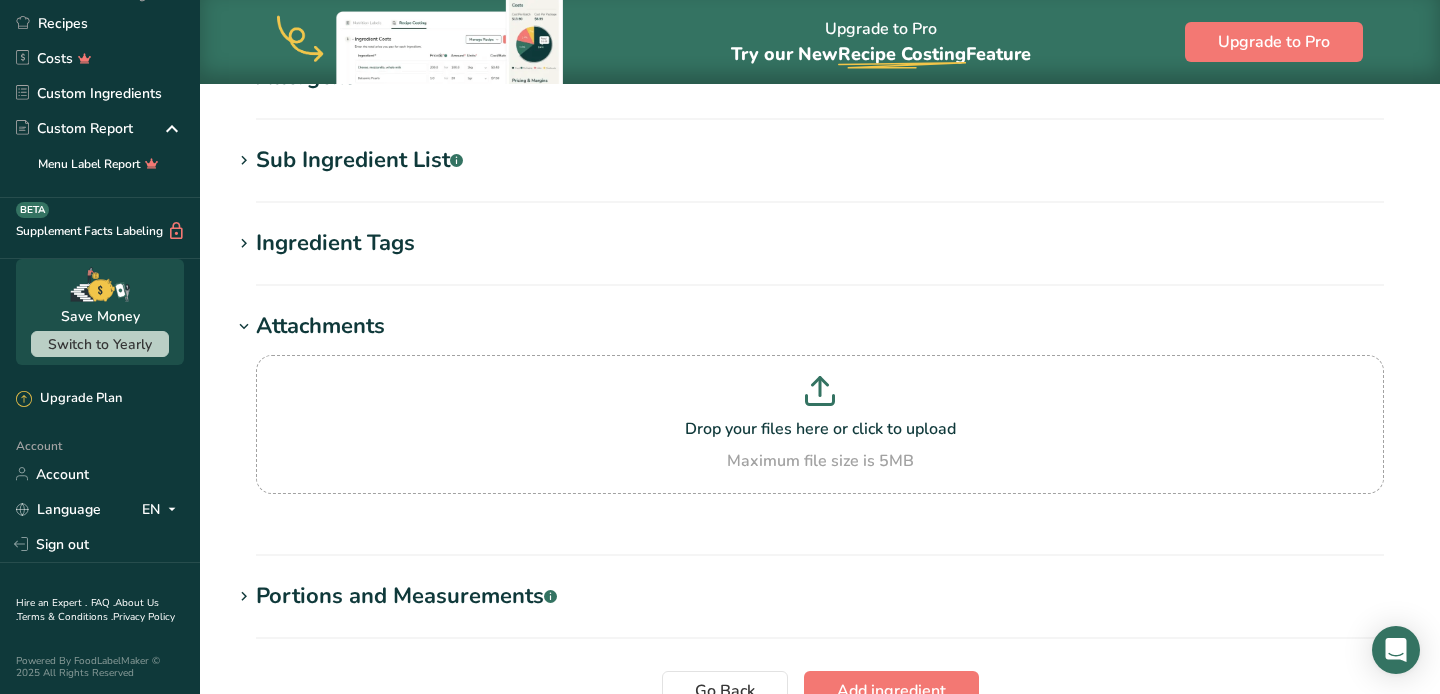 click on "Ingredient Tags" at bounding box center (335, 243) 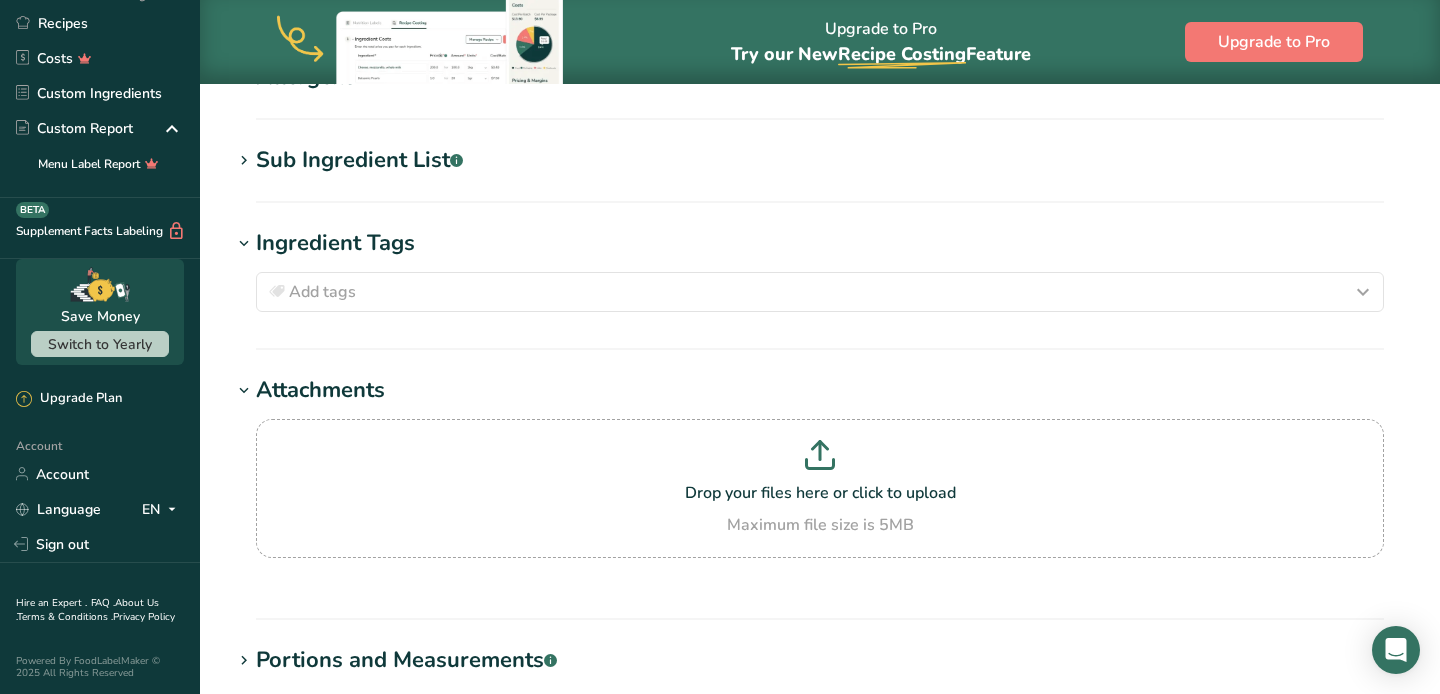 click on "Sub Ingredient List
.a-a{fill:#347362;}.b-a{fill:#fff;}" at bounding box center (359, 160) 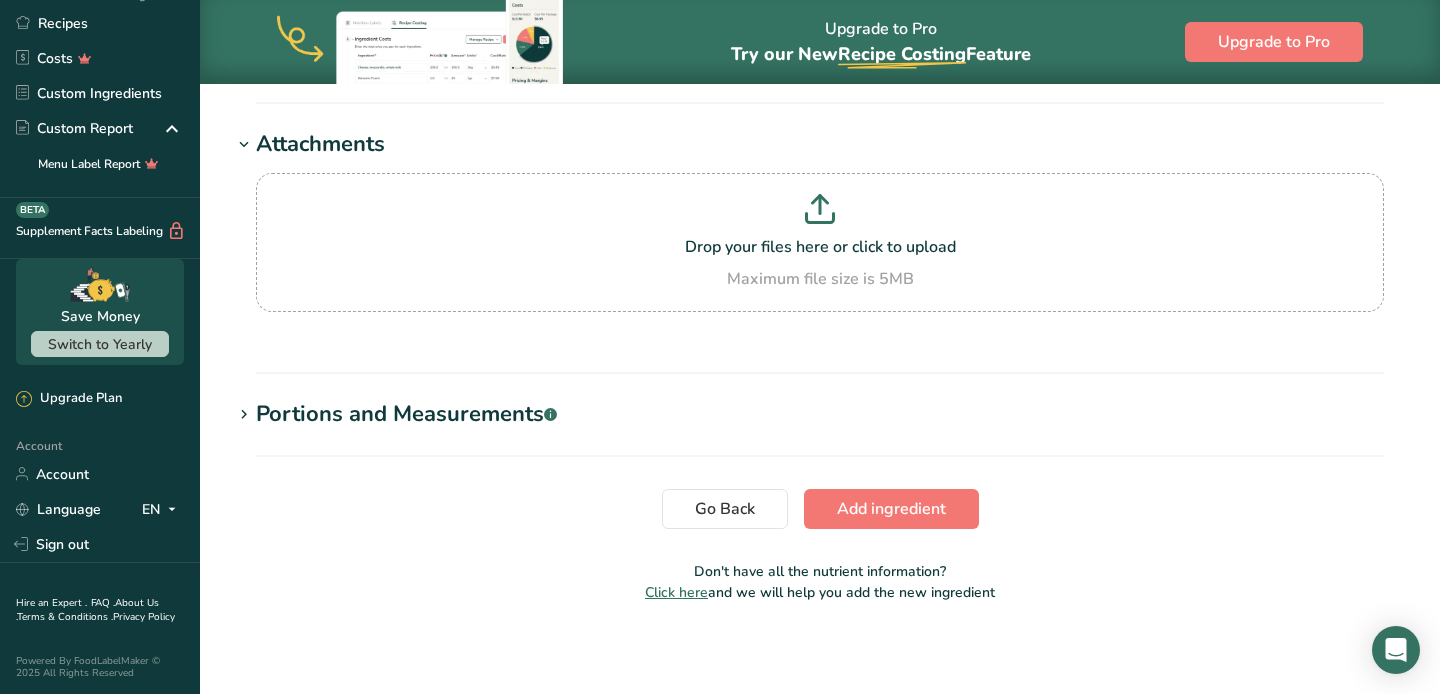 scroll, scrollTop: 775, scrollLeft: 0, axis: vertical 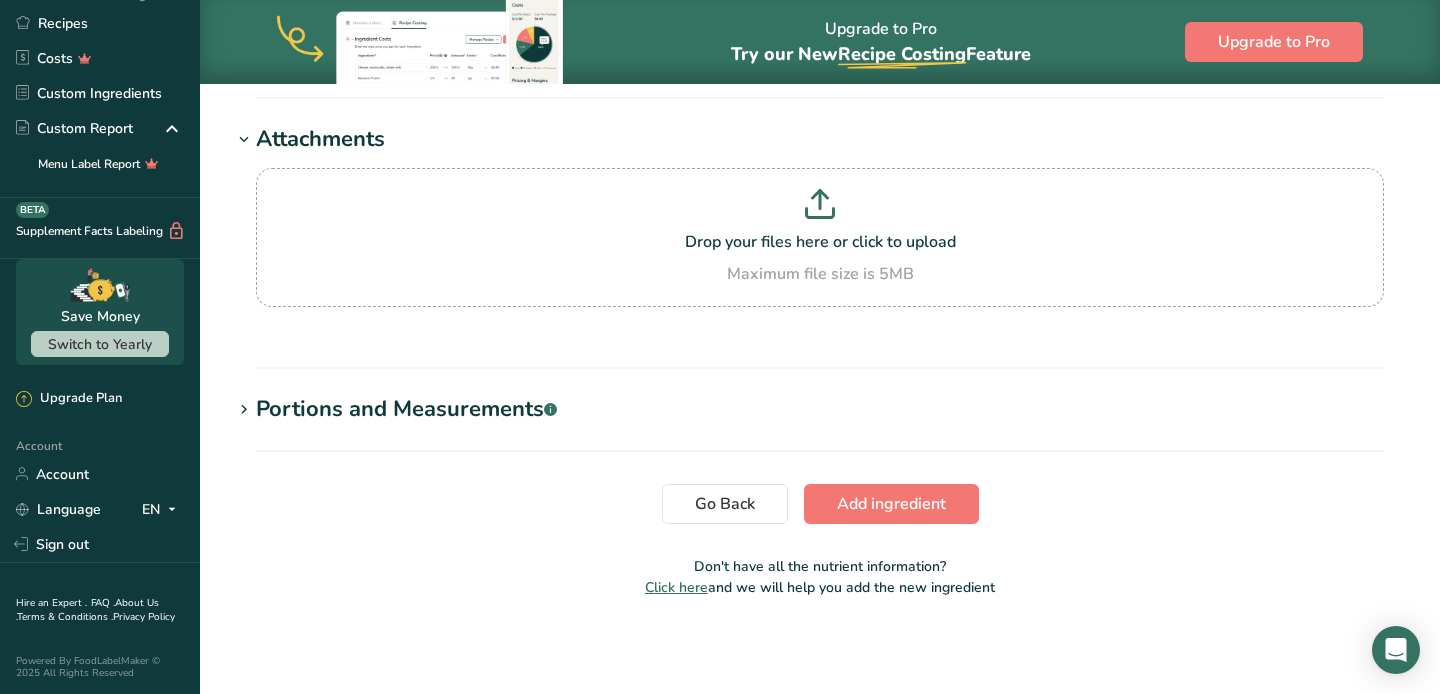 click on "Add new ingredient
Back to recipe
Ingredient Spec Sheet
.a-a{fill:#347362;}.b-a{fill:#fff;}
Upload an ingredient spec sheet or an image of a nutrition label, and our AI assistant will automatically fill-in the nutrients.
mango.jpg
Hold Tight!
Our AI tool is busy reading your ingredient spec sheet and pulling out all the juicy details.
Just a moment, and we'll have everything sorted for you!
Ingredient General Info
Ingredient Name *
Translate
Mango Puree
Ingredient Common Name
.a-a{fill:#347362;}.b-a{fill:#fff;}
Translate
Ingredient code
.a-a{fill:#347362;}.b-a{fill:#fff;}
Ingredient Category *" at bounding box center [820, -31] 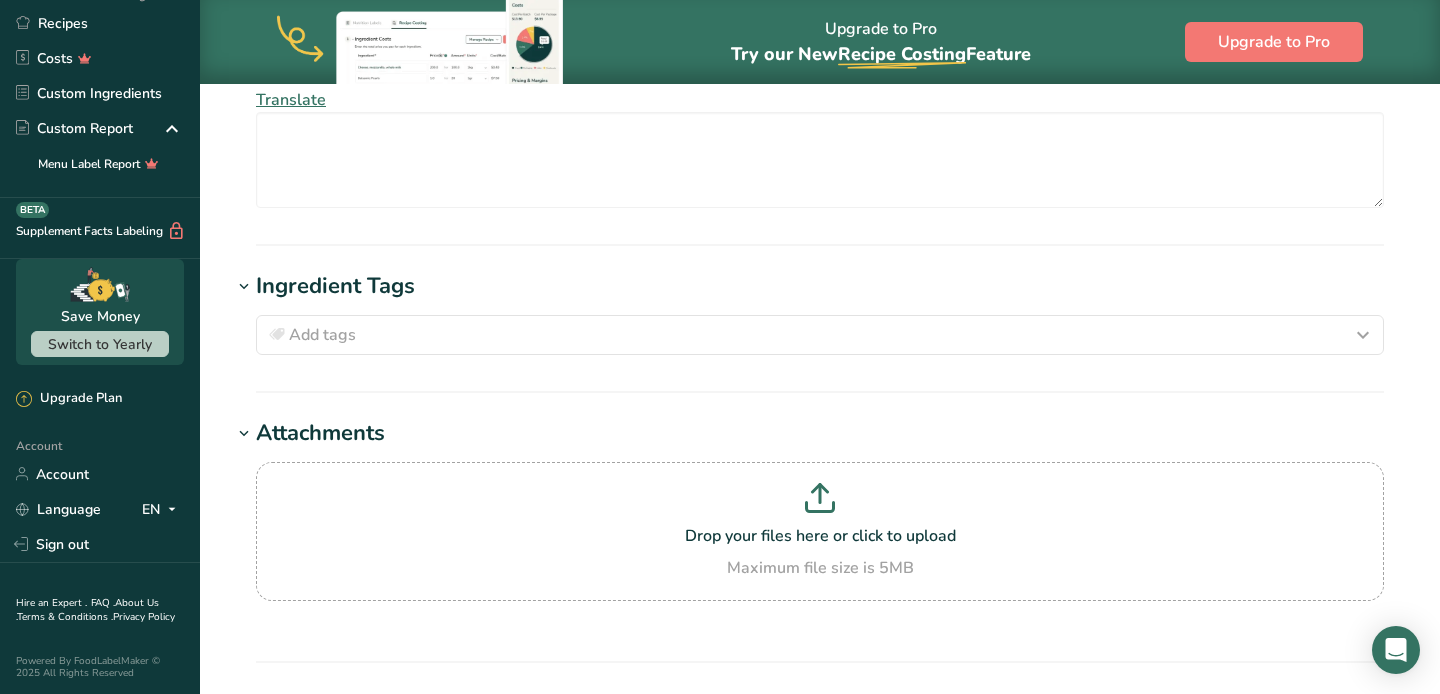 scroll, scrollTop: 0, scrollLeft: 0, axis: both 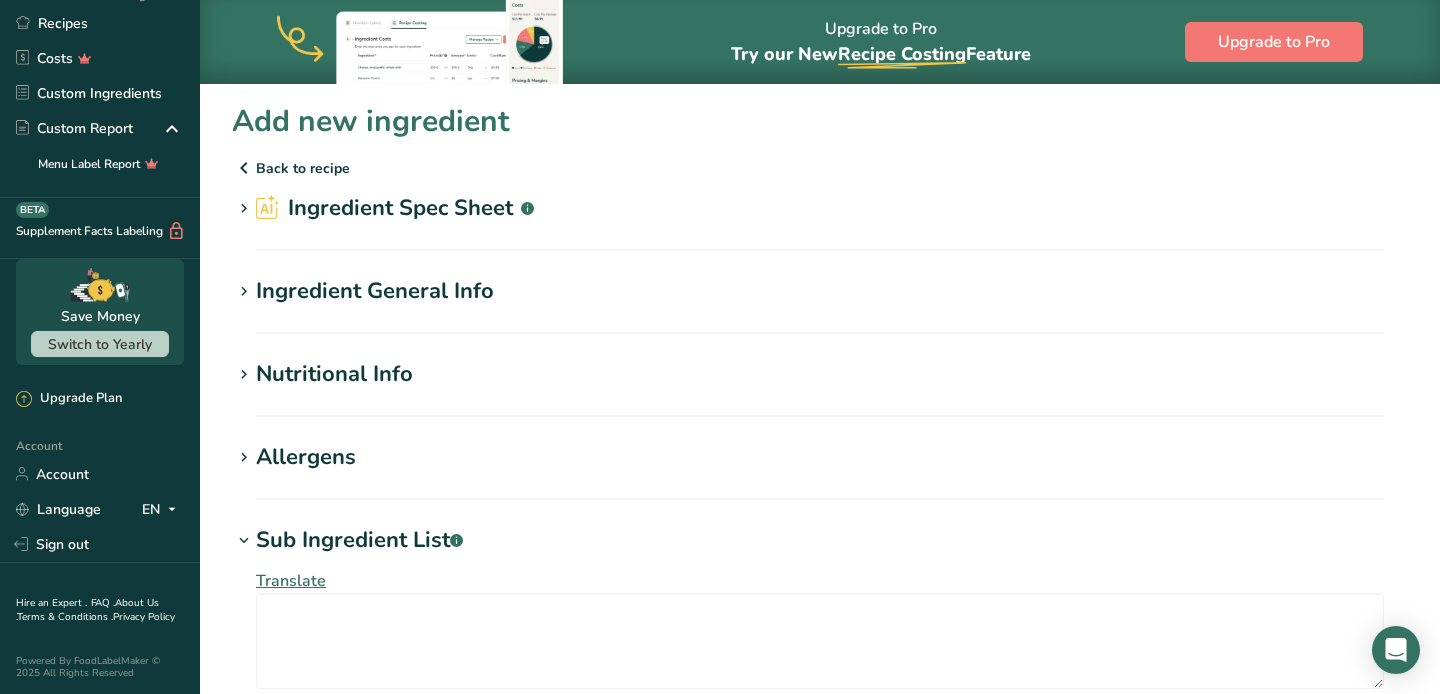 click on "Add new ingredient
Back to recipe
Ingredient Spec Sheet
.a-a{fill:#347362;}.b-a{fill:#fff;}
Upload an ingredient spec sheet or an image of a nutrition label, and our AI assistant will automatically fill-in the nutrients.
mango.jpg
Hold Tight!
Our AI tool is busy reading your ingredient spec sheet and pulling out all the juicy details.
Just a moment, and we'll have everything sorted for you!
Ingredient General Info
Ingredient Name *
Translate
Mango Puree
Ingredient Common Name
.a-a{fill:#347362;}.b-a{fill:#fff;}
Translate
Ingredient code
.a-a{fill:#347362;}.b-a{fill:#fff;}
Ingredient Category *" at bounding box center (820, 772) 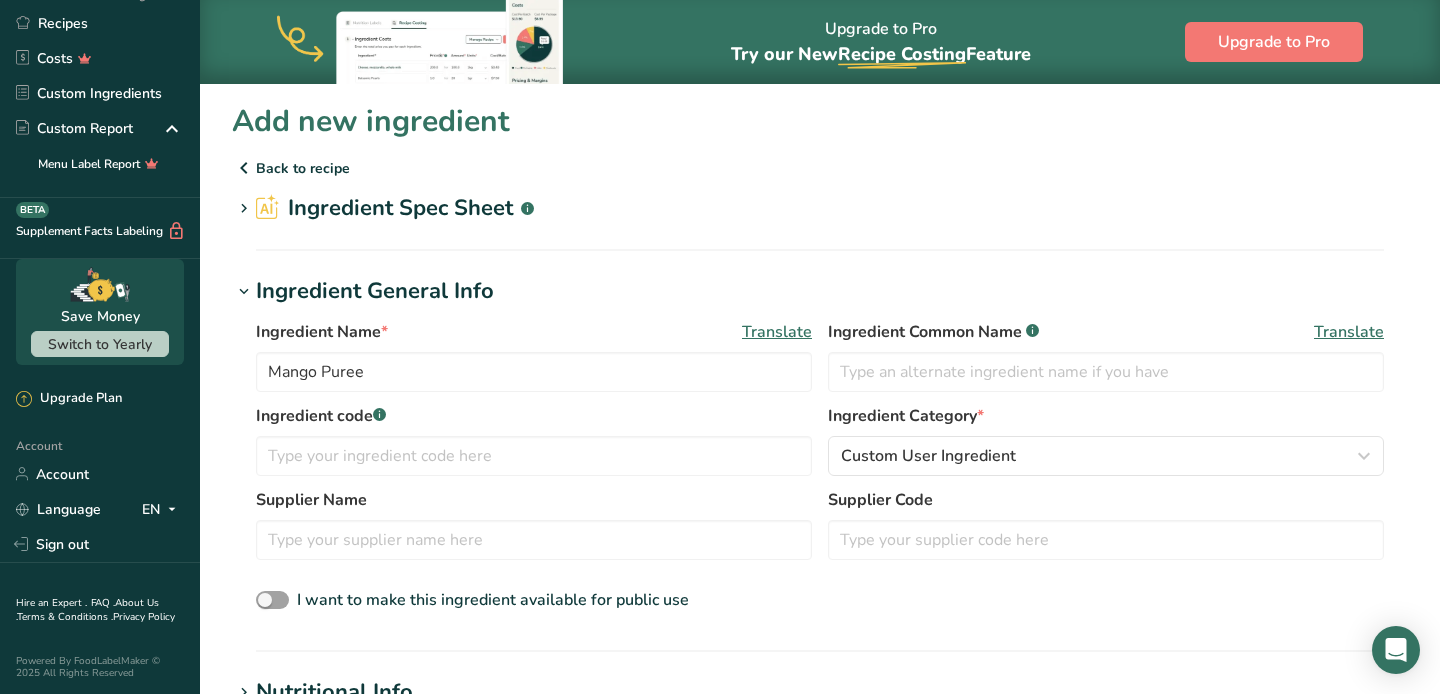 click on "Ingredient General Info" at bounding box center [375, 291] 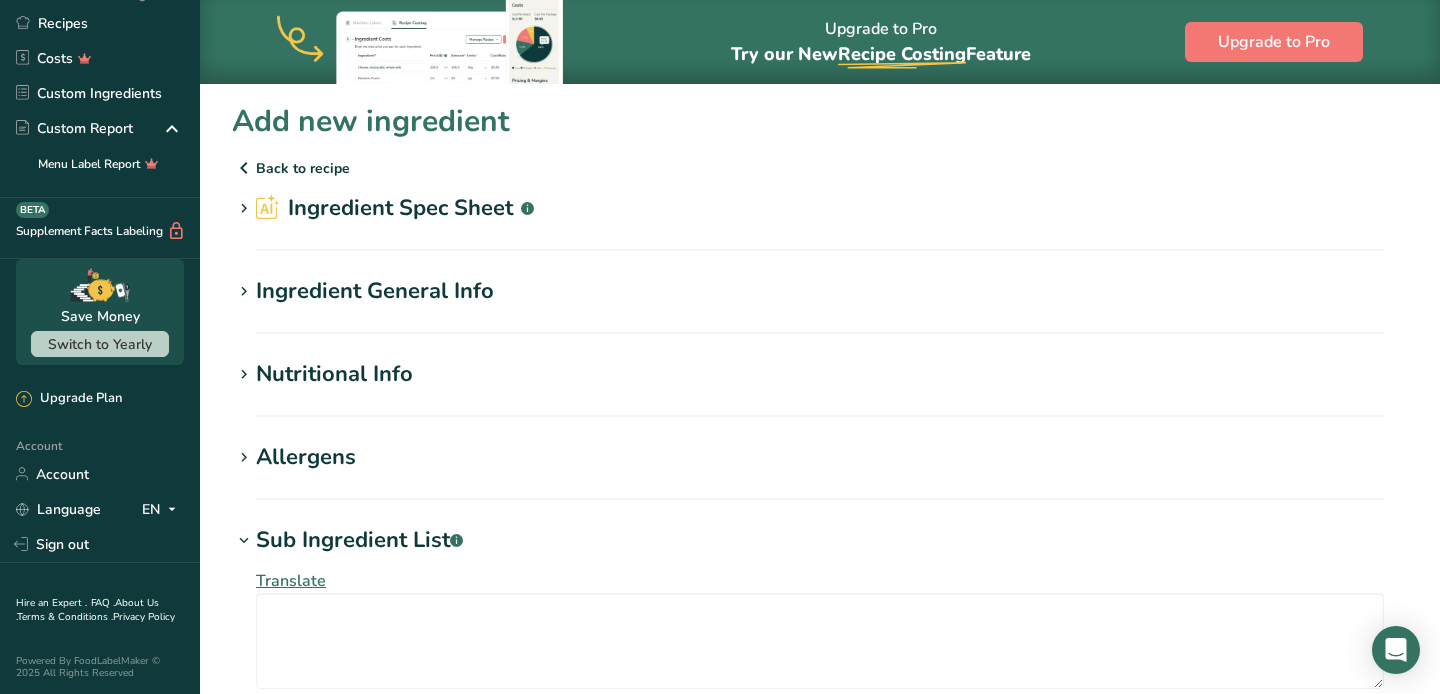click on "Ingredient Spec Sheet
.a-a{fill:#347362;}.b-a{fill:#fff;}" at bounding box center (395, 208) 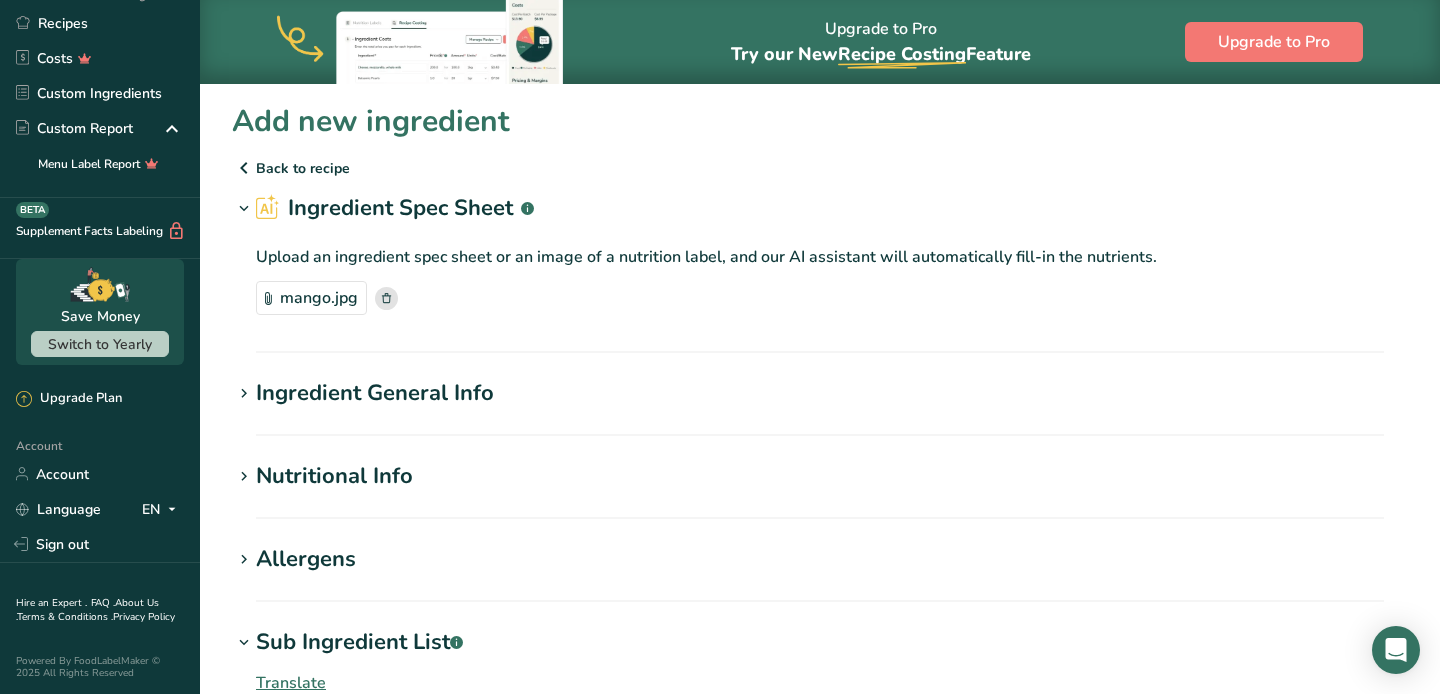 click 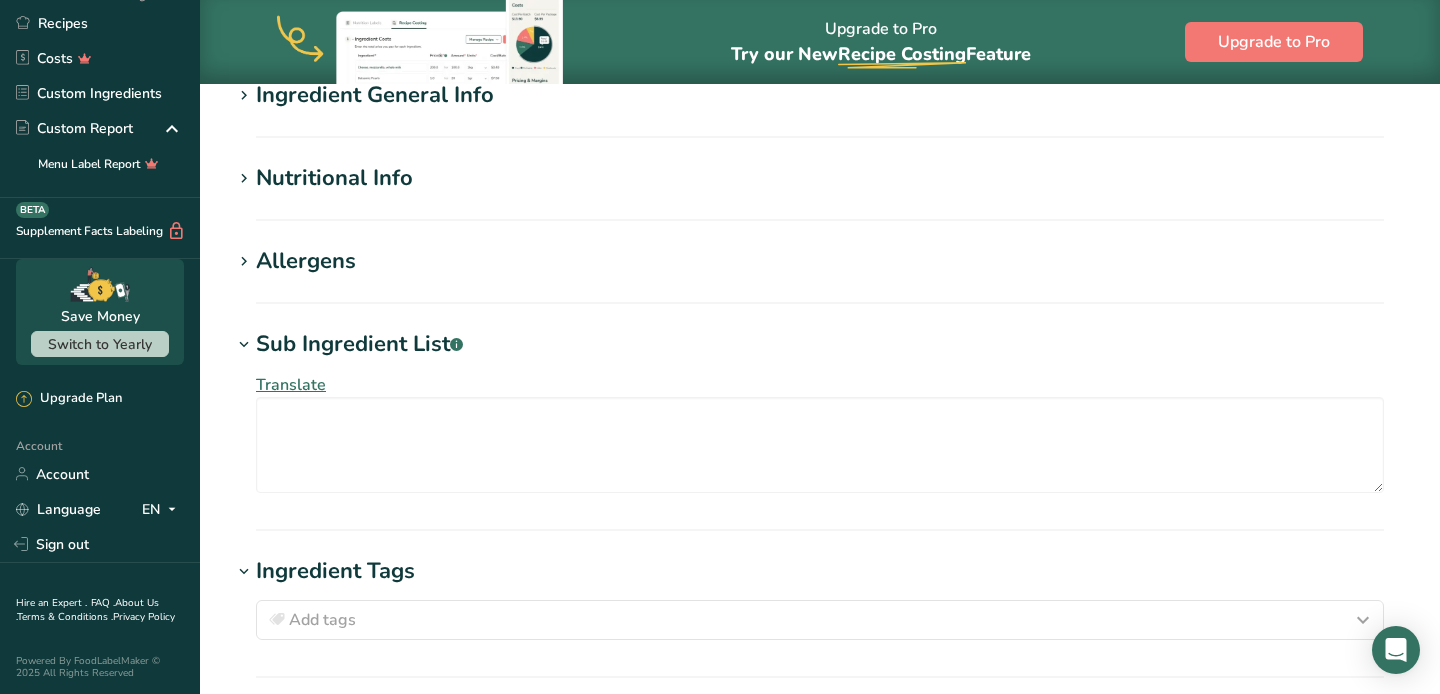 scroll, scrollTop: 933, scrollLeft: 0, axis: vertical 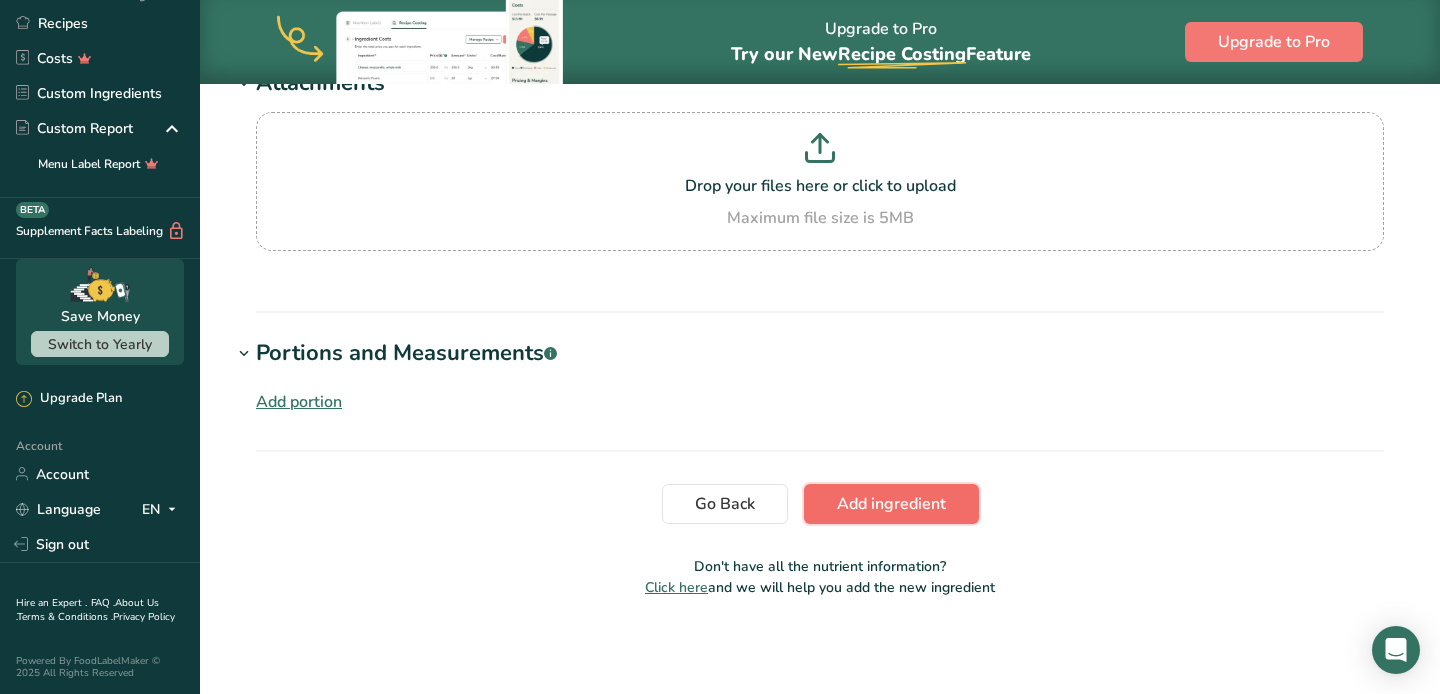click on "Add ingredient" at bounding box center [891, 504] 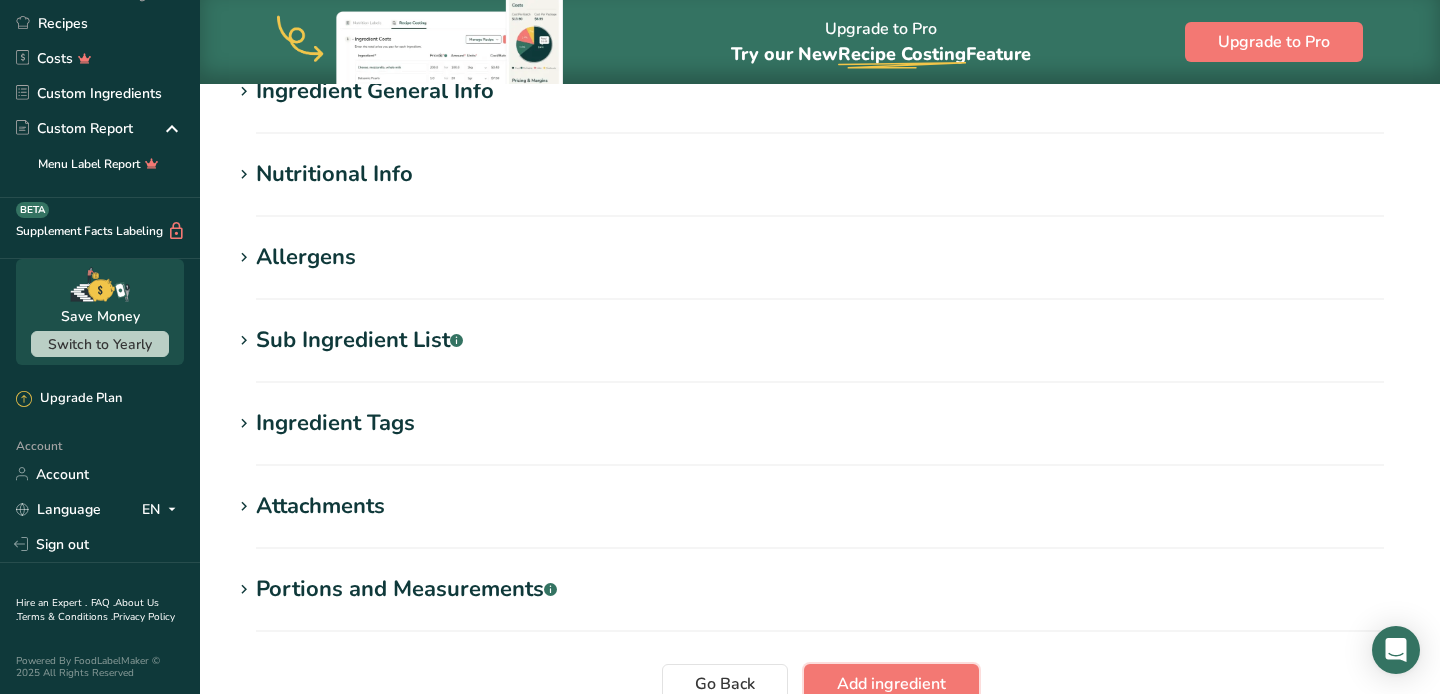 scroll, scrollTop: 284, scrollLeft: 0, axis: vertical 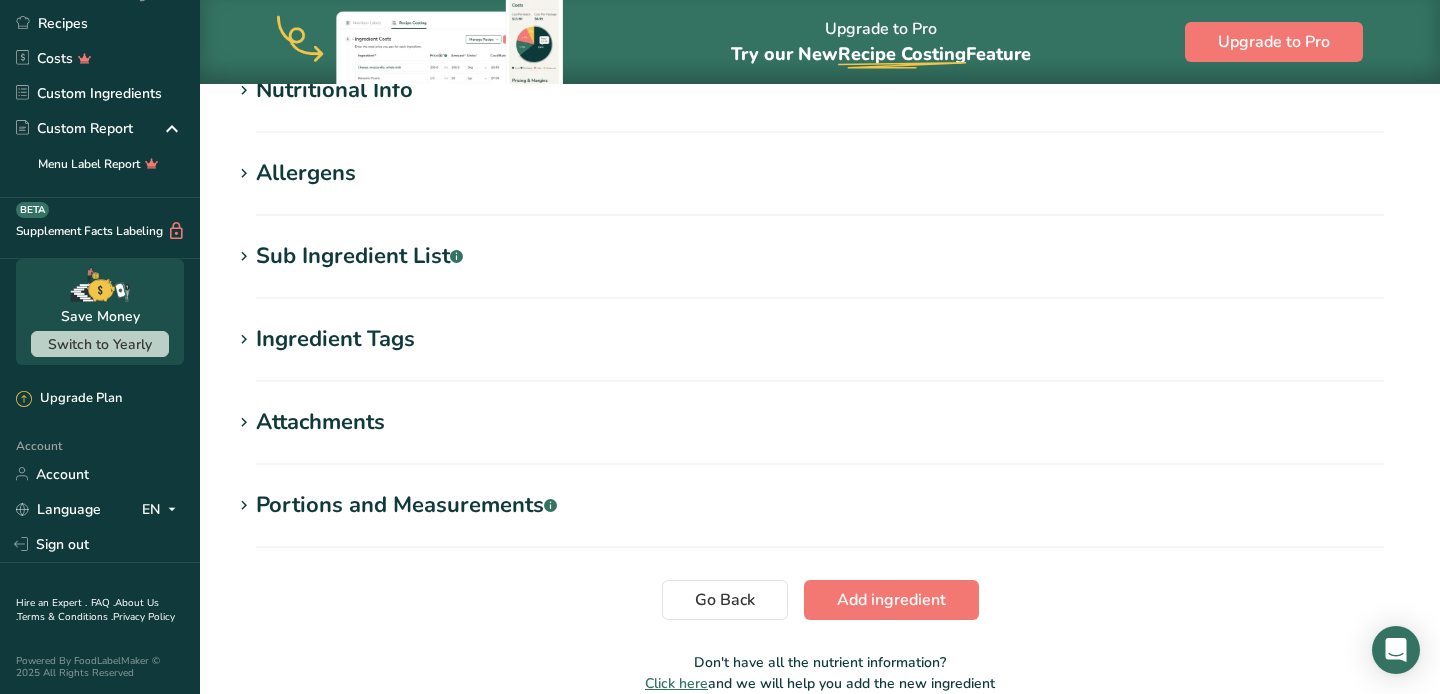 click on "Portions and Measurements
.a-a{fill:#347362;}.b-a{fill:#fff;}" at bounding box center [406, 505] 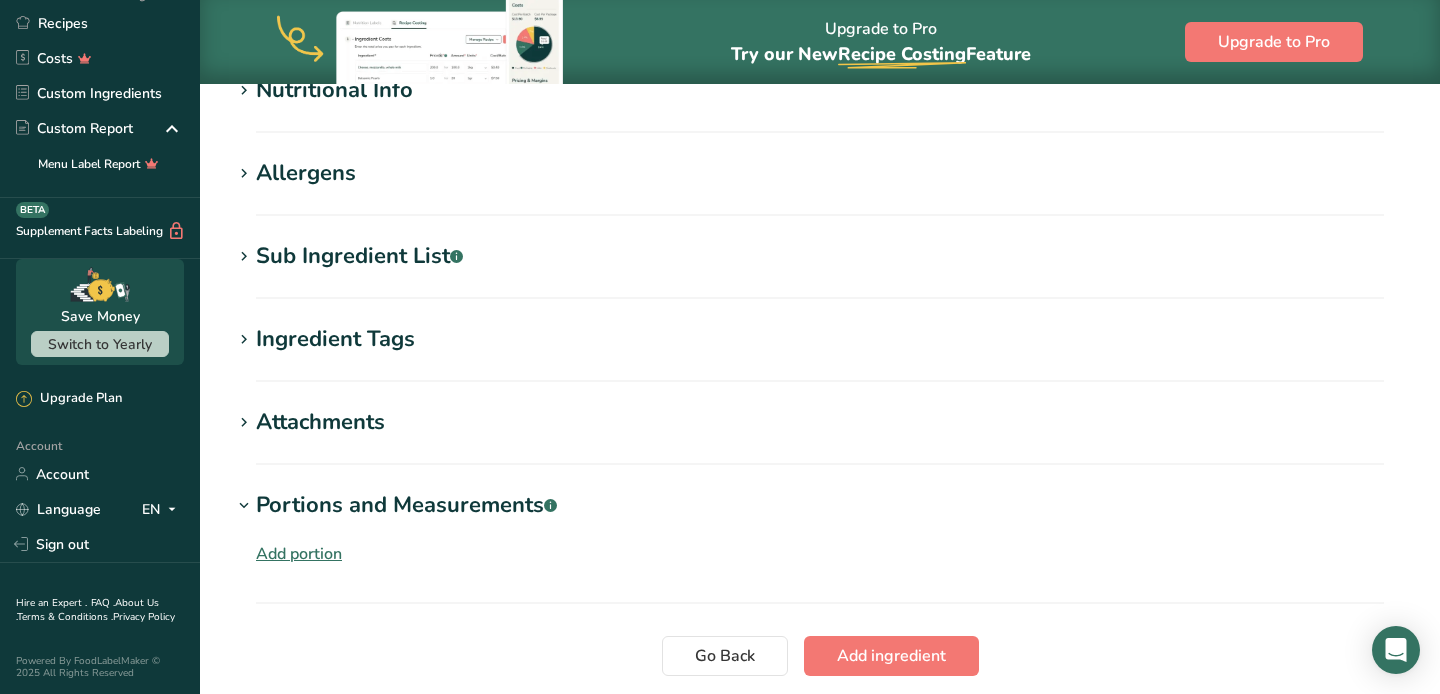 click on "Portions and Measurements
.a-a{fill:#347362;}.b-a{fill:#fff;}" at bounding box center (406, 505) 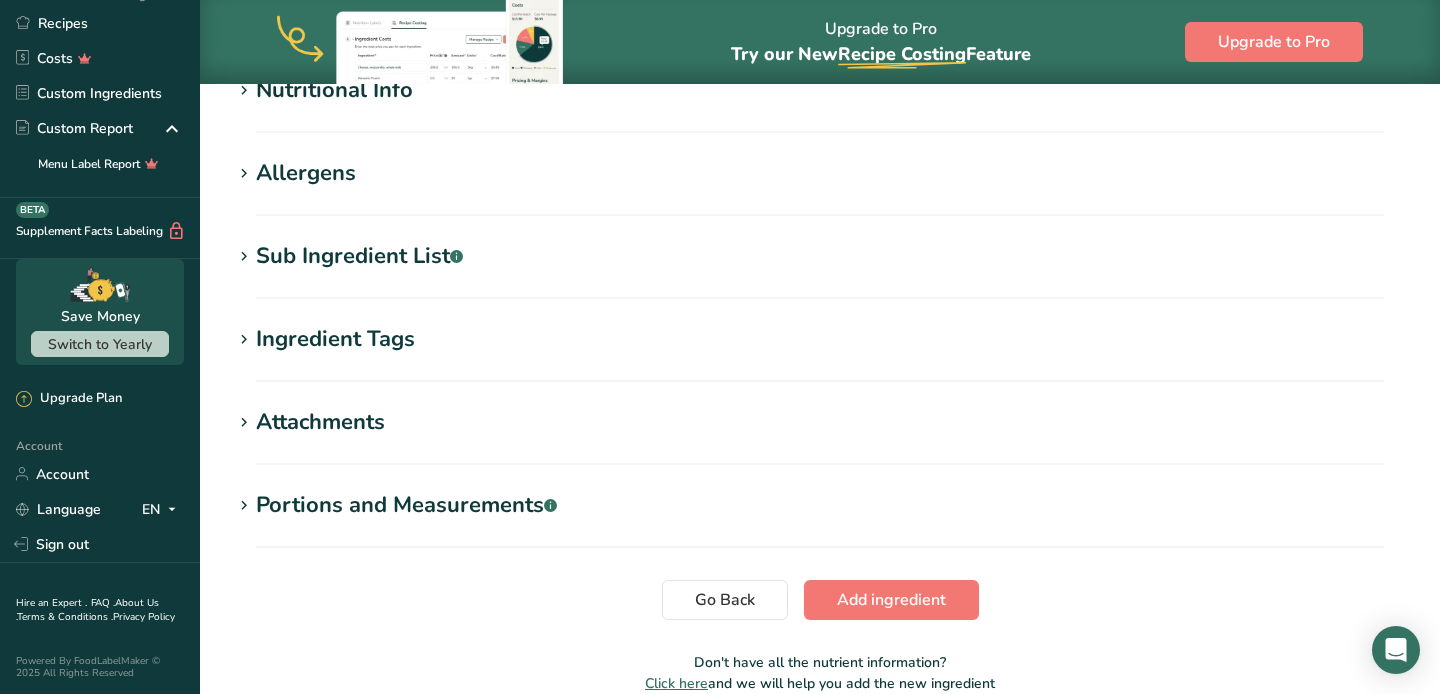 click on "Attachments" at bounding box center (320, 422) 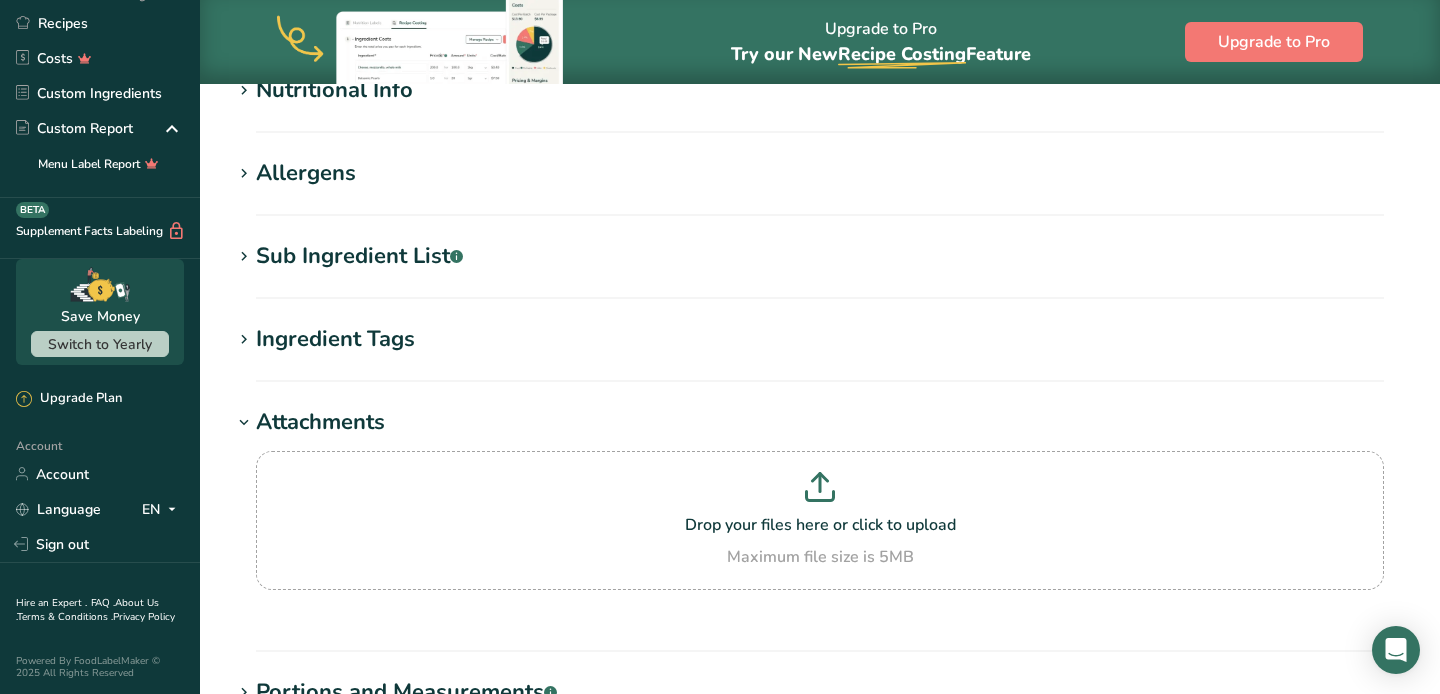 click on "Attachments" at bounding box center [320, 422] 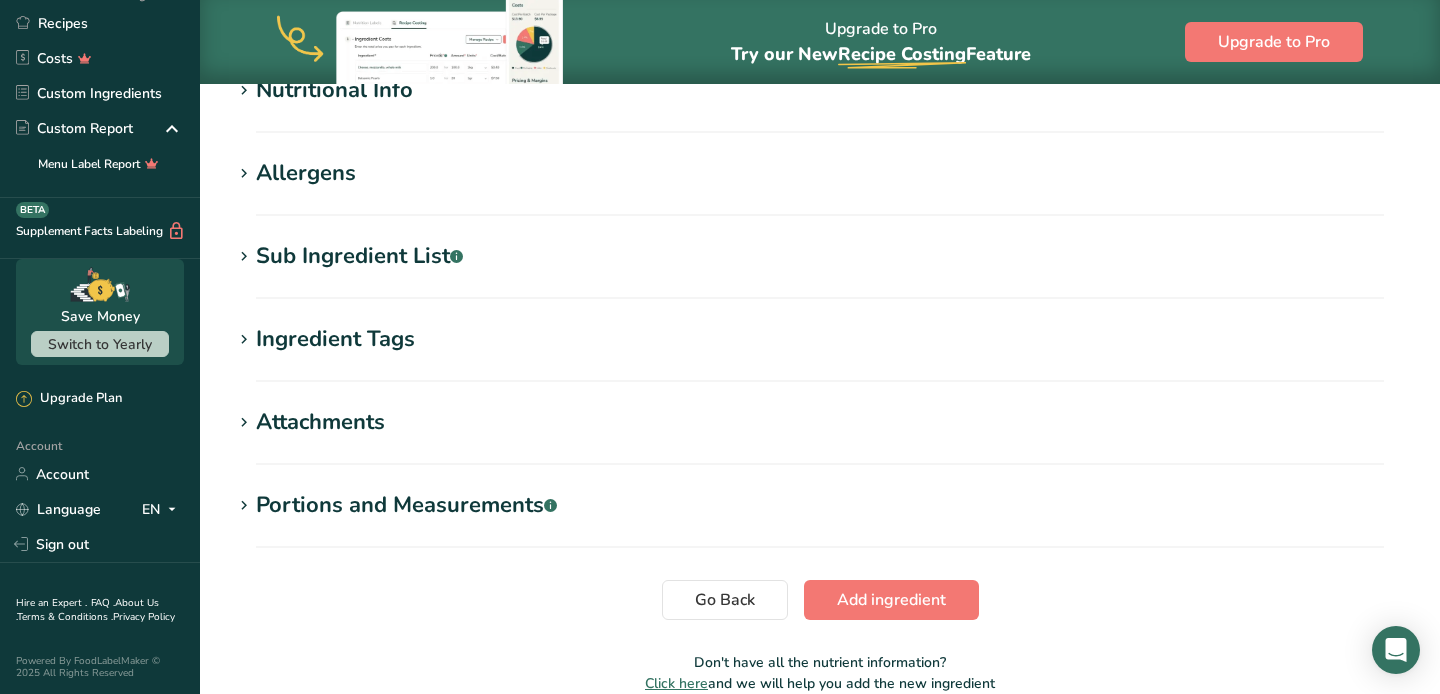 click on "Ingredient Tags" at bounding box center [335, 339] 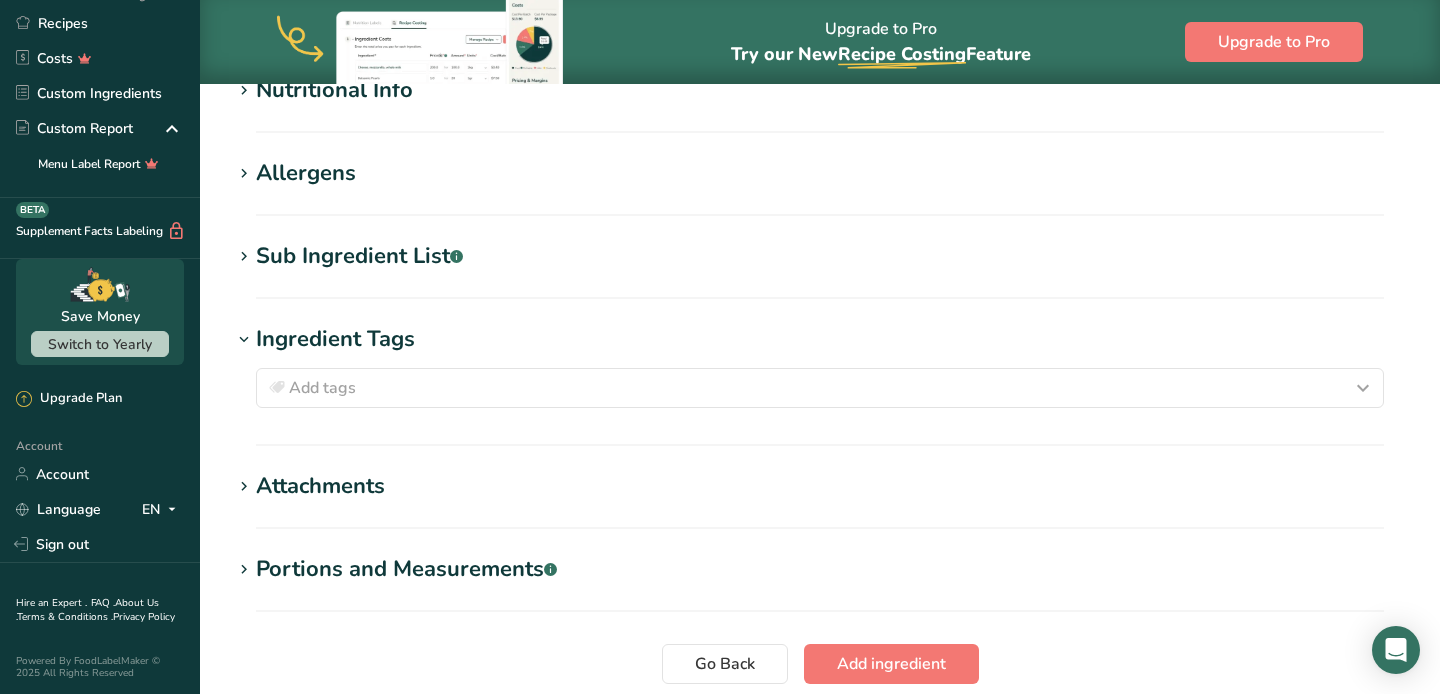 click on "Ingredient Tags" at bounding box center (335, 339) 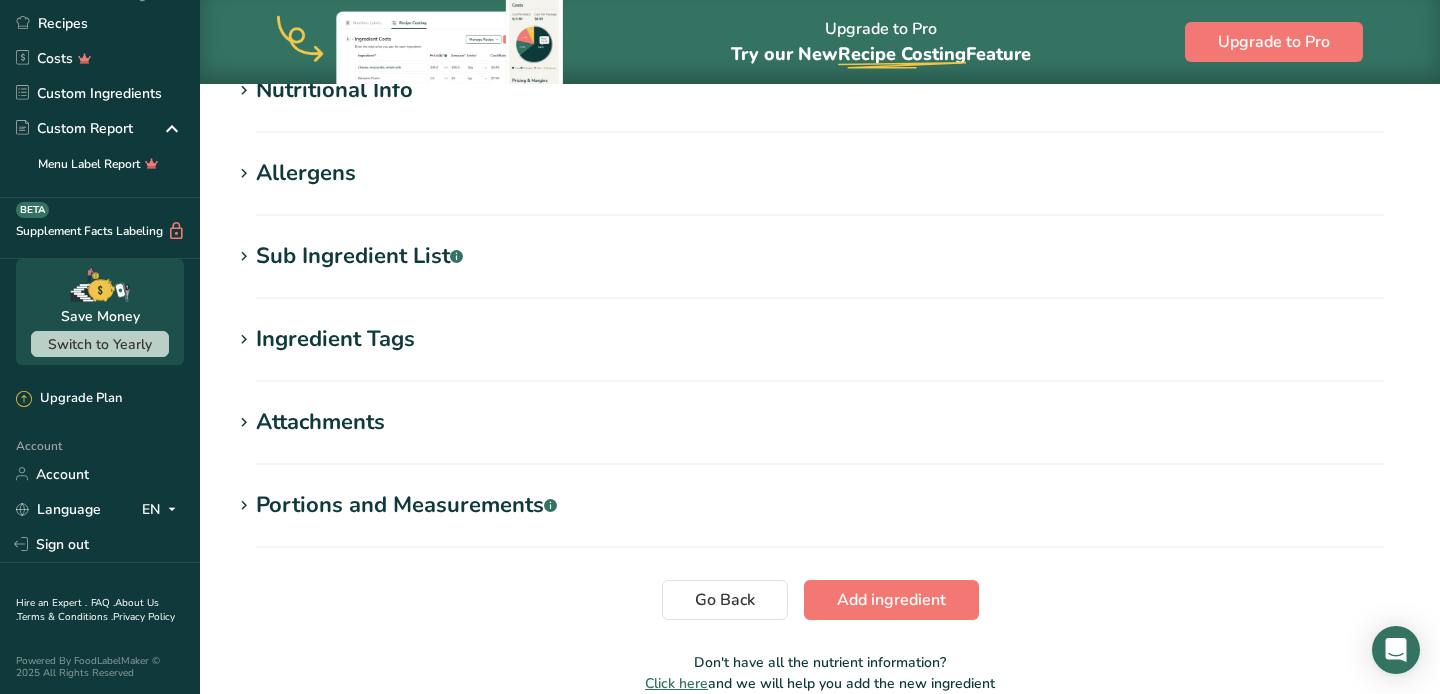 click on "Sub Ingredient List
.a-a{fill:#347362;}.b-a{fill:#fff;}" at bounding box center (359, 256) 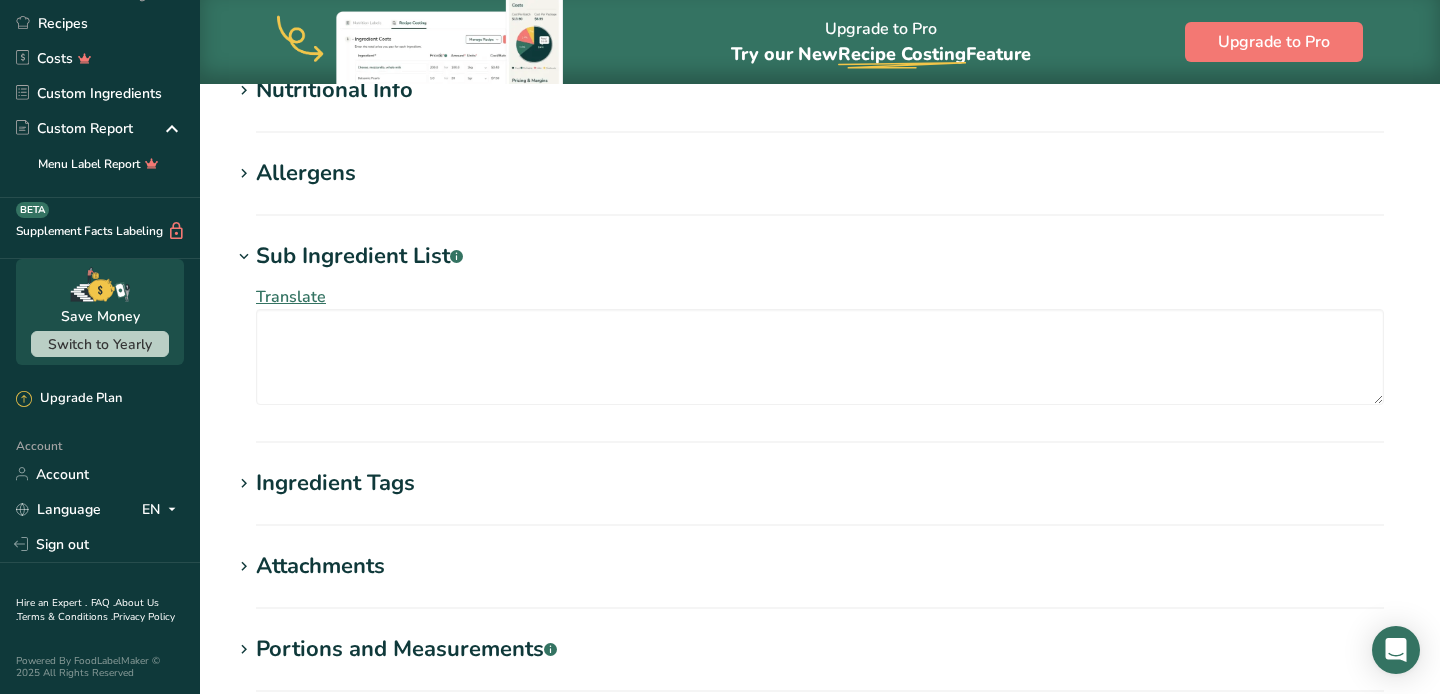 click on "Sub Ingredient List
.a-a{fill:#347362;}.b-a{fill:#fff;}" at bounding box center [359, 256] 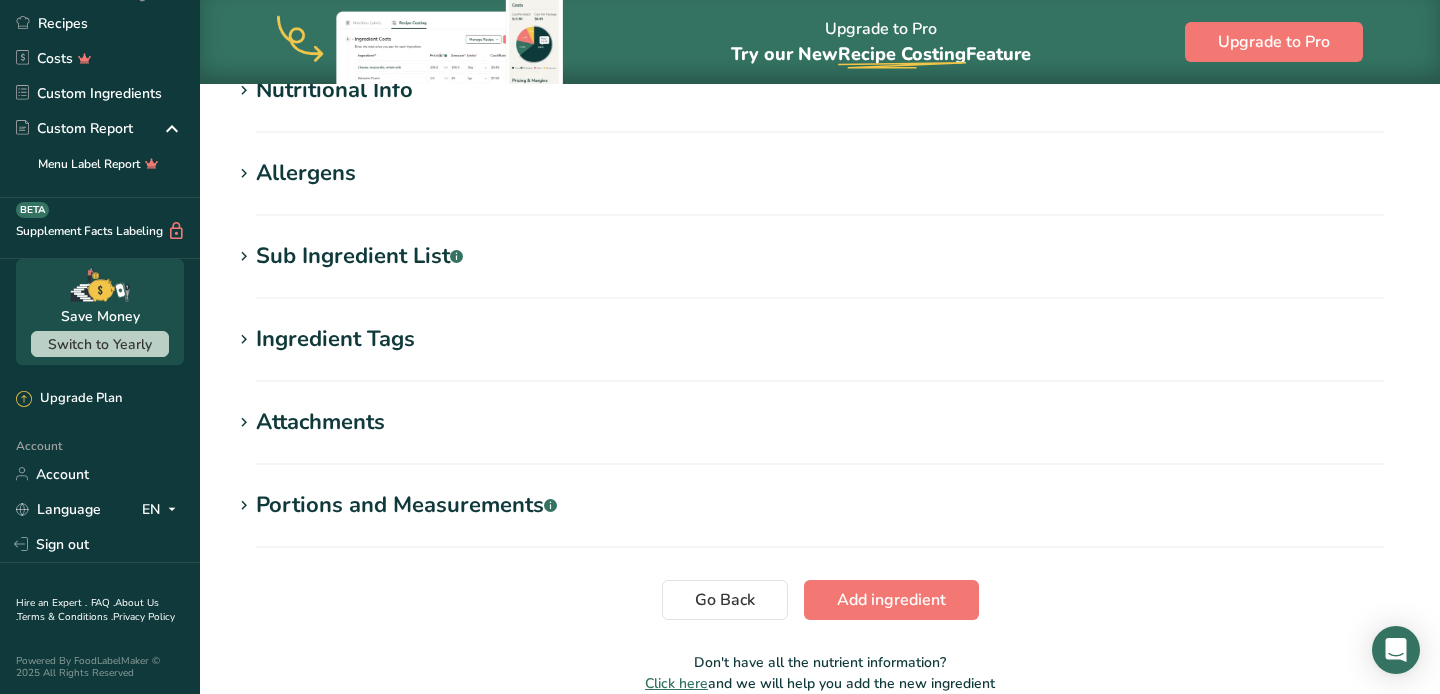 click on "Allergens" at bounding box center (306, 173) 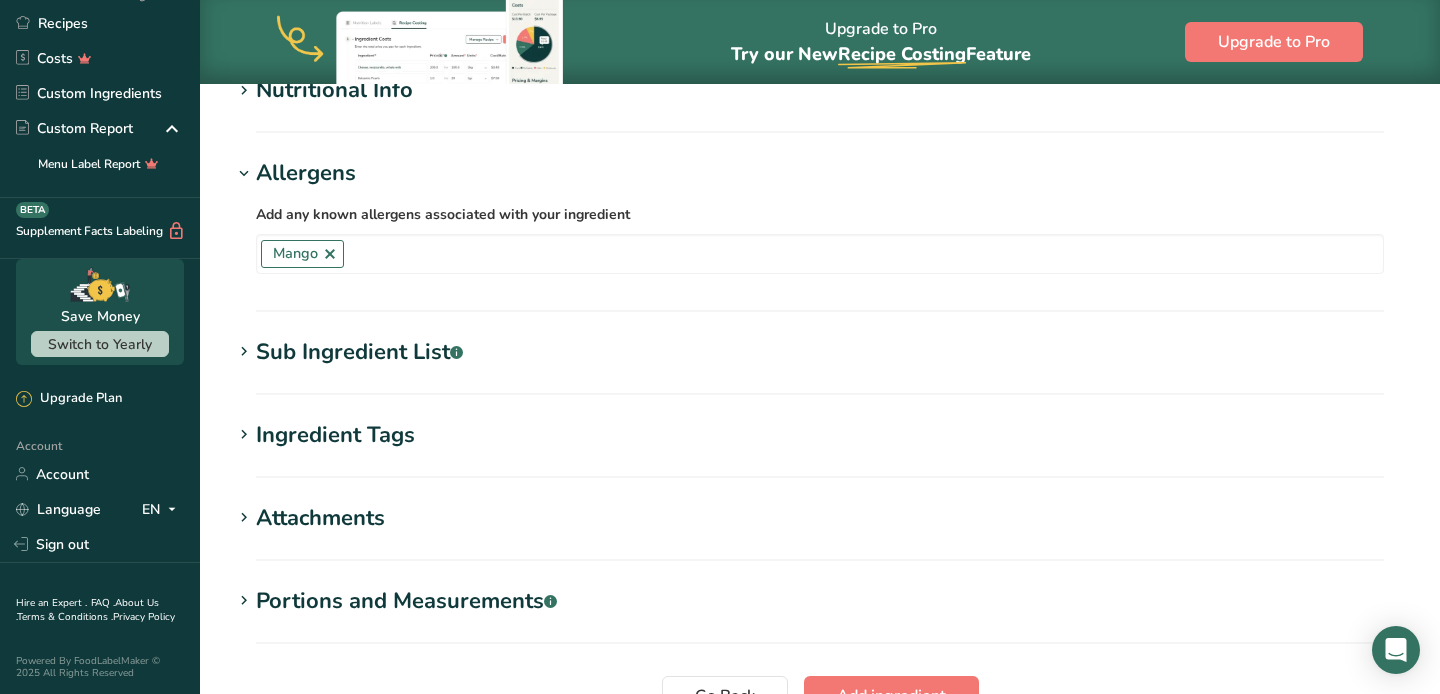 click on "Allergens" at bounding box center (306, 173) 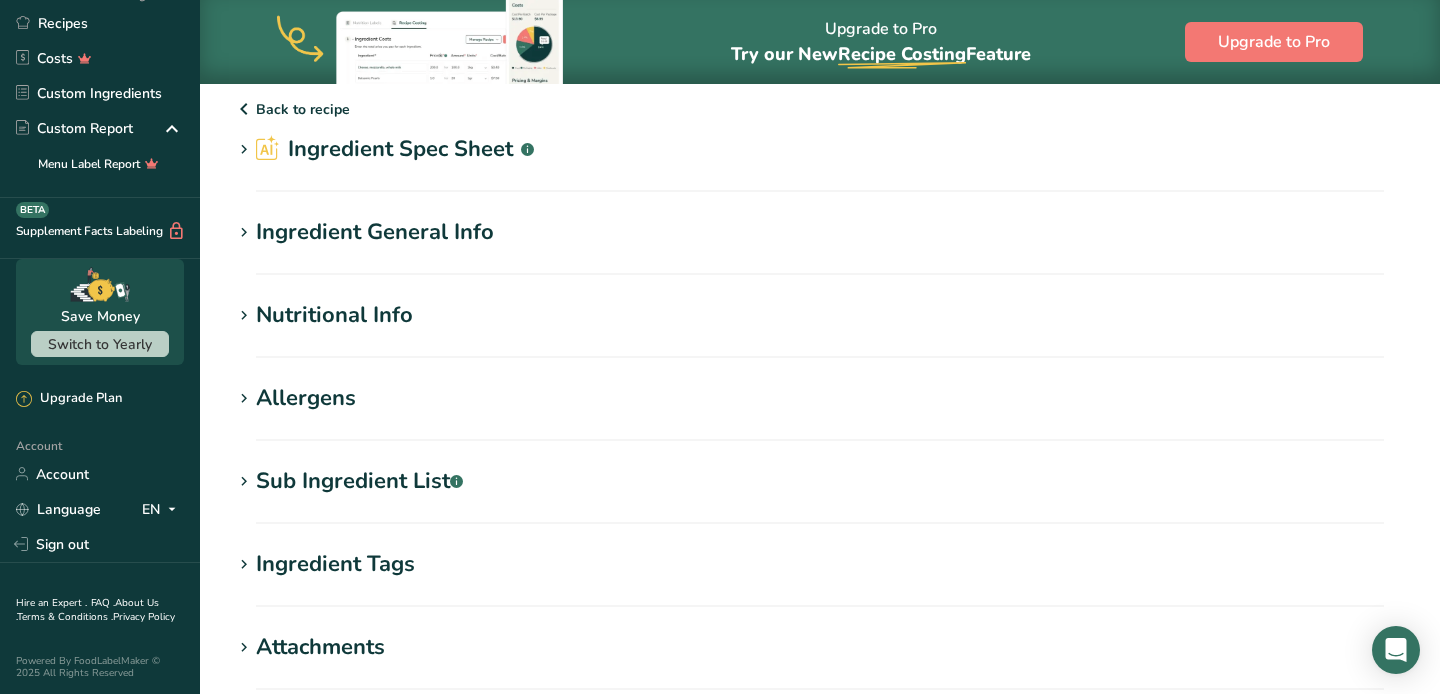 scroll, scrollTop: 20, scrollLeft: 0, axis: vertical 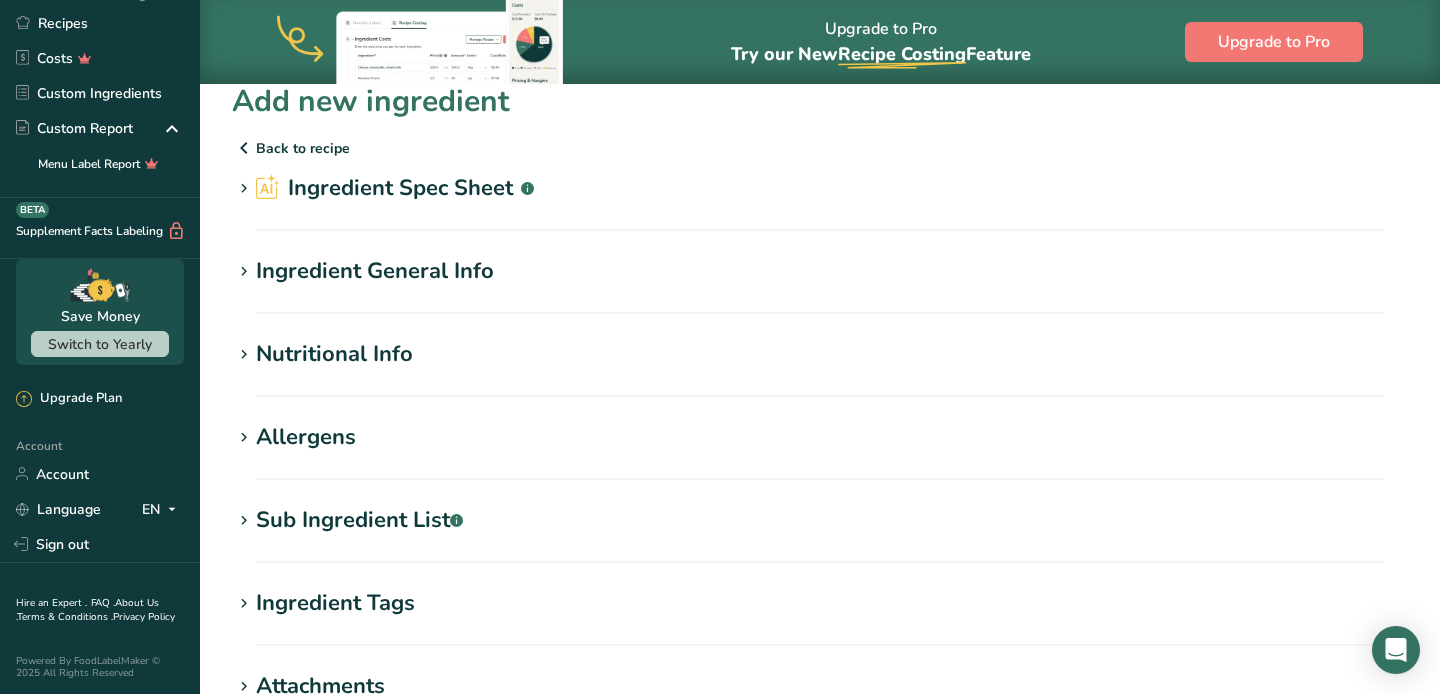 click on "Nutritional Info" at bounding box center [334, 354] 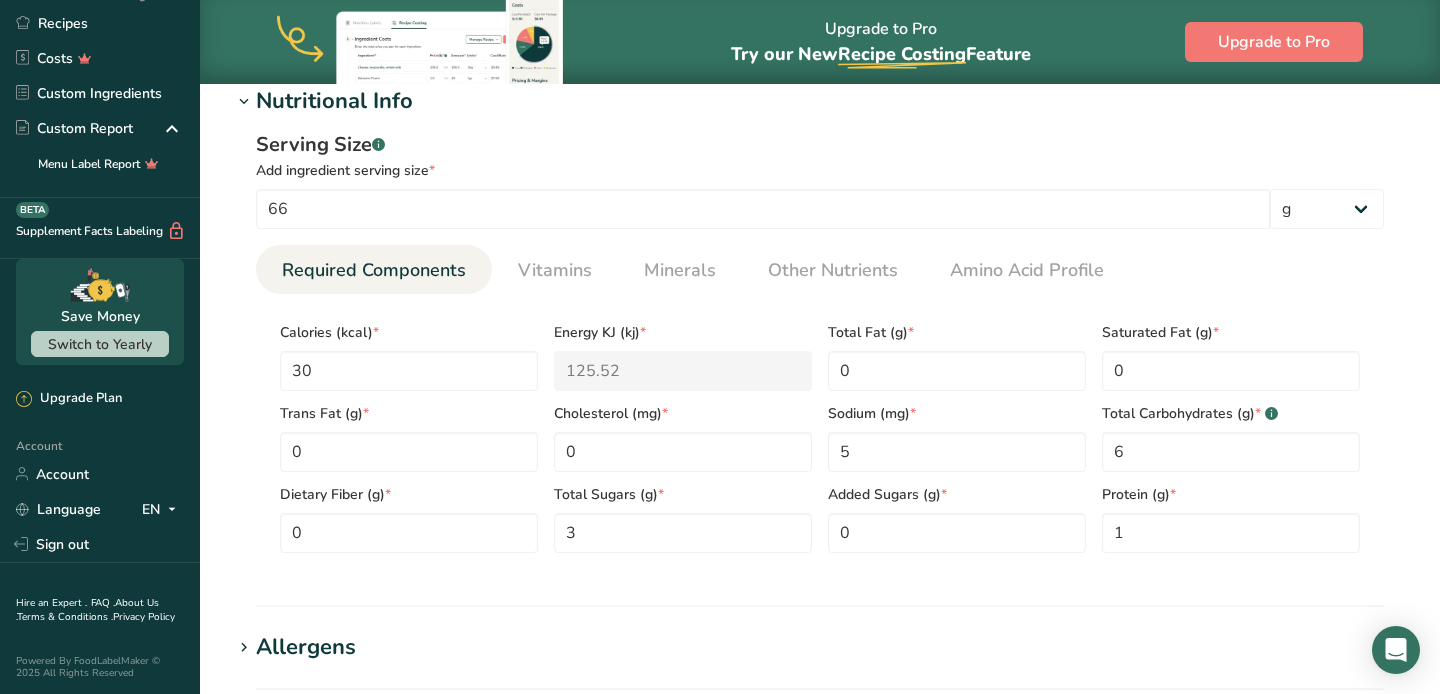 scroll, scrollTop: 272, scrollLeft: 0, axis: vertical 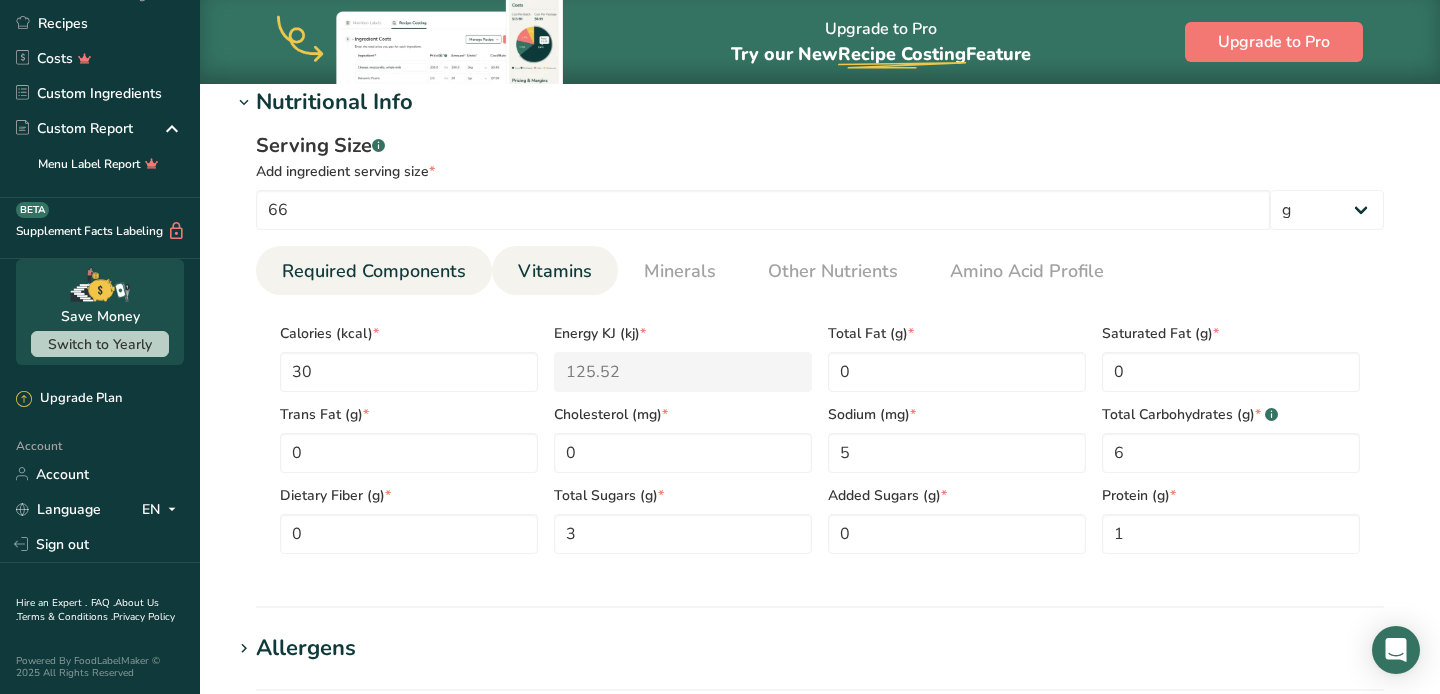 click on "Vitamins" at bounding box center [555, 271] 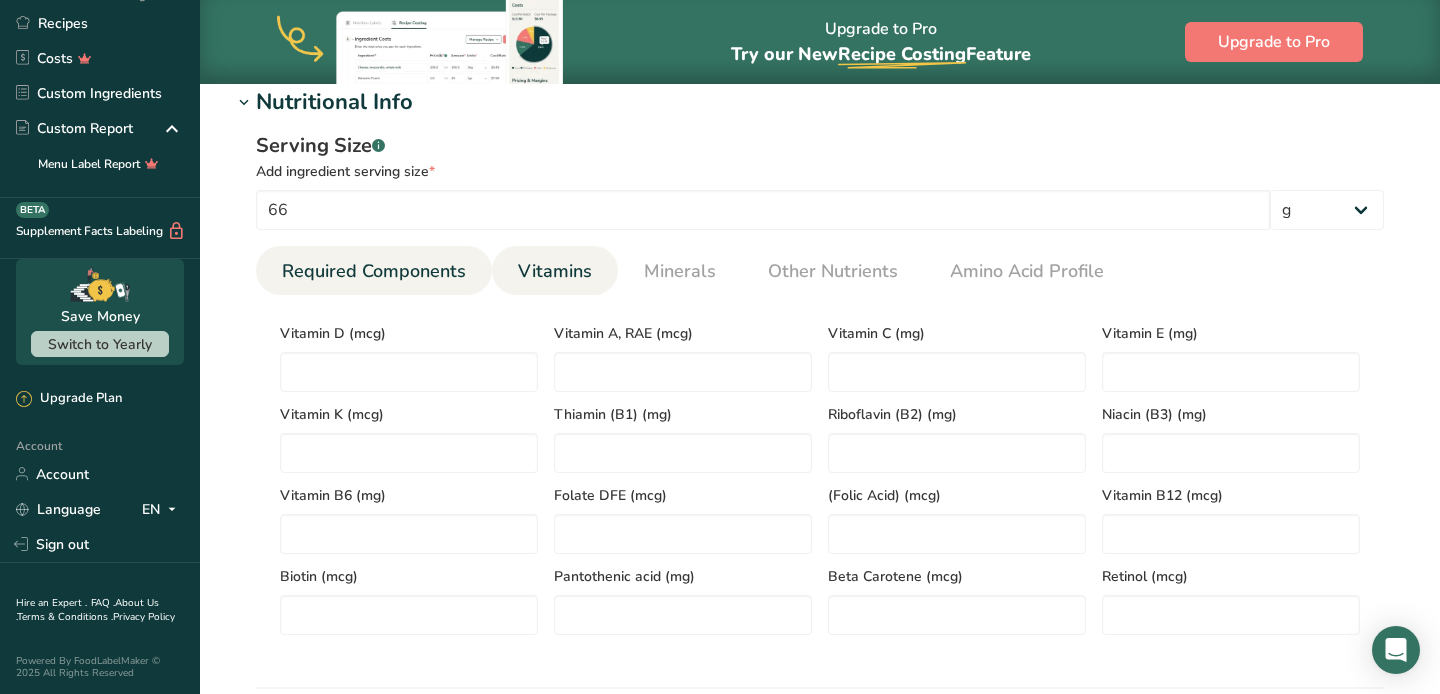 click on "Required Components" at bounding box center [374, 271] 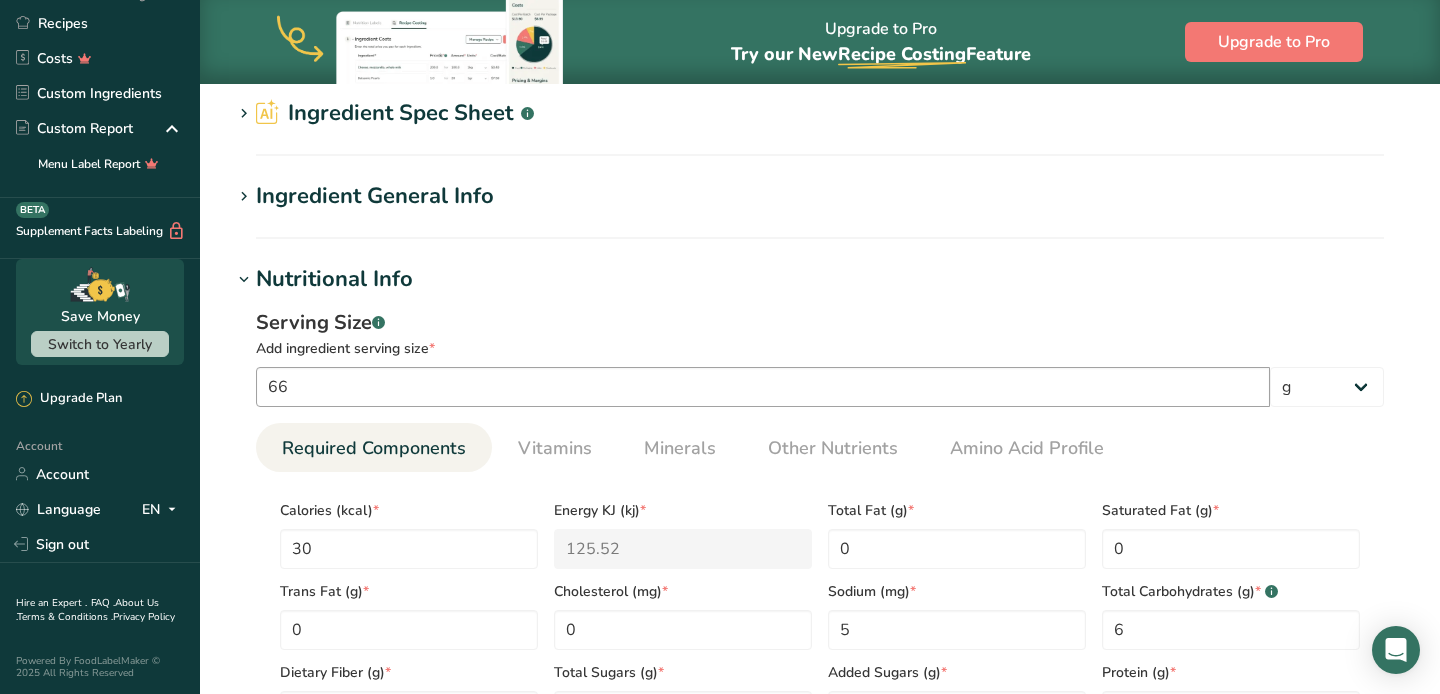 scroll, scrollTop: 93, scrollLeft: 0, axis: vertical 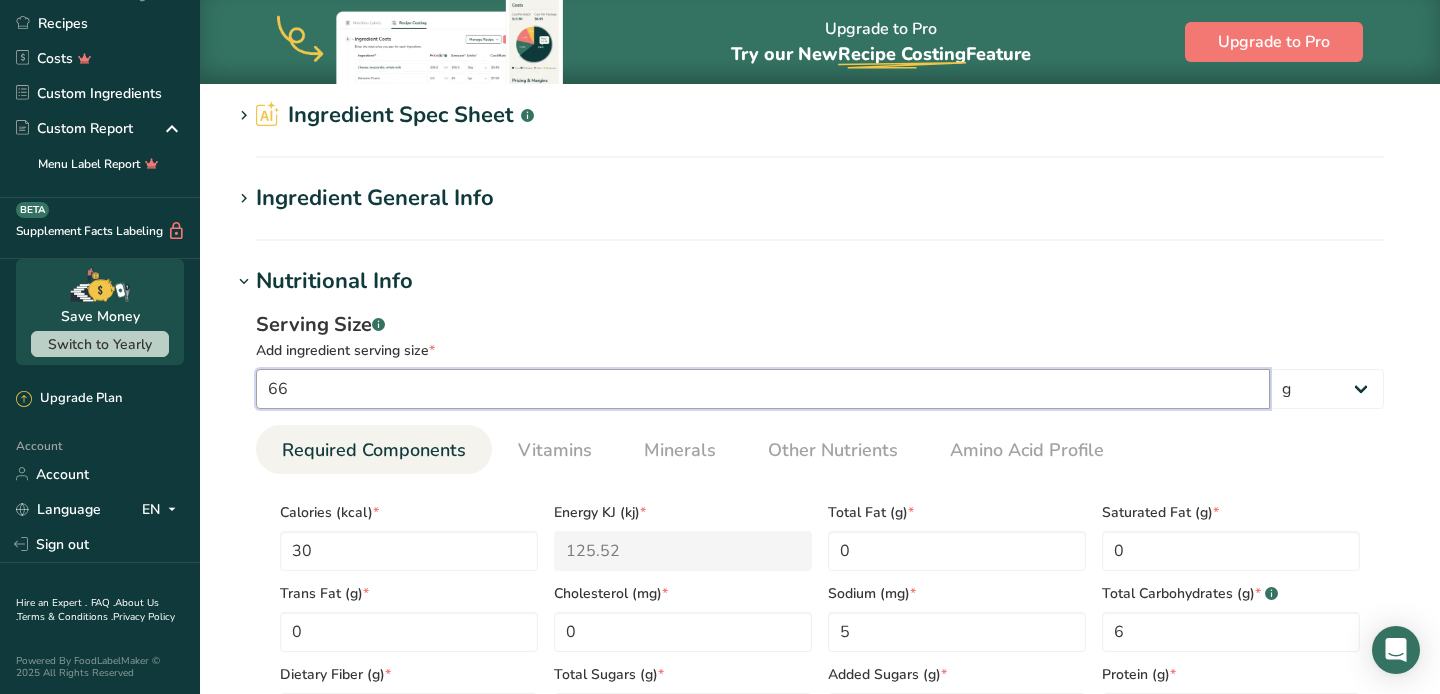 click on "66" at bounding box center [763, 389] 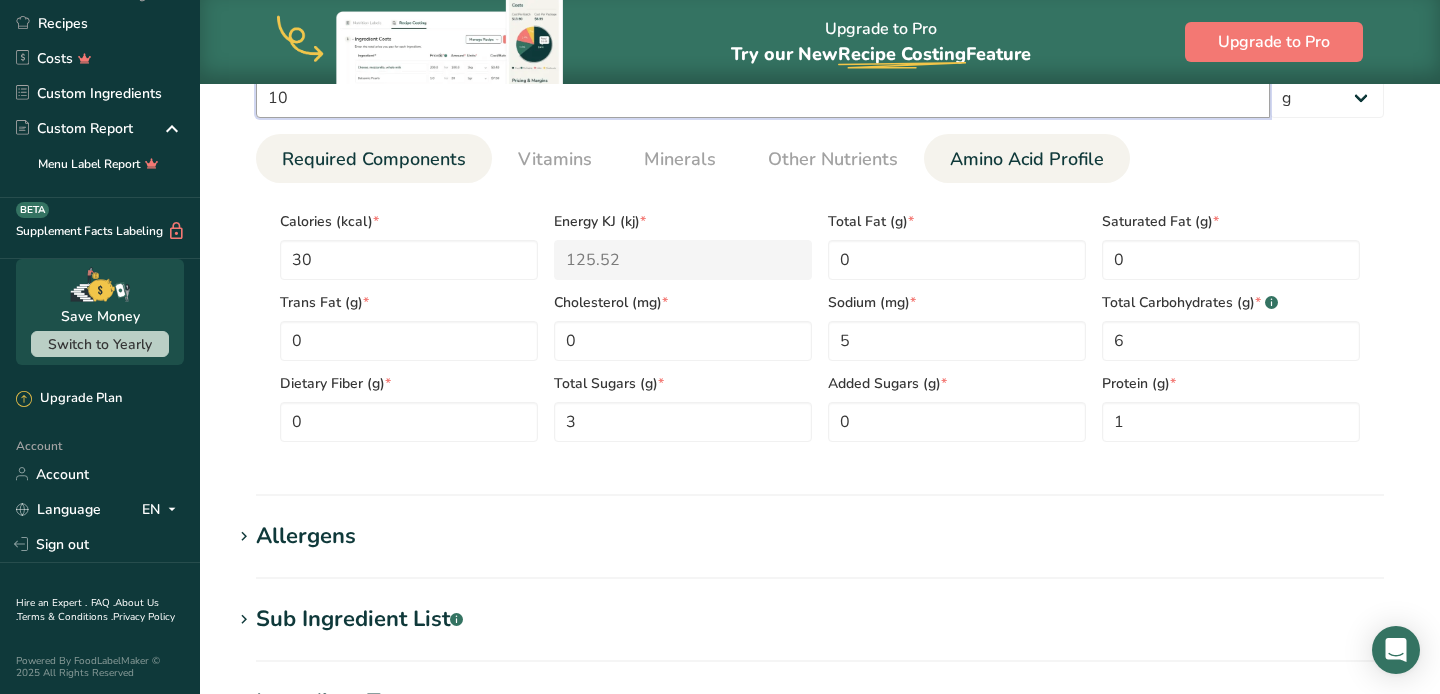 scroll, scrollTop: 843, scrollLeft: 0, axis: vertical 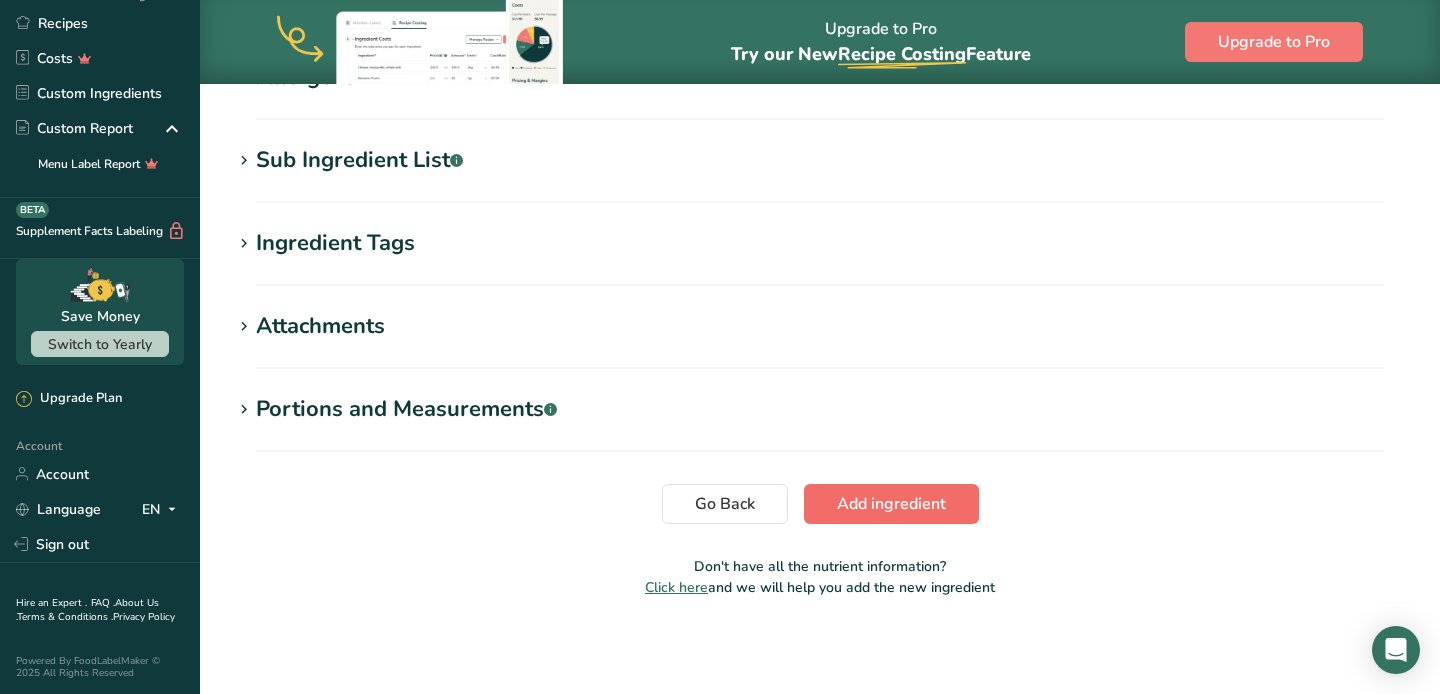 type on "10" 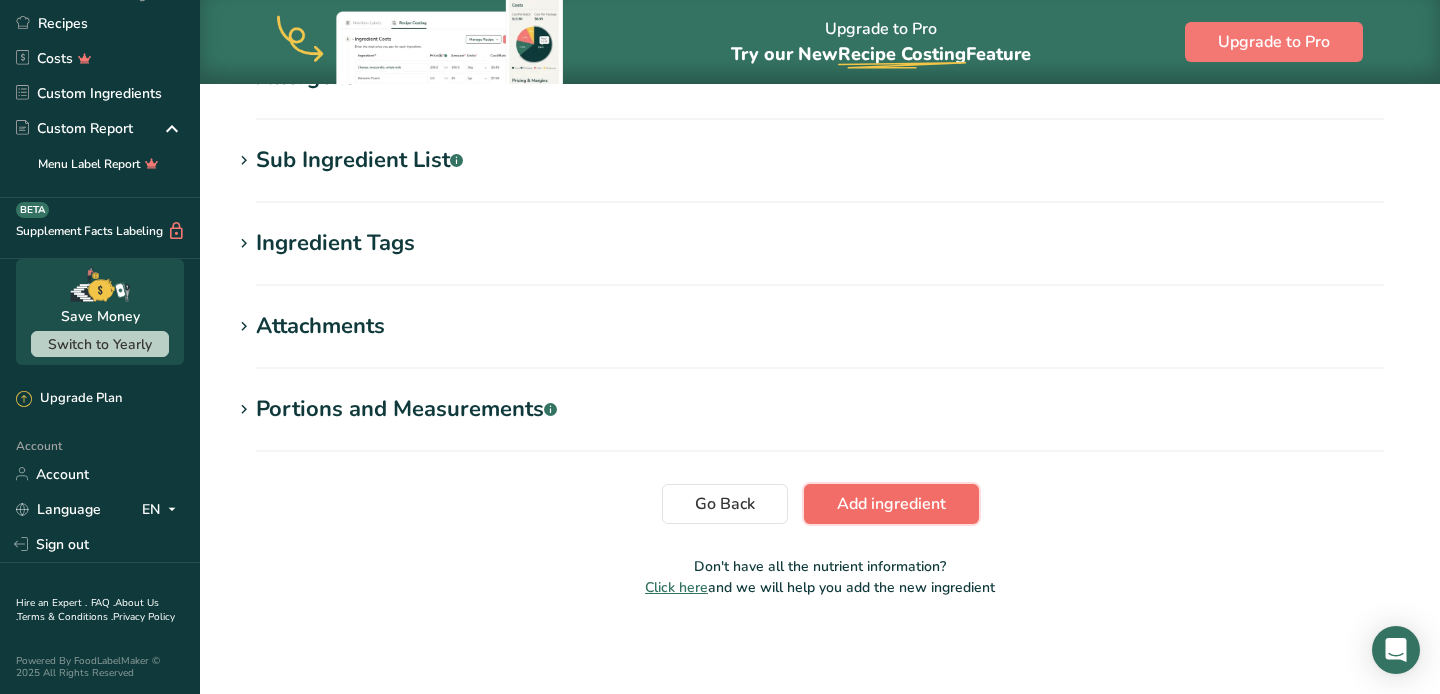 click on "Add ingredient" at bounding box center [891, 504] 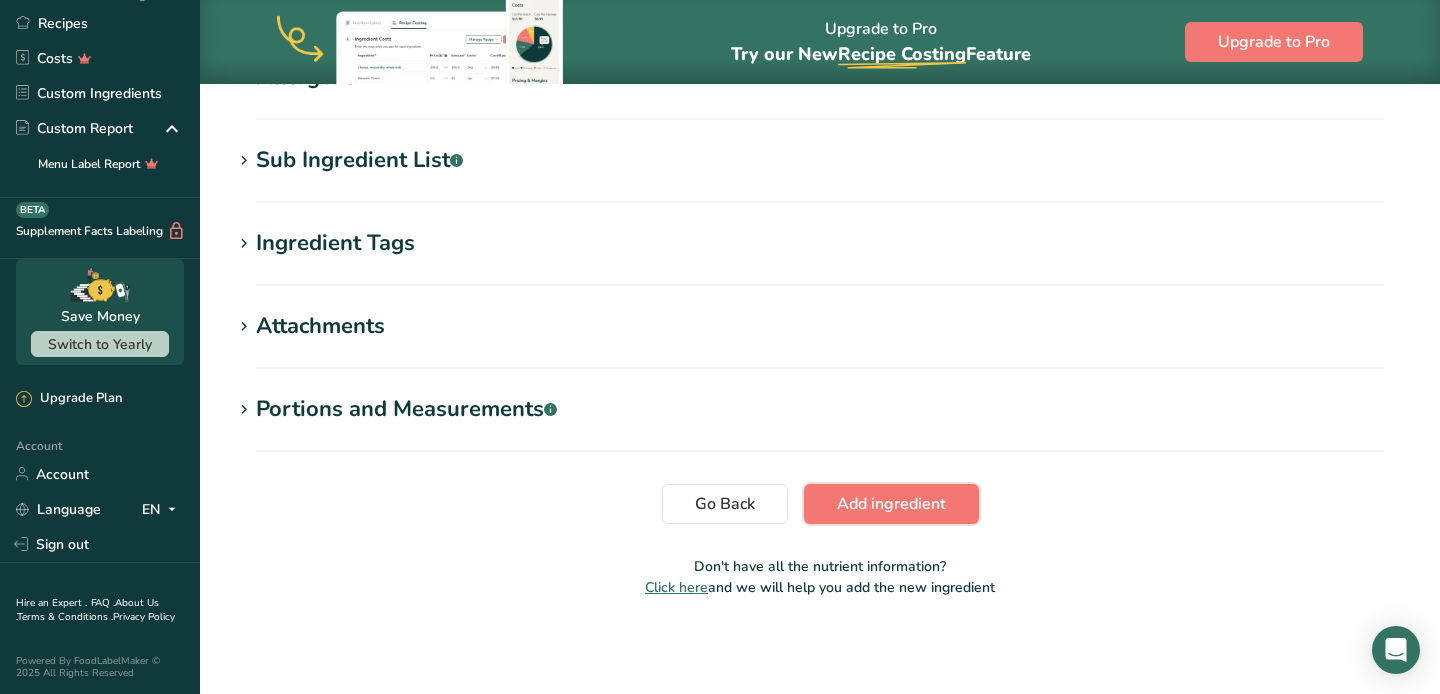 scroll, scrollTop: 0, scrollLeft: 0, axis: both 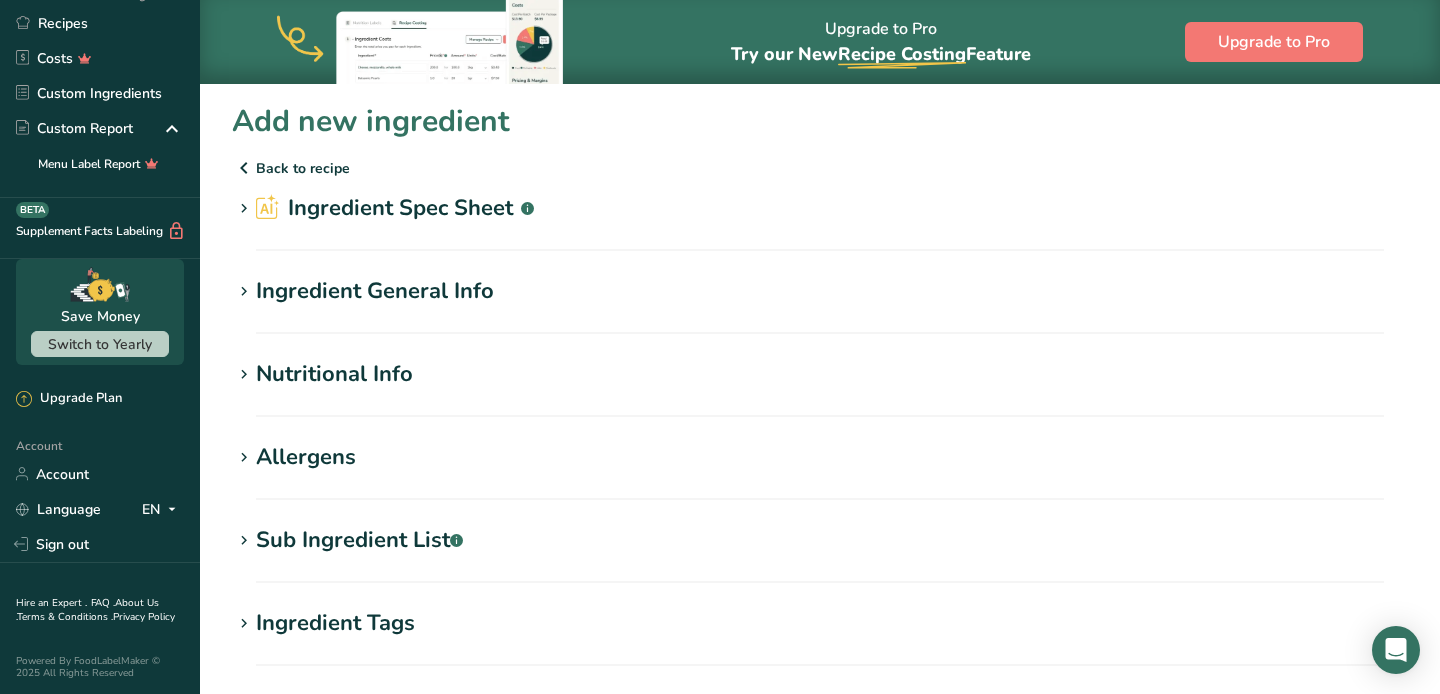 click on "Allergens" at bounding box center [306, 457] 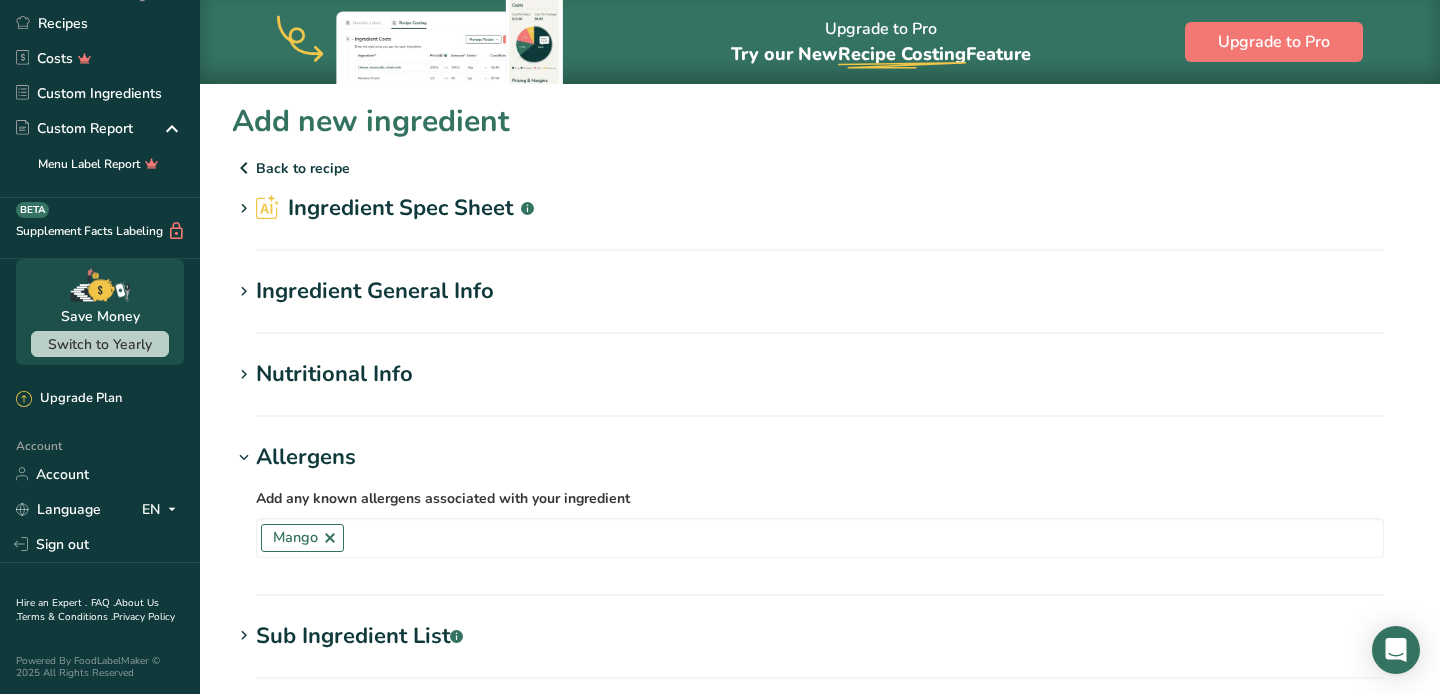 click on "Nutritional Info" at bounding box center (334, 374) 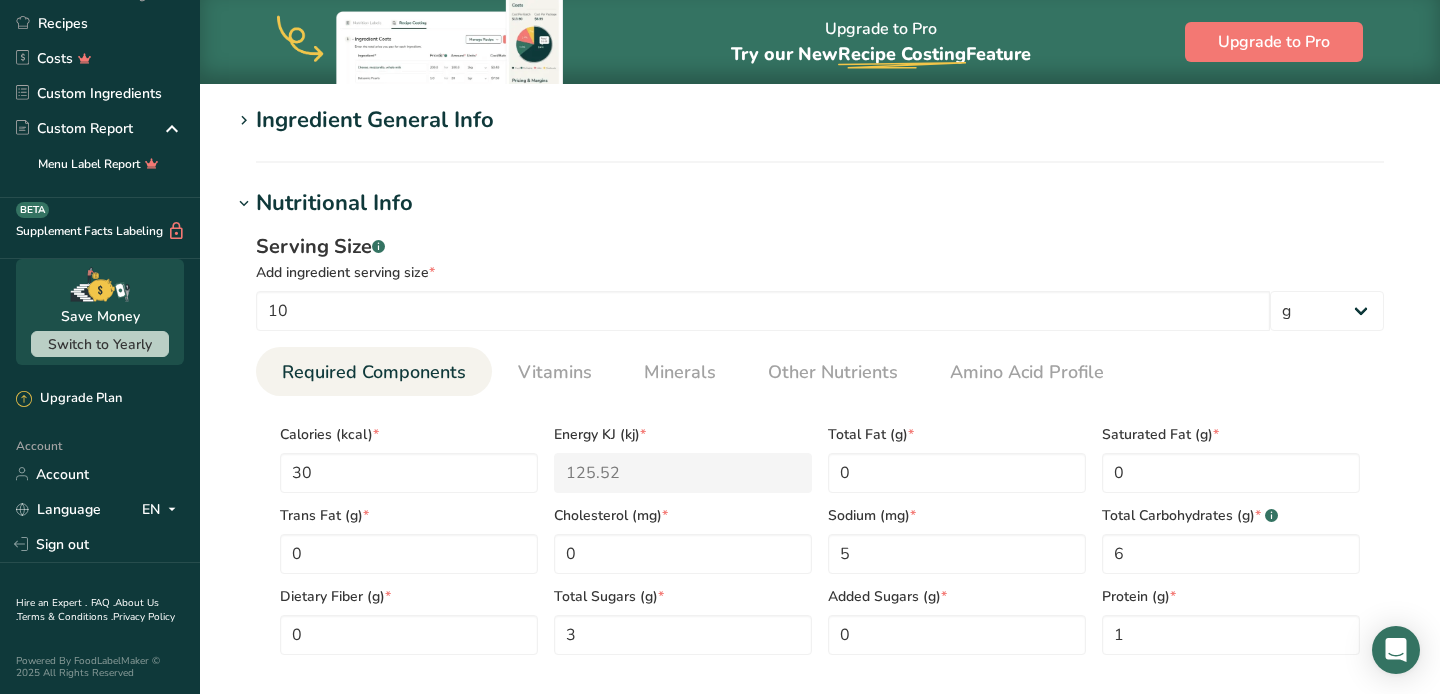 scroll, scrollTop: 0, scrollLeft: 0, axis: both 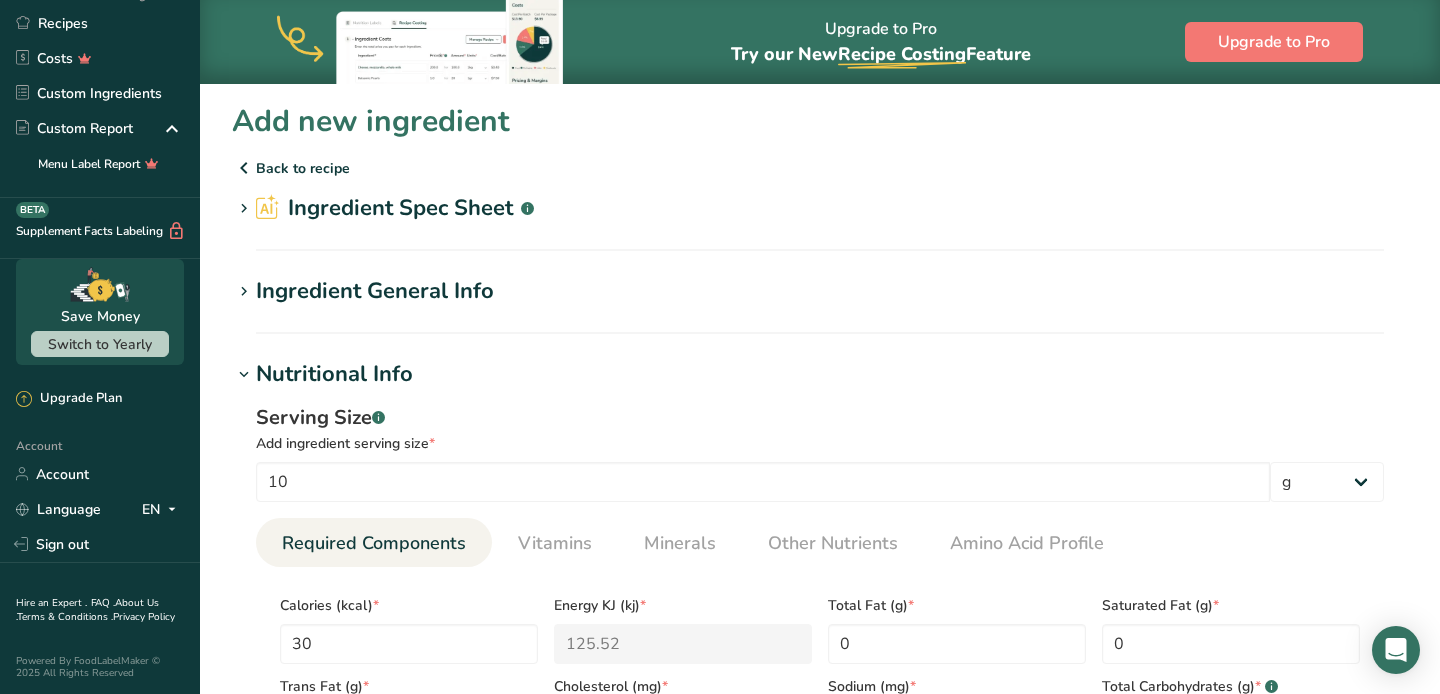 click on "Ingredient General Info" at bounding box center (375, 291) 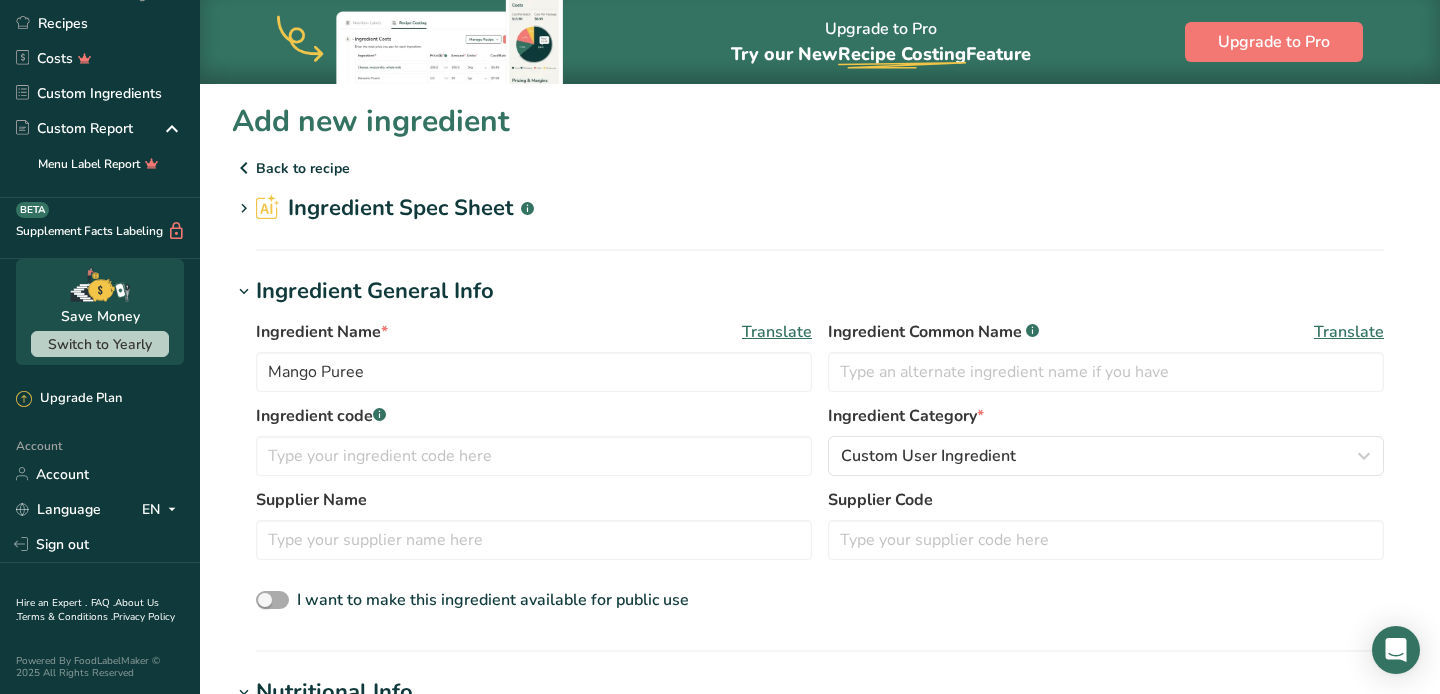 click at bounding box center [272, 600] 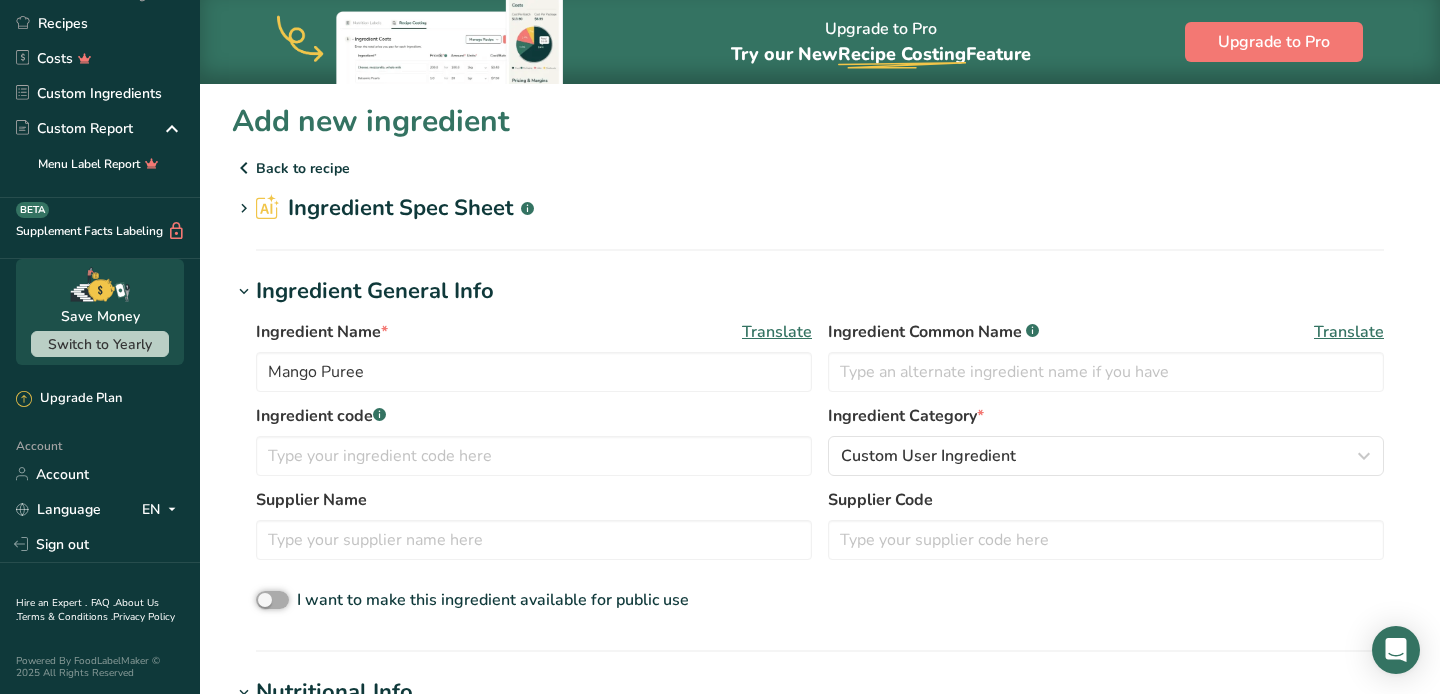 checkbox on "true" 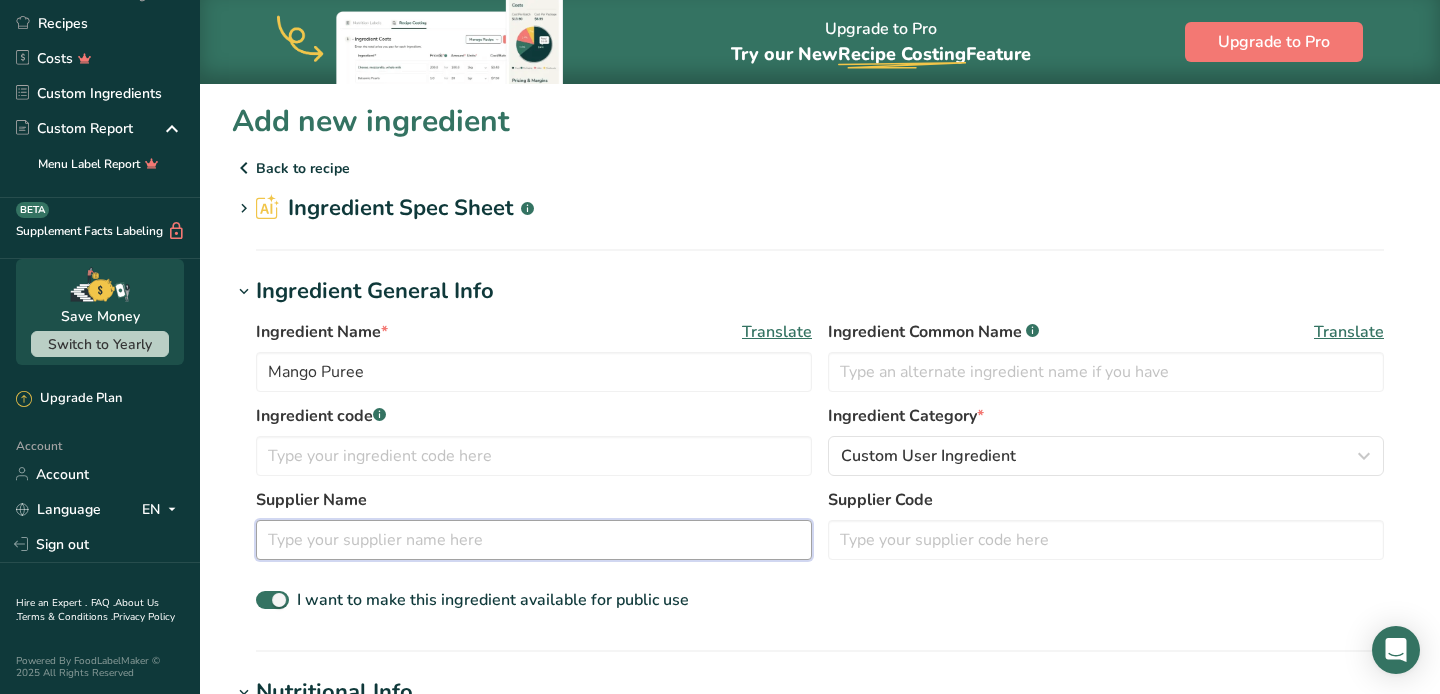 click at bounding box center (534, 540) 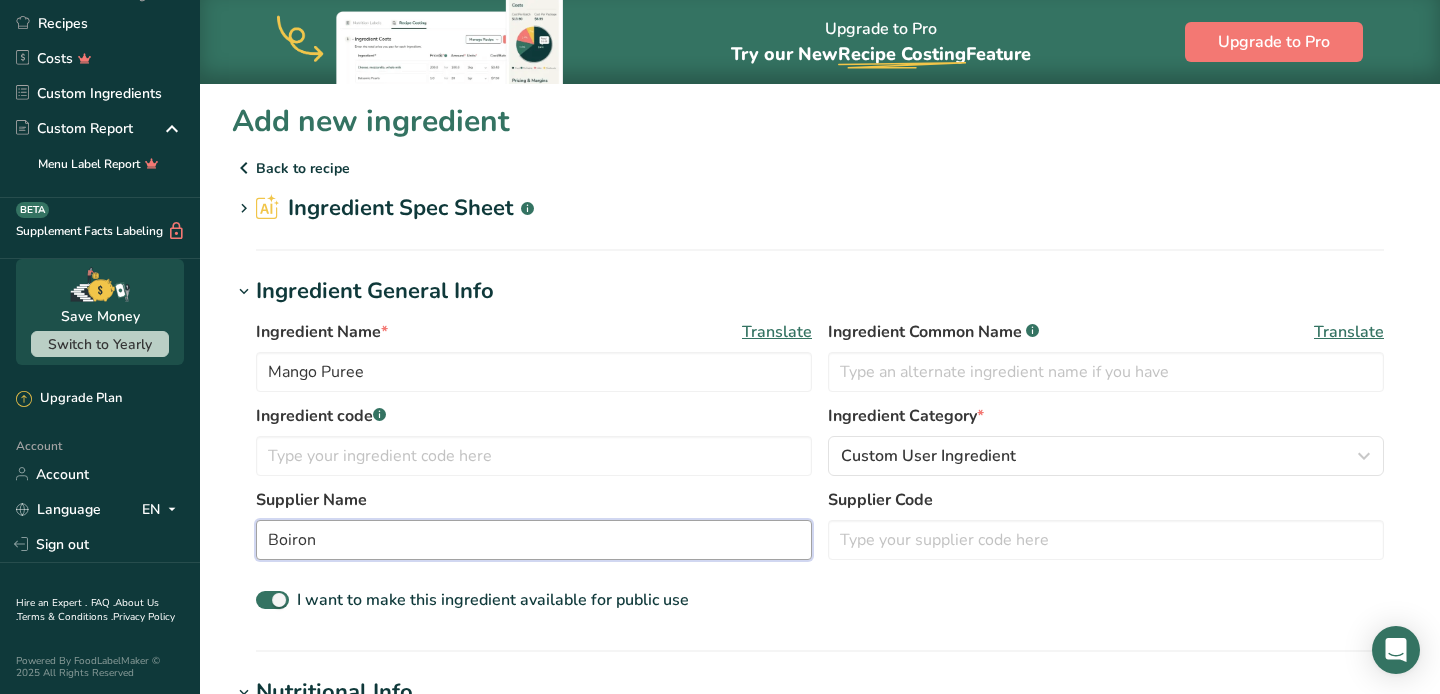 type on "Boiron" 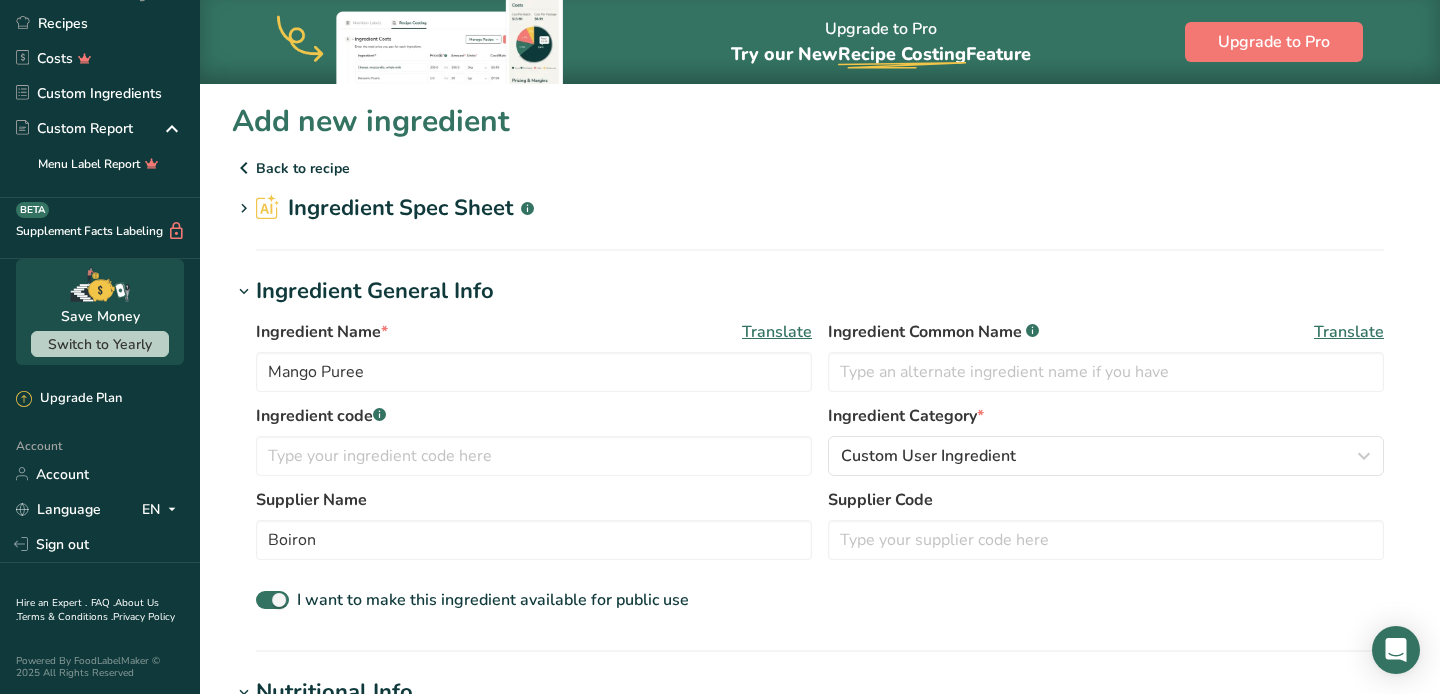 click on "I want to make this ingredient available for public use" at bounding box center (820, 601) 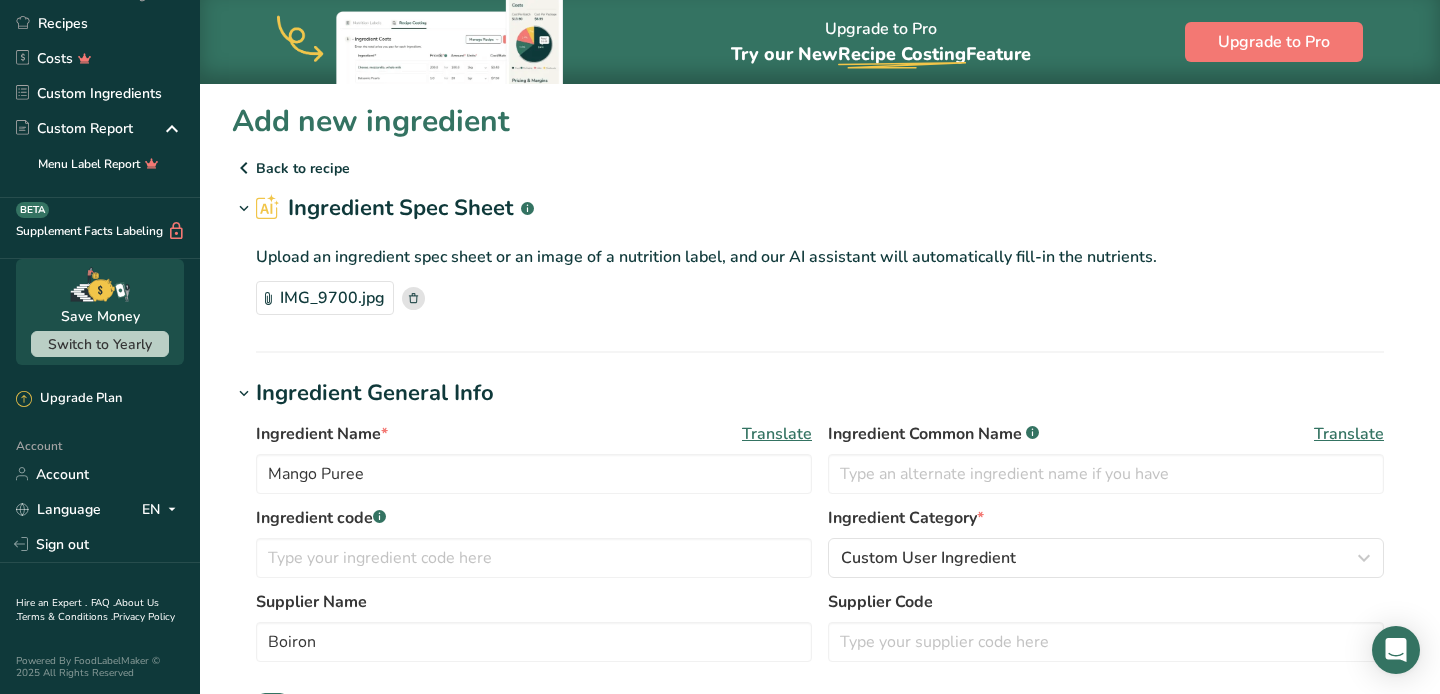 click 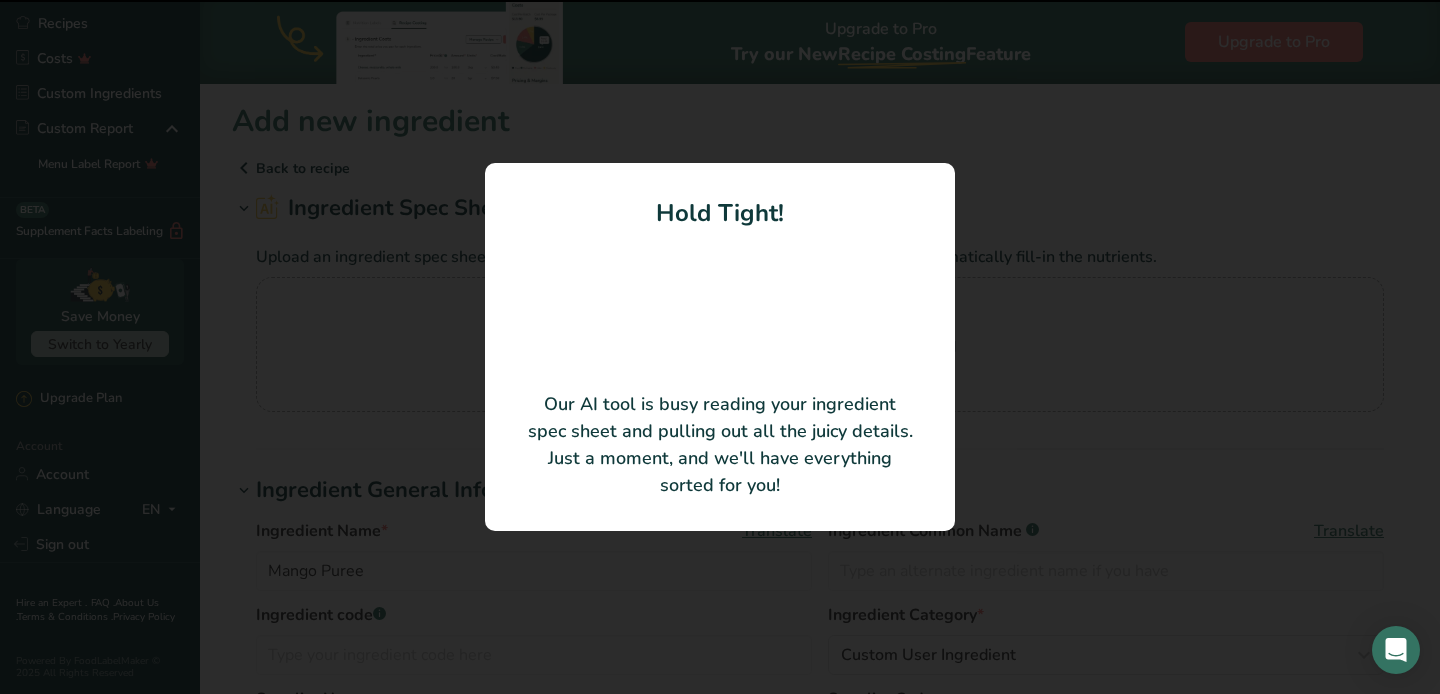 type on "66" 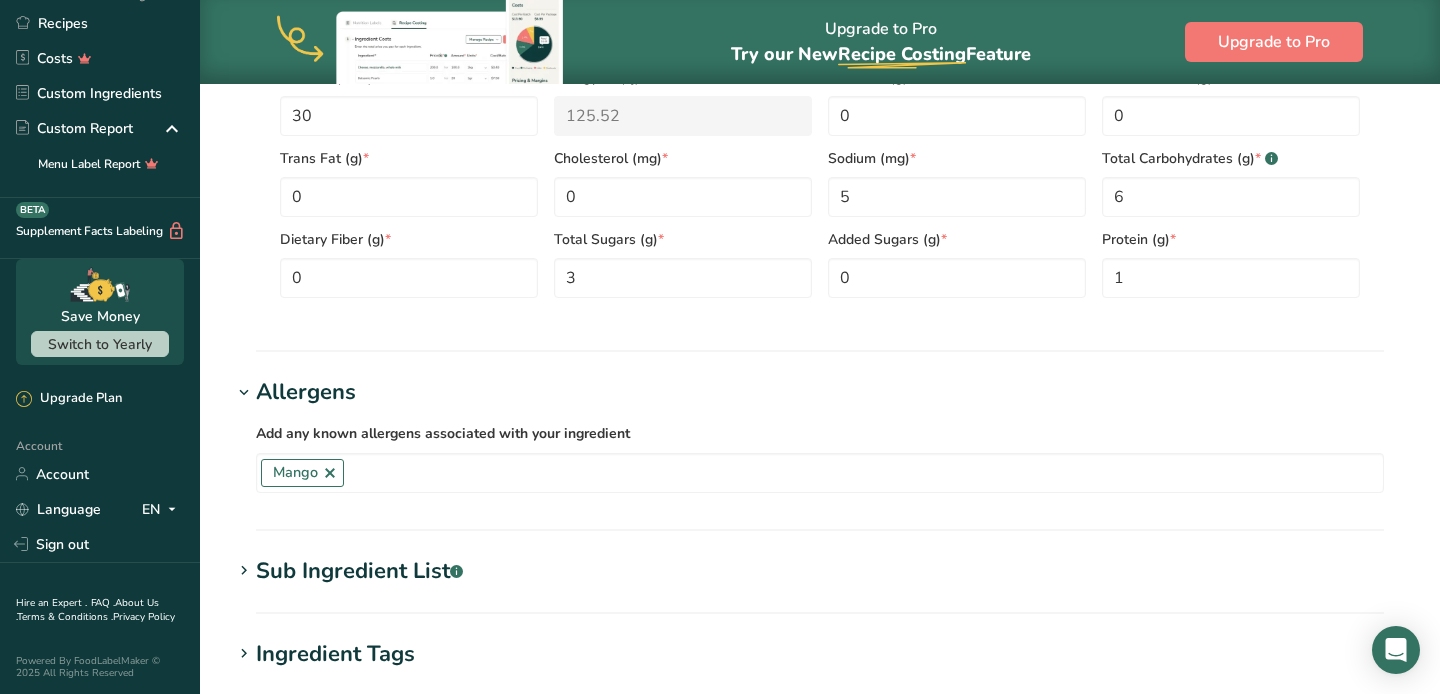 scroll, scrollTop: 1359, scrollLeft: 0, axis: vertical 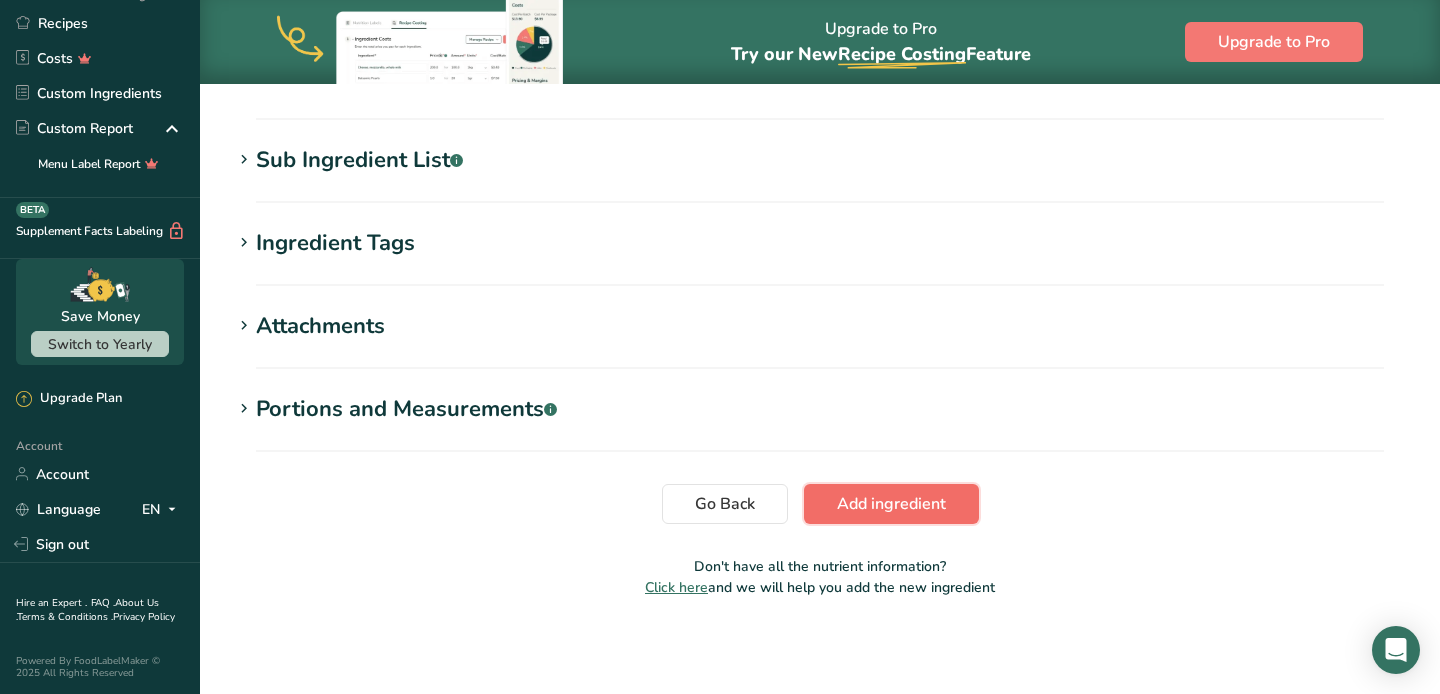 click on "Add ingredient" at bounding box center (891, 504) 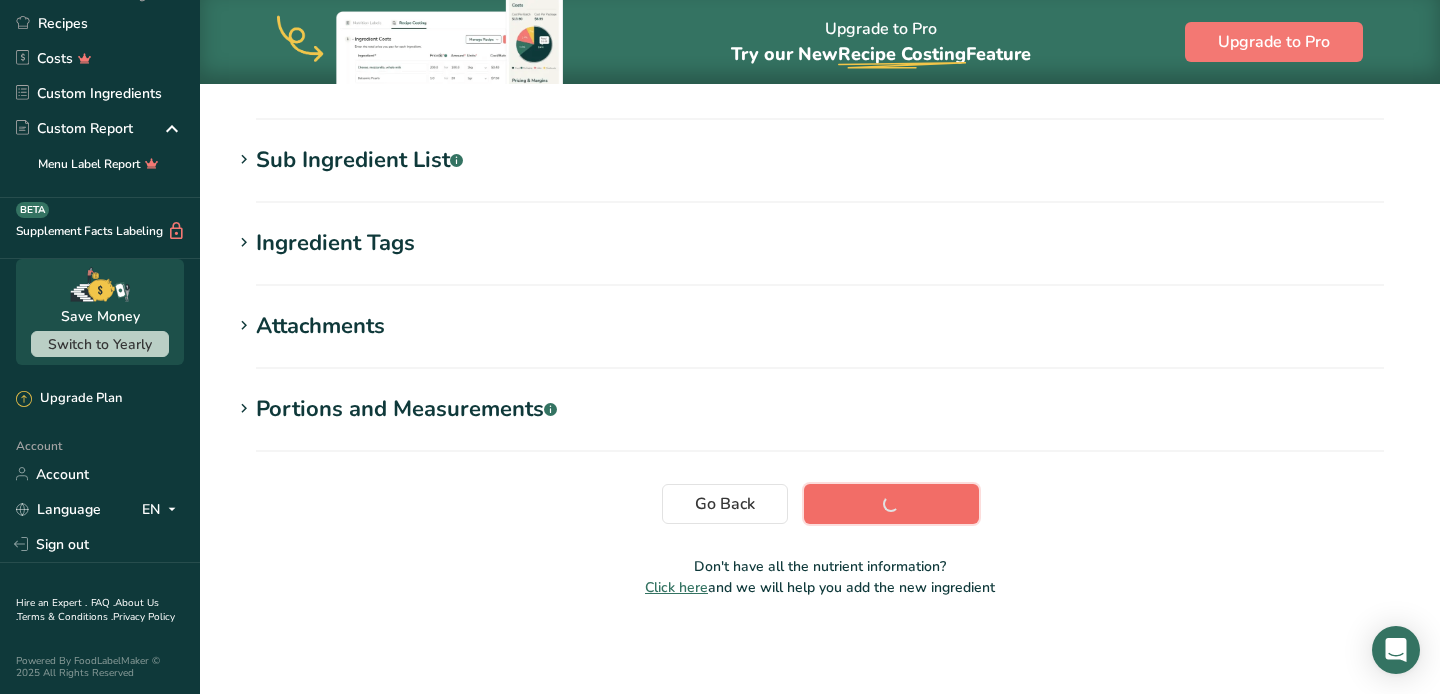 scroll, scrollTop: 380, scrollLeft: 0, axis: vertical 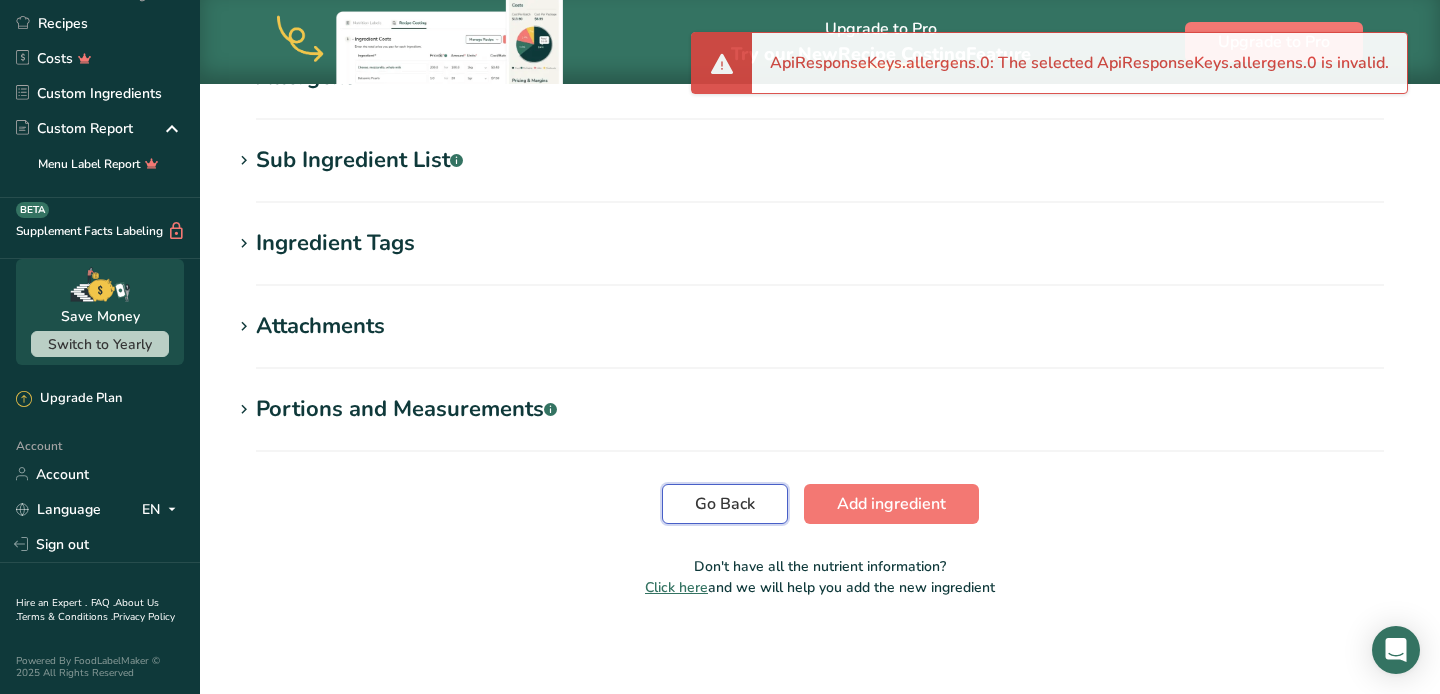 click on "Go Back" at bounding box center [725, 504] 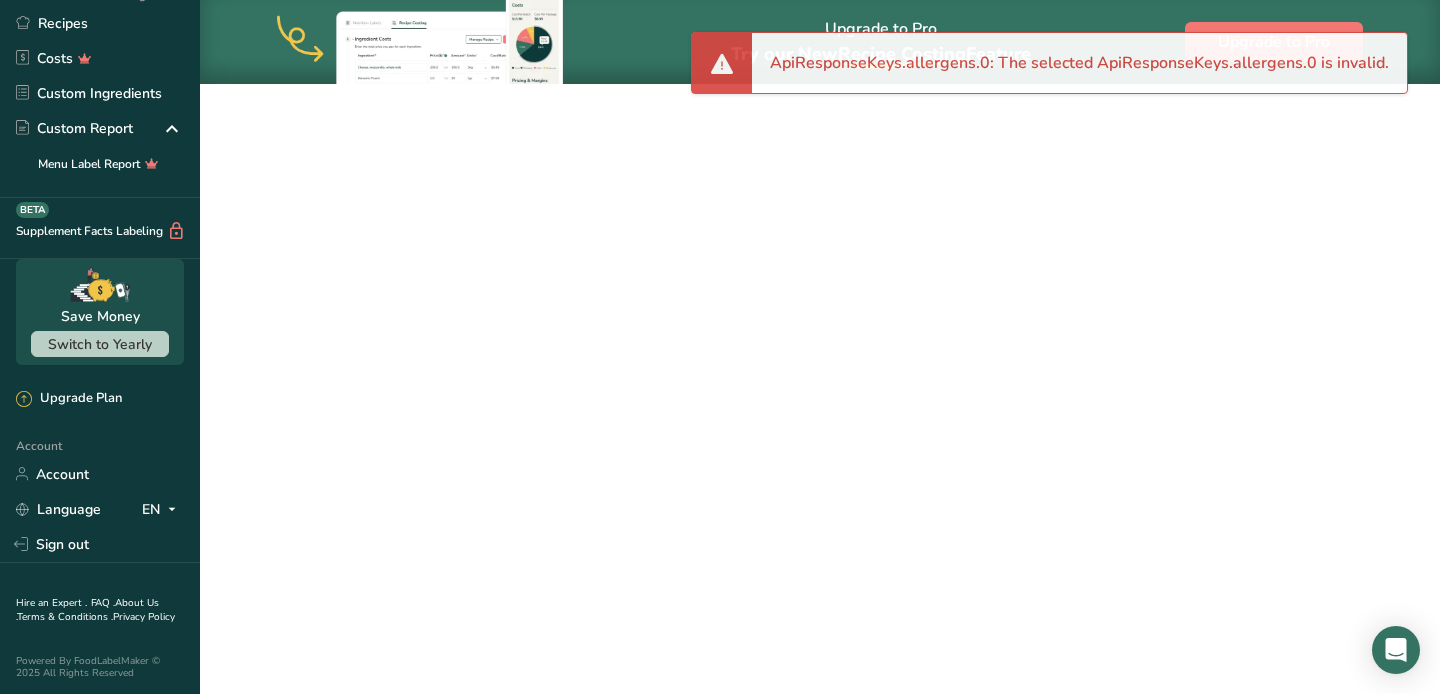 scroll, scrollTop: 0, scrollLeft: 0, axis: both 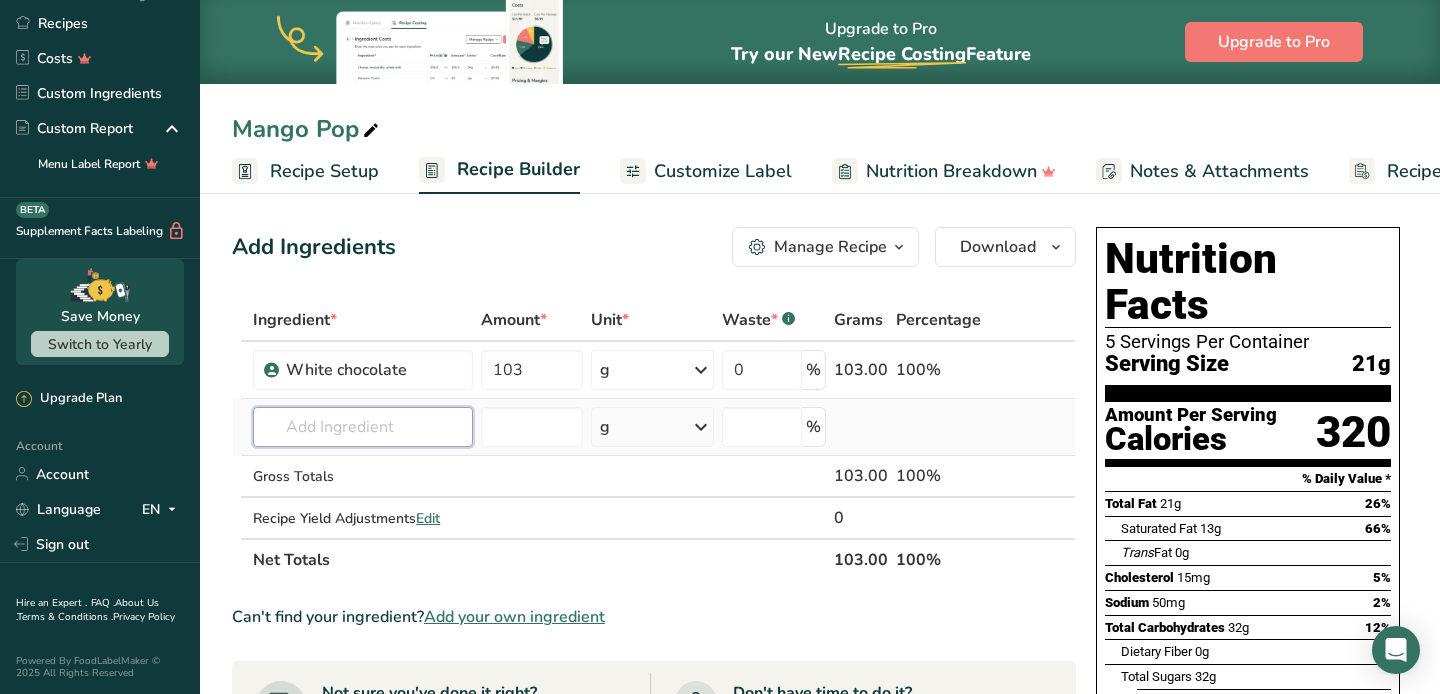 click at bounding box center (363, 427) 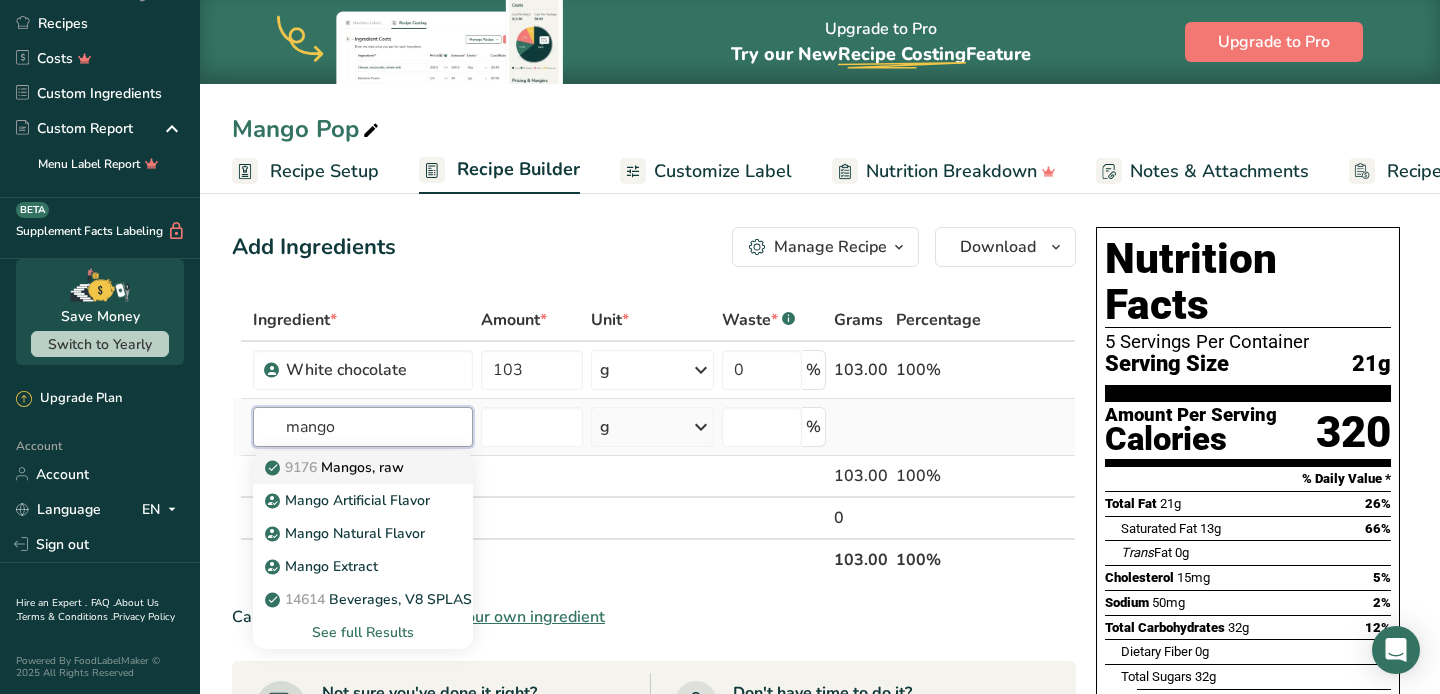 type on "mango" 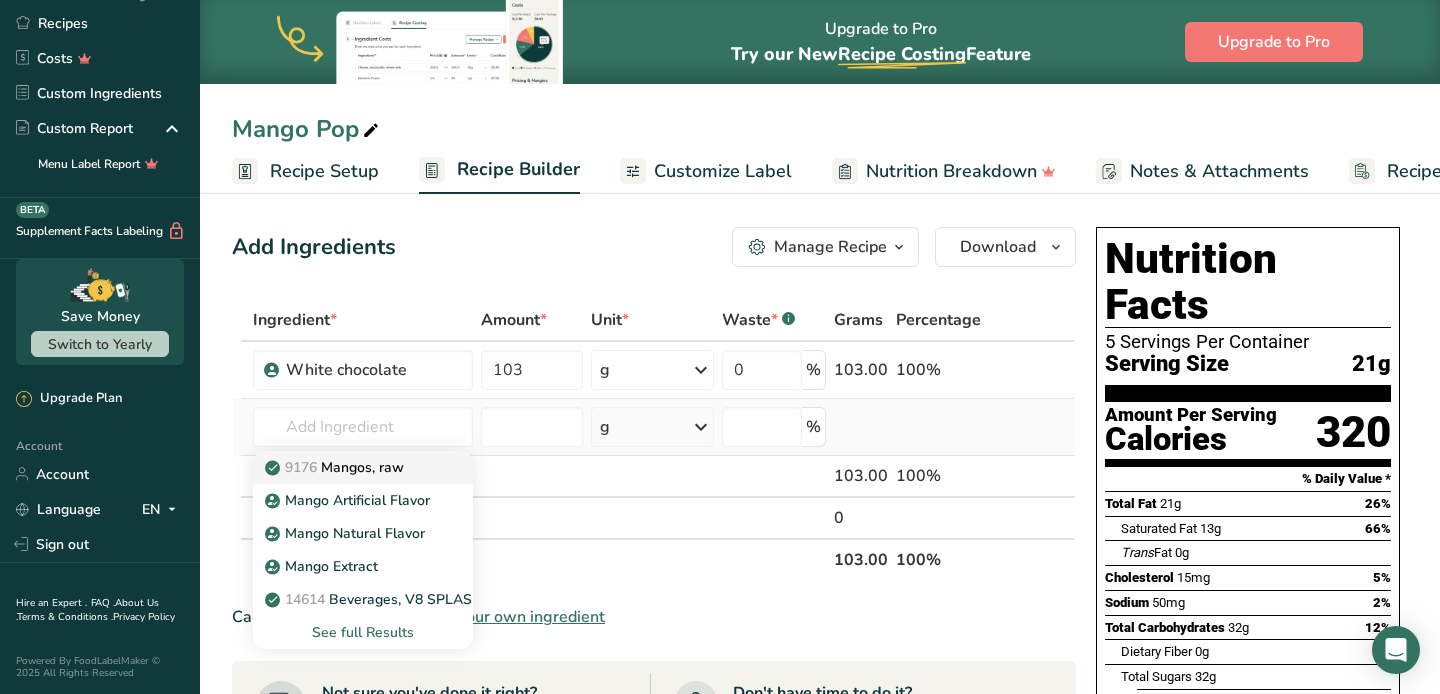 click on "[NUMBER]
Mangos, raw" at bounding box center [336, 467] 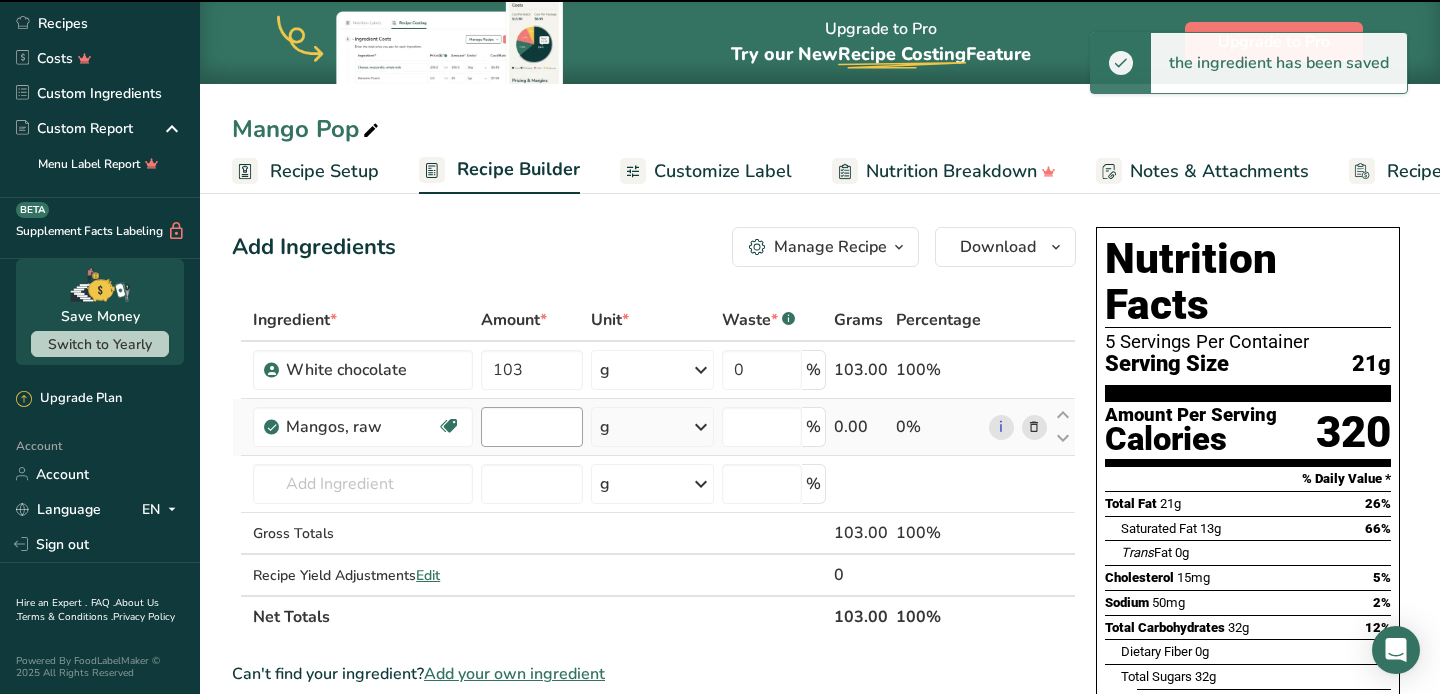 type on "0" 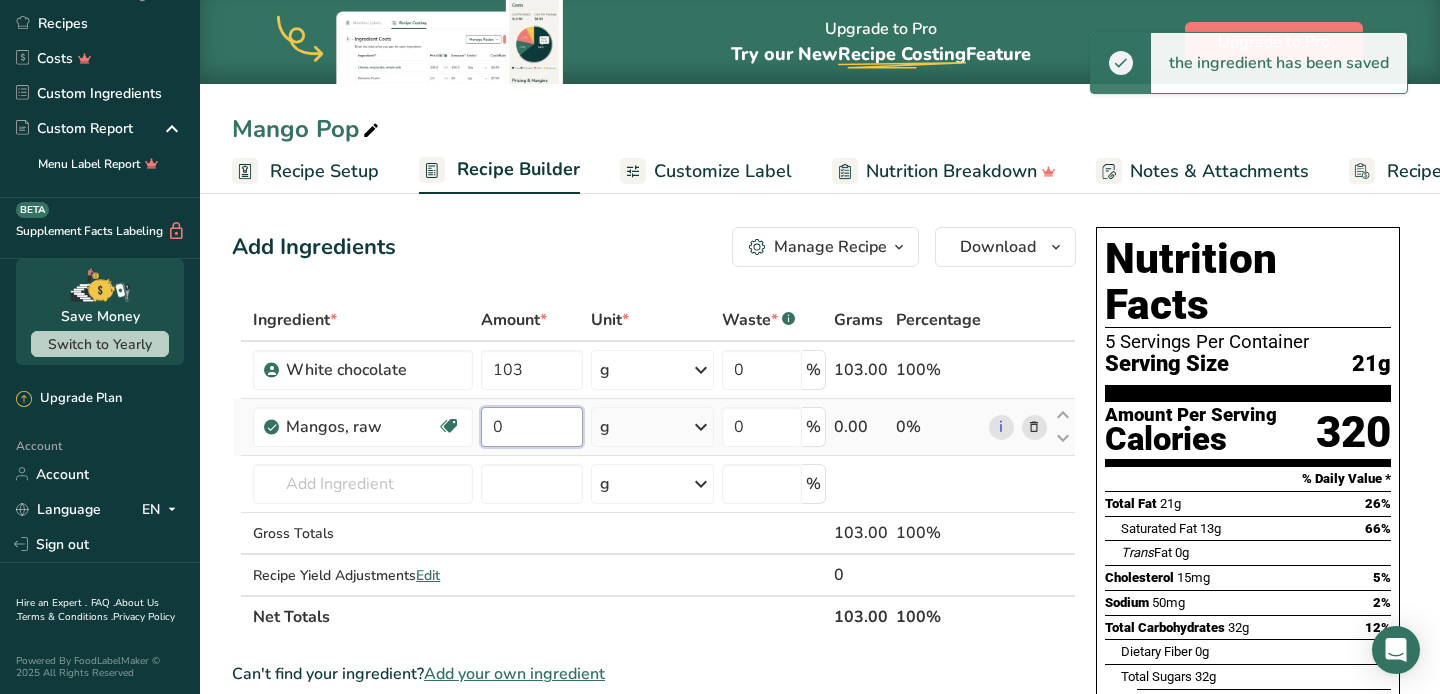 click on "0" at bounding box center (532, 427) 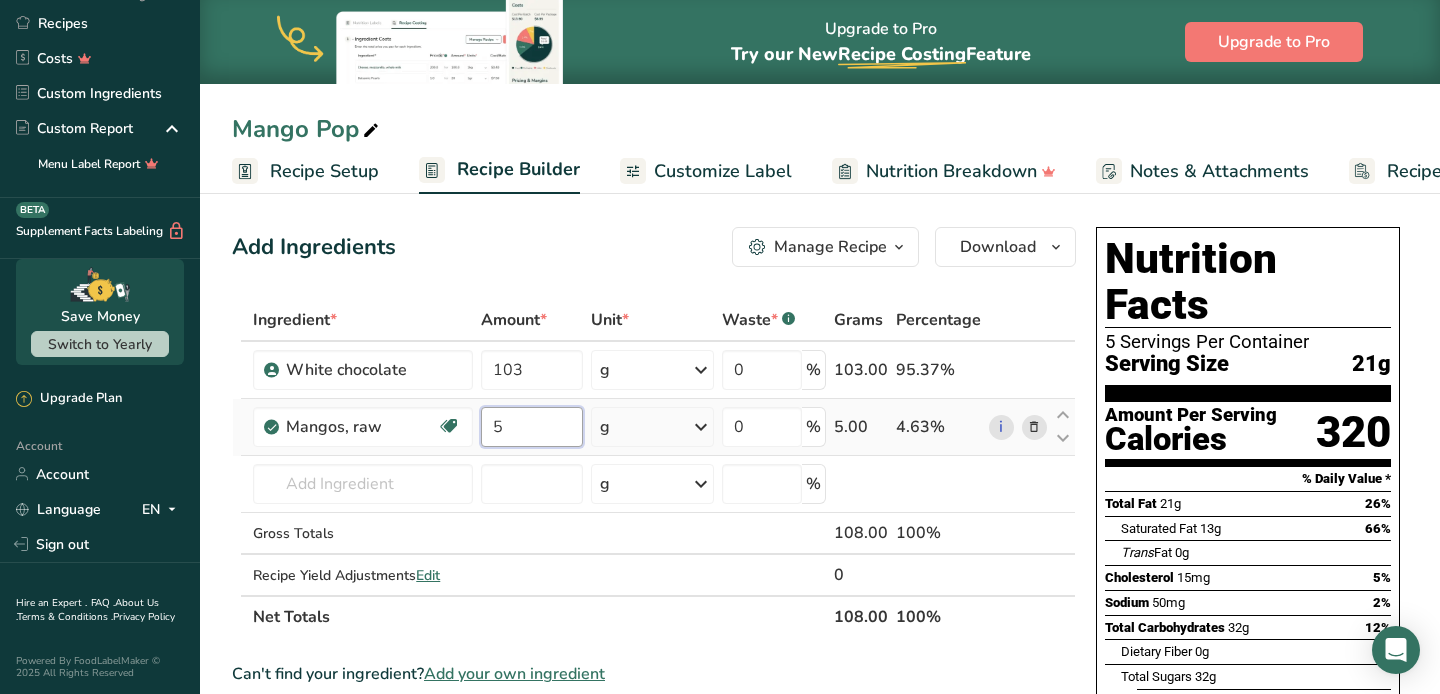 type on "5" 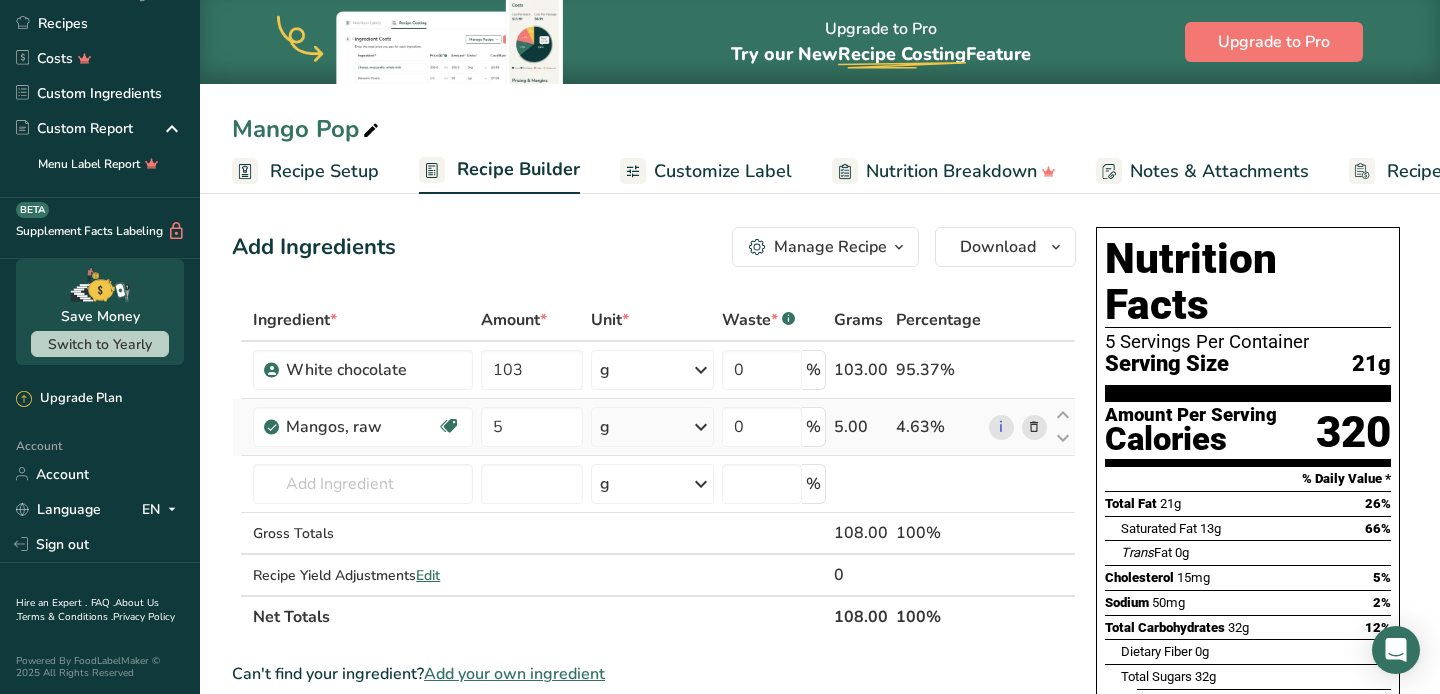 click on "Ingredient *
Amount *
Unit *
Waste *   .a-a{fill:#347362;}.b-a{fill:#fff;}          Grams
Percentage
White chocolate
103
g
Weight Units
g
kg
mg
See more
Volume Units
l
mL
fl oz
See more
0
%
103.00
95.37%
Mangos, raw
Source of Antioxidants
Dairy free
Gluten free
Vegan
Vegetarian
Soy free
5
g
Portions
1 cup pieces
1 fruit without refuse
Weight Units
g
kg
mg
See more
Volume Units" at bounding box center (654, 468) 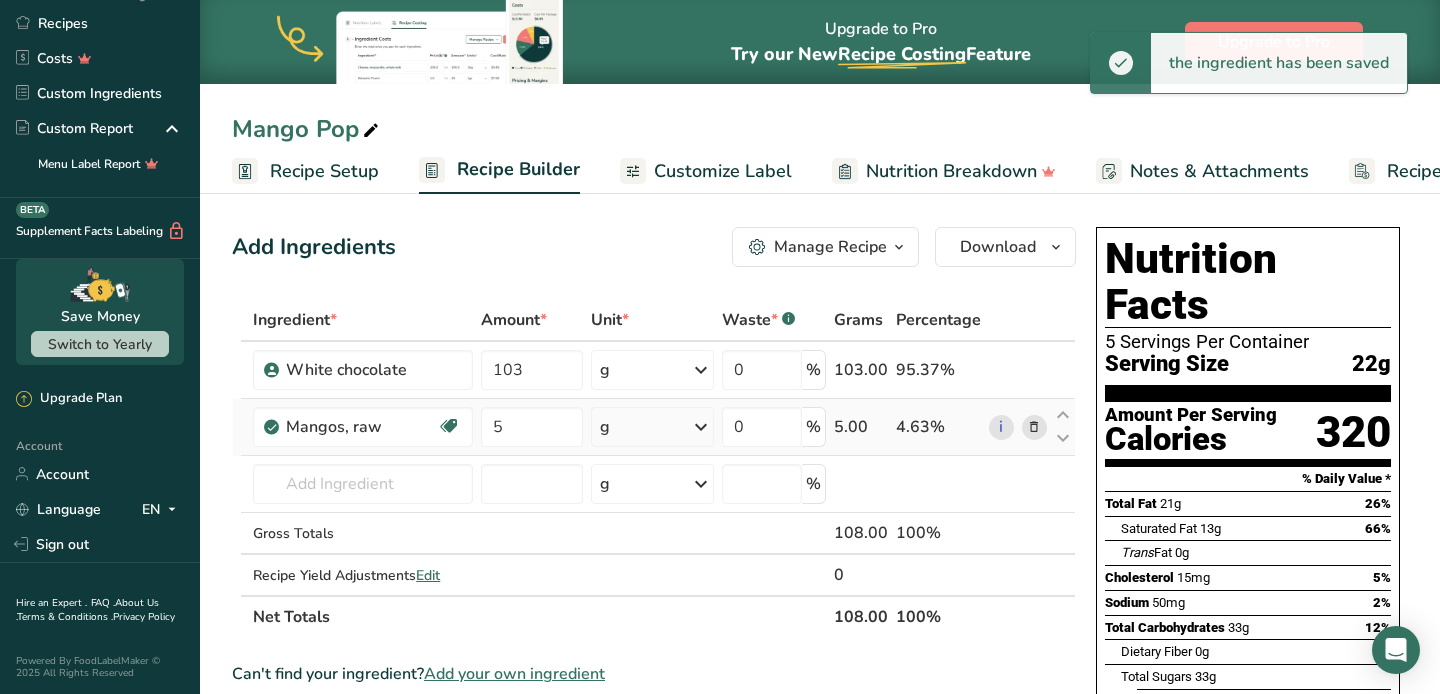 click at bounding box center [701, 427] 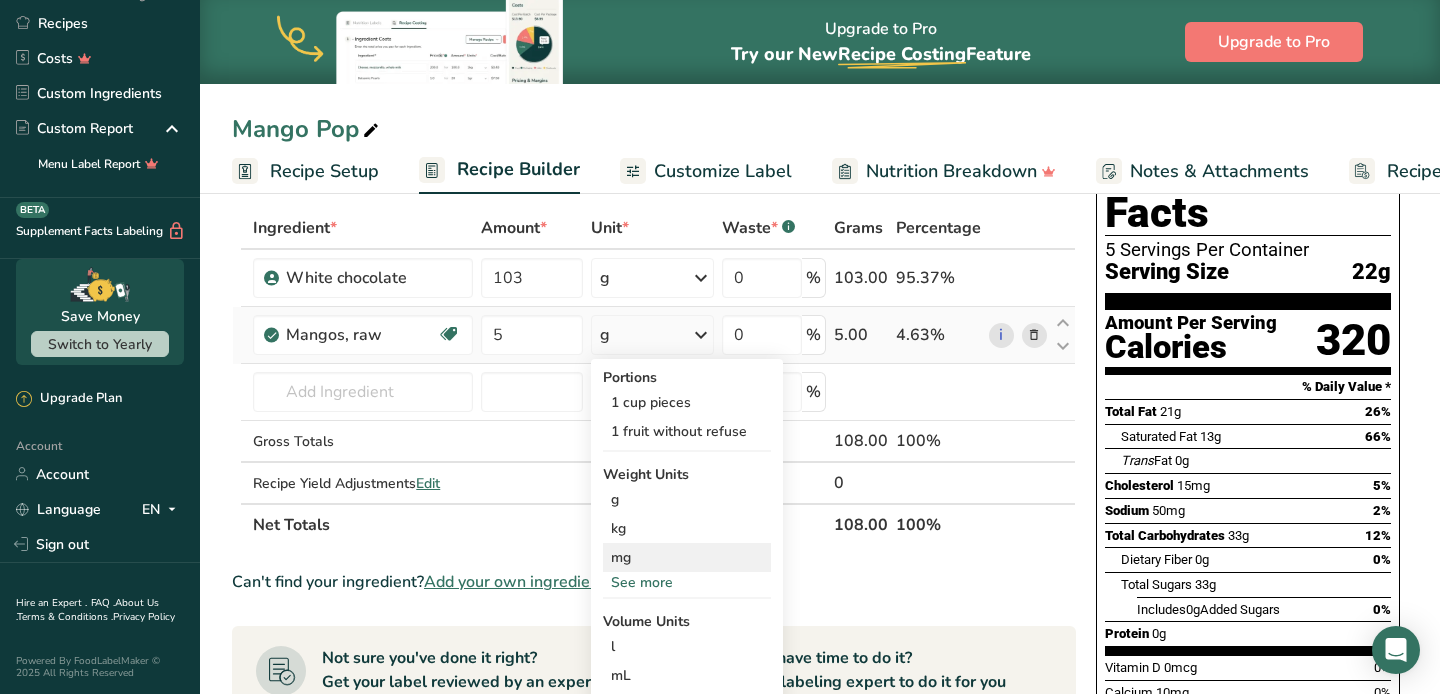 scroll, scrollTop: 93, scrollLeft: 0, axis: vertical 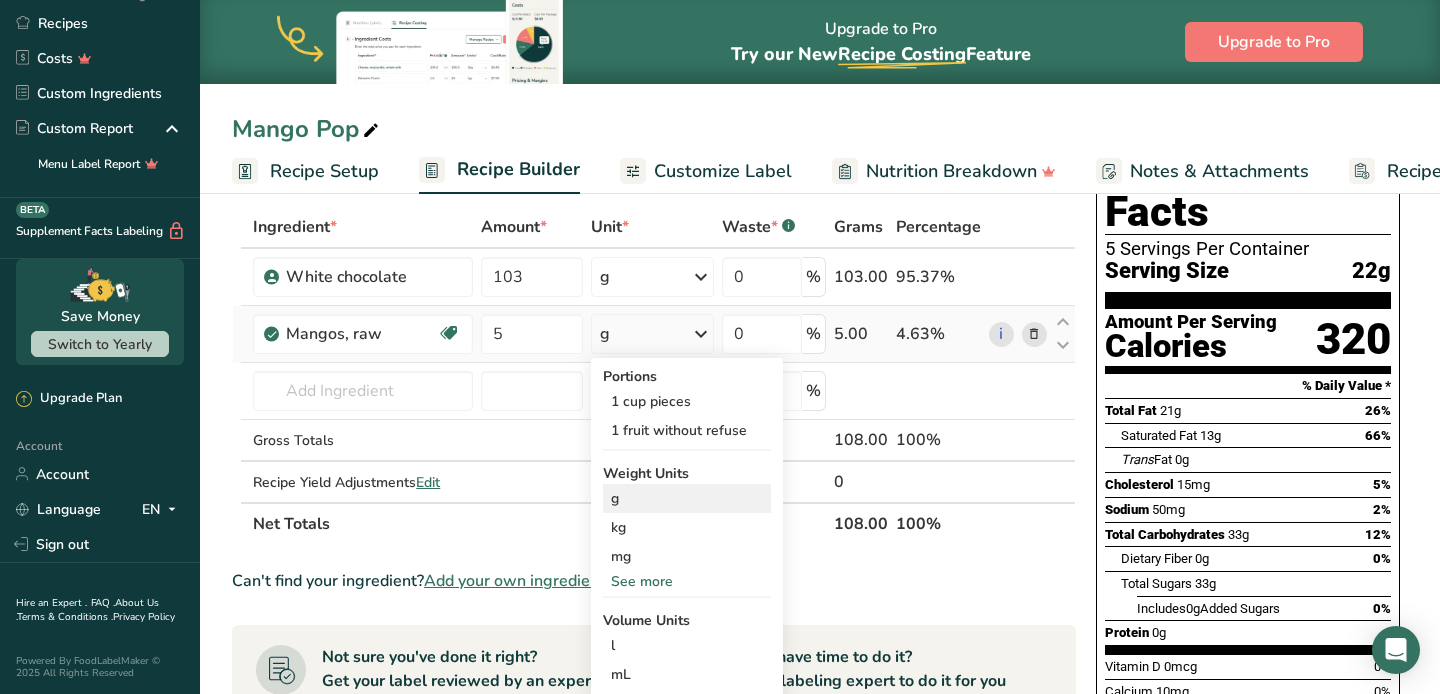 click on "g" at bounding box center [687, 498] 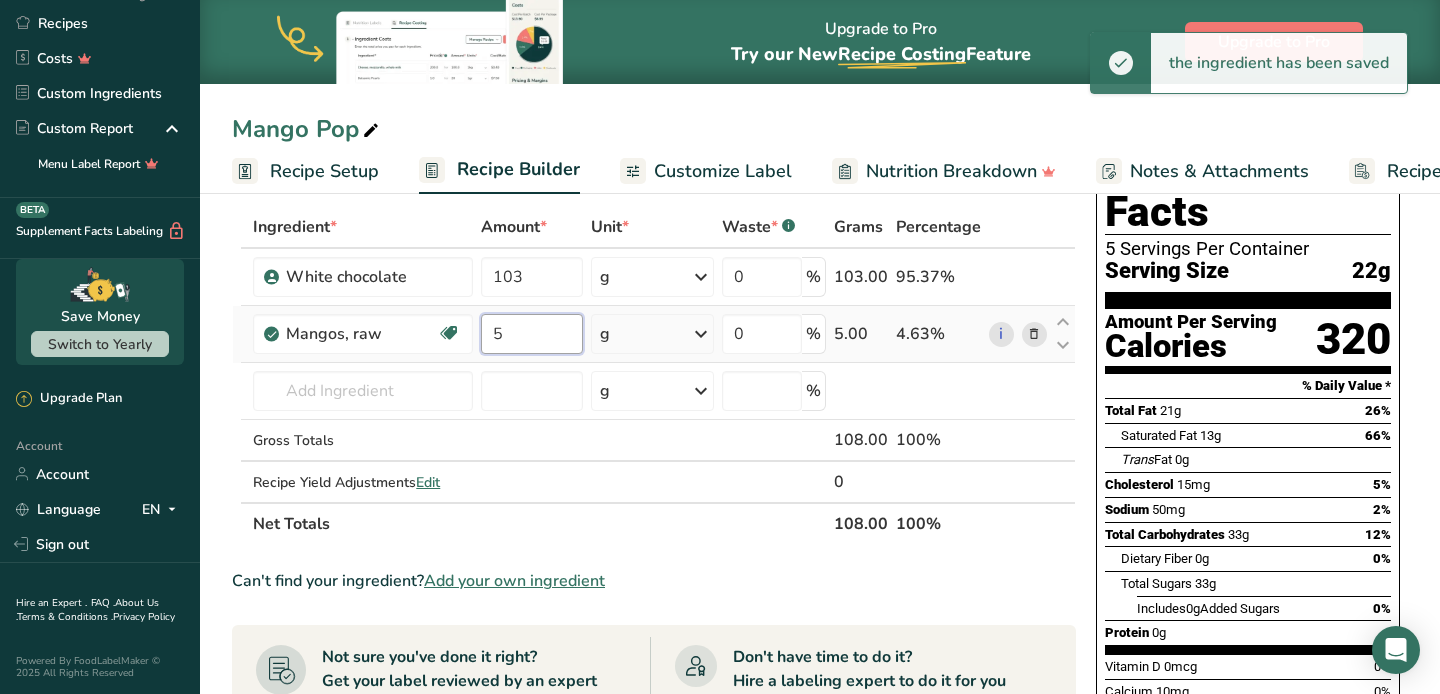 click on "5" at bounding box center [532, 334] 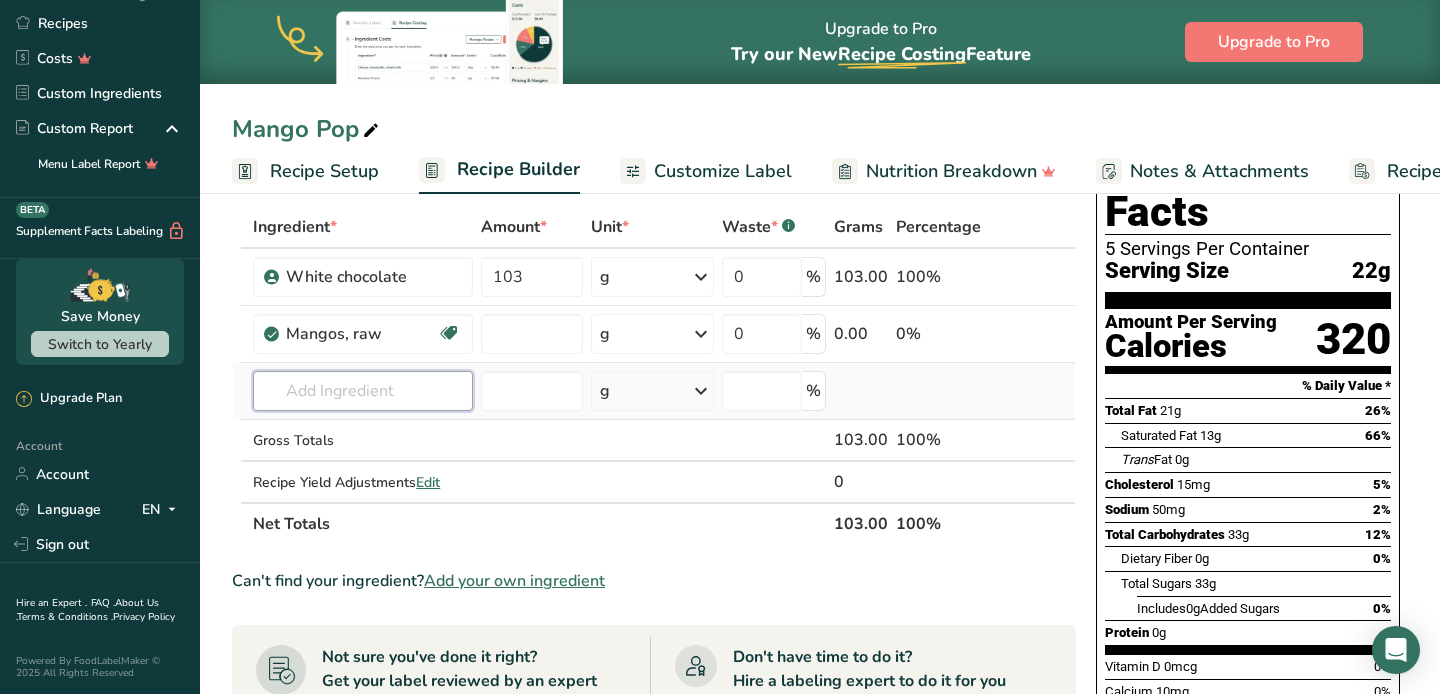 click on "Ingredient *
Amount *
Unit *
Waste *   .a-a{fill:#347362;}.b-a{fill:#fff;}          Grams
Percentage
White chocolate
103
g
Weight Units
g
kg
mg
See more
Volume Units
l
mL
fl oz
See more
0
%
103.00
100%
Mangos, raw
Source of Antioxidants
Dairy free
Gluten free
Vegan
Vegetarian
Soy free
g
Portions
1 cup pieces
1 fruit without refuse
Weight Units
g
kg
mg
See more
Volume Units" at bounding box center [654, 375] 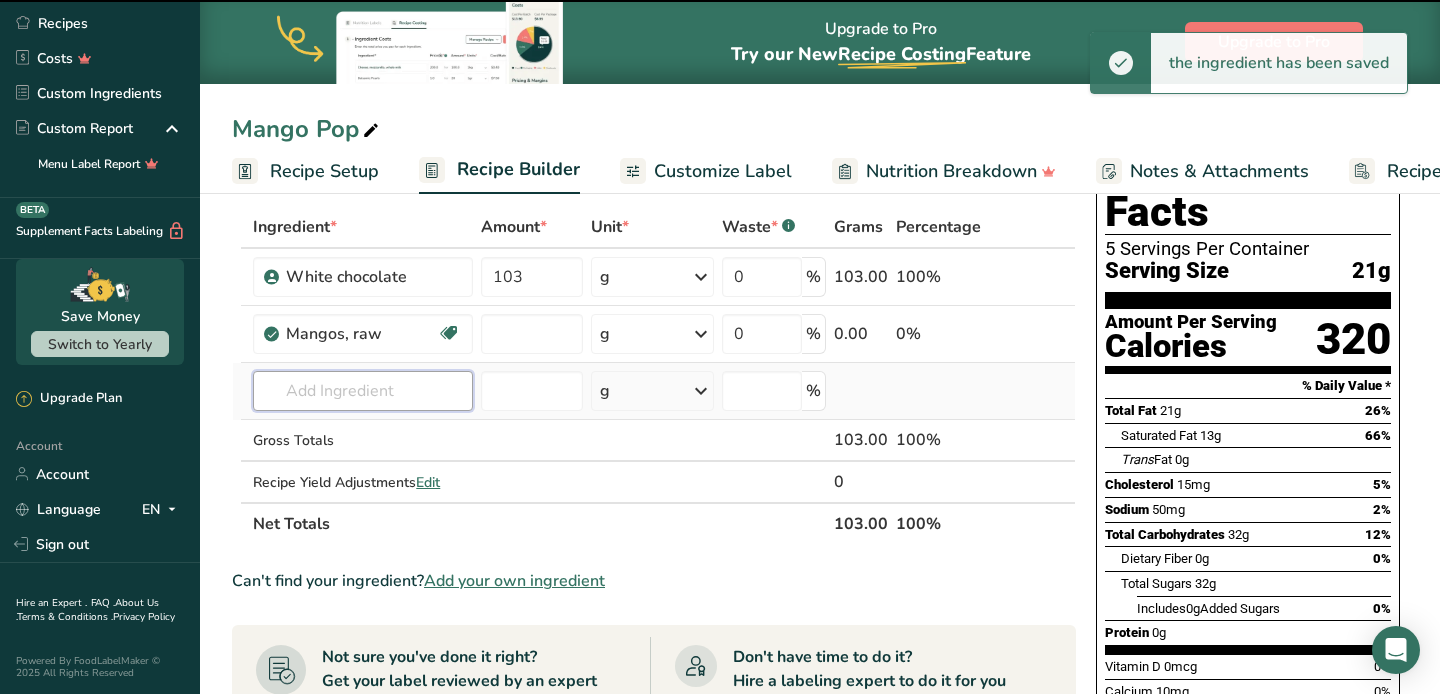 type on "0" 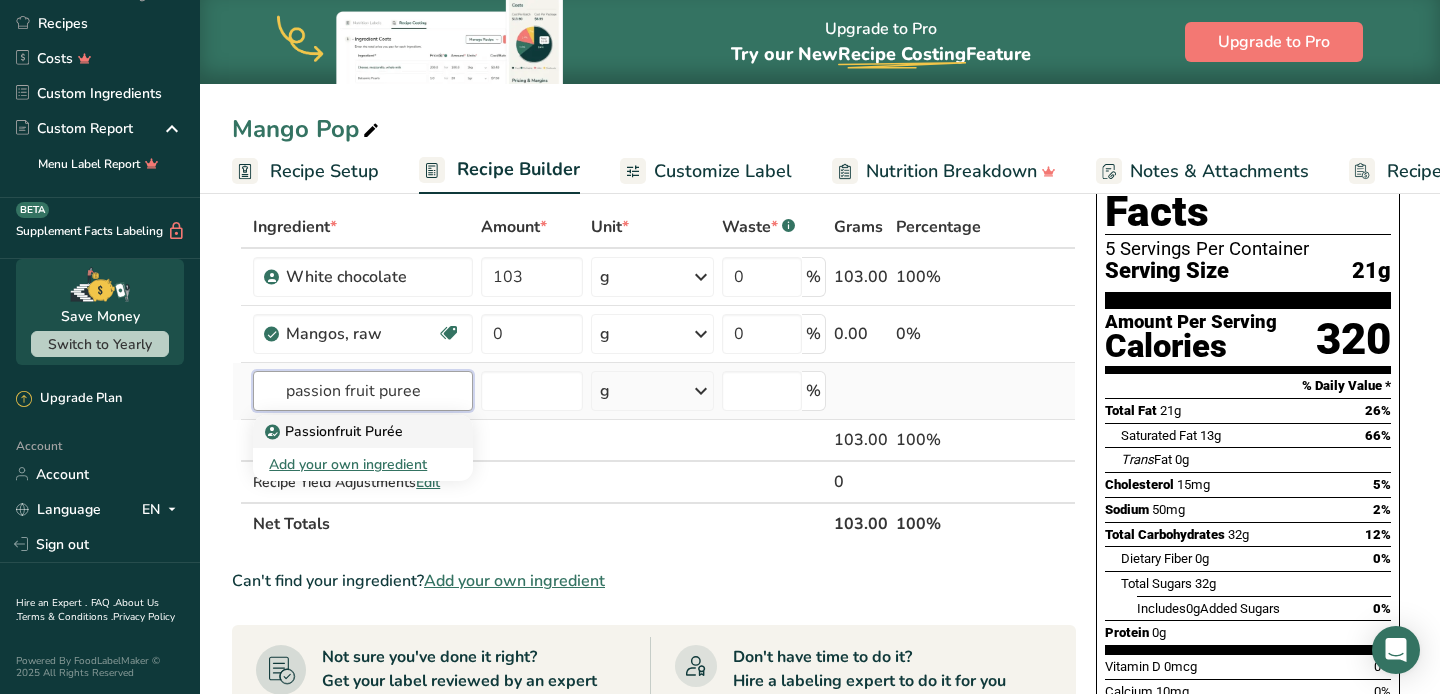 type on "passion fruit puree" 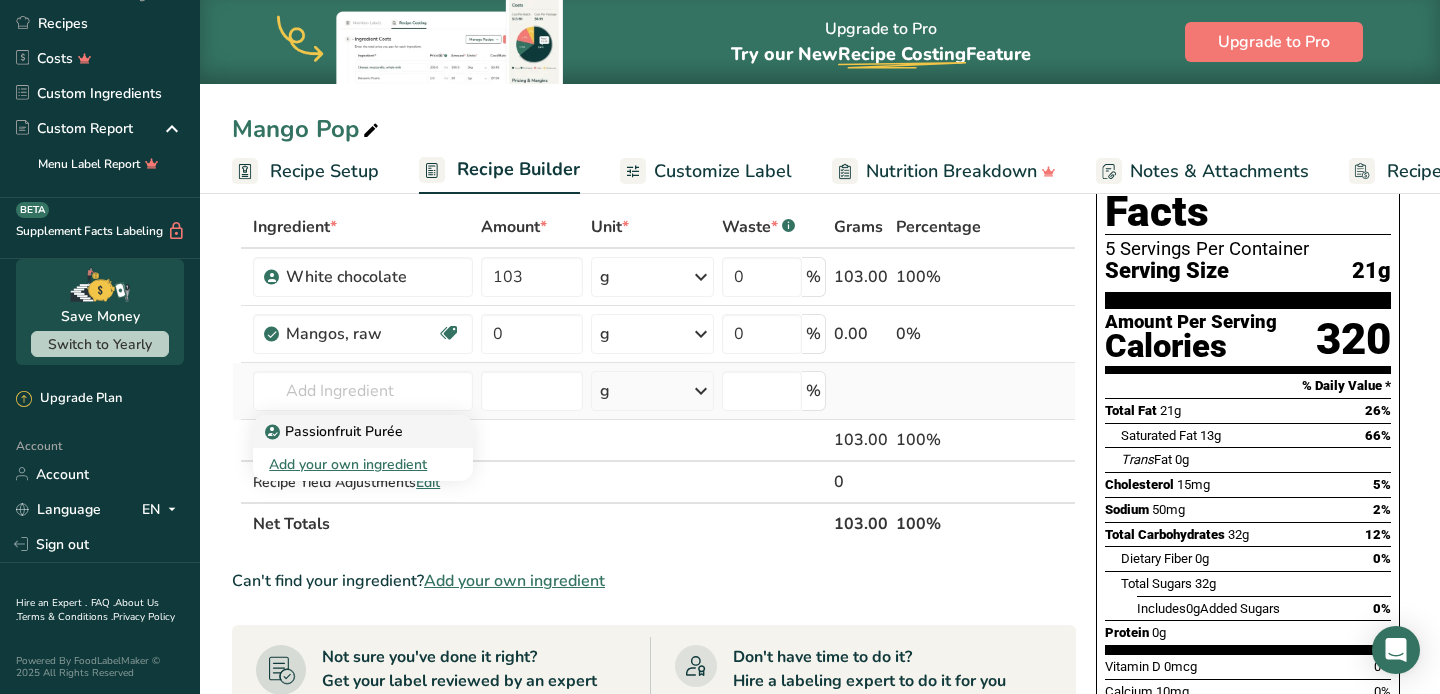 click on "Passionfruit Purée" at bounding box center (336, 431) 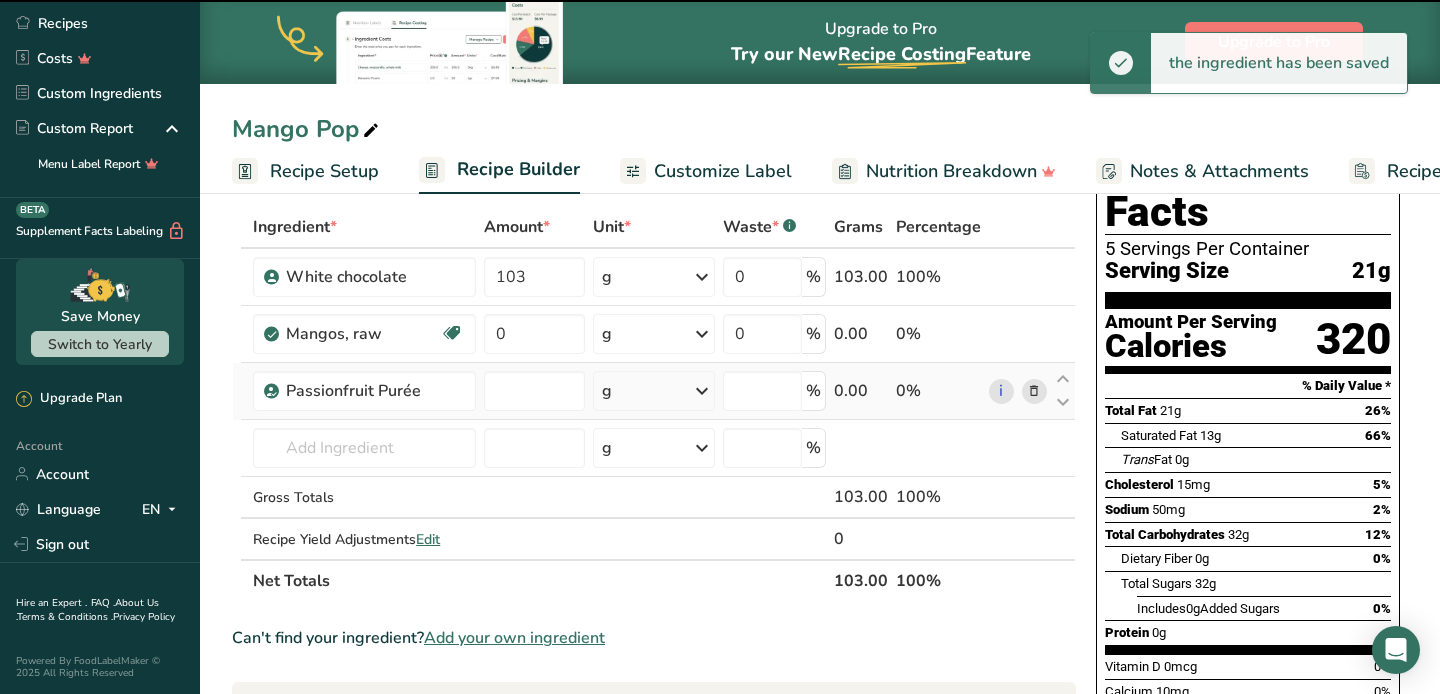type on "0" 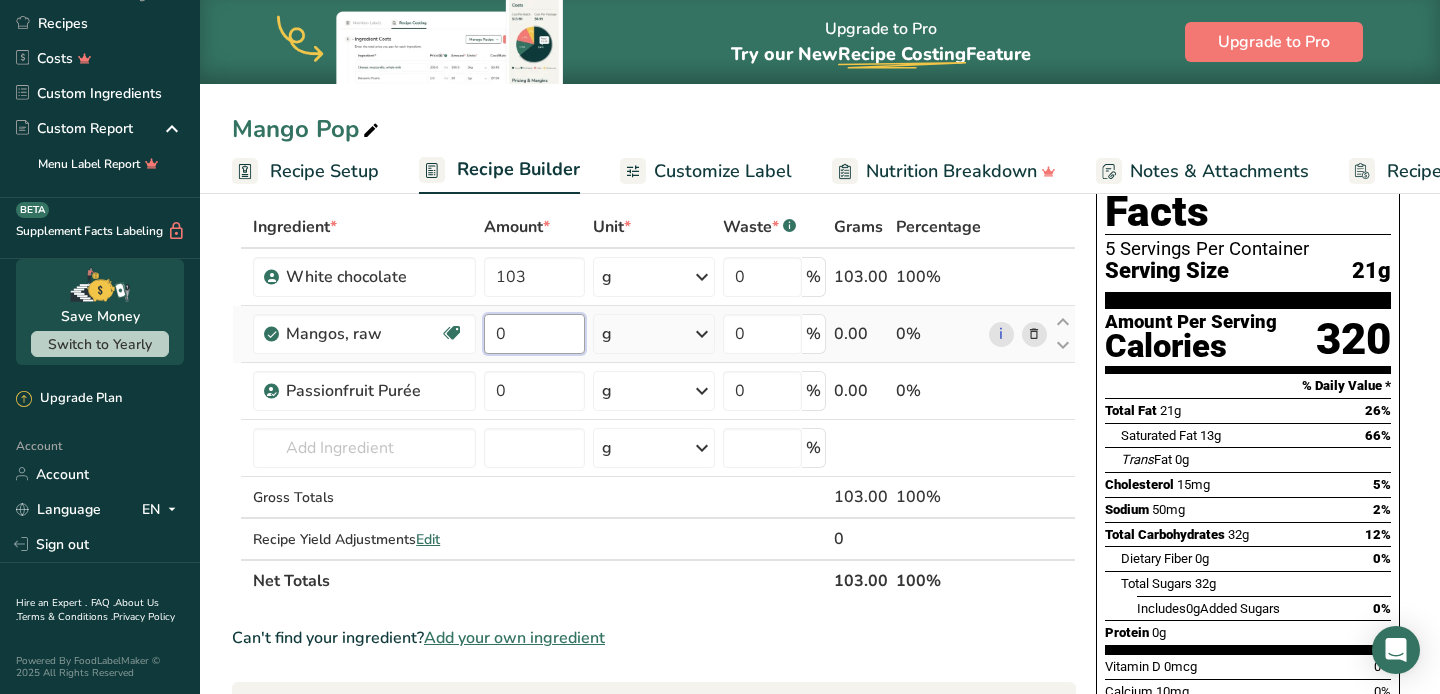 click on "0" at bounding box center [534, 334] 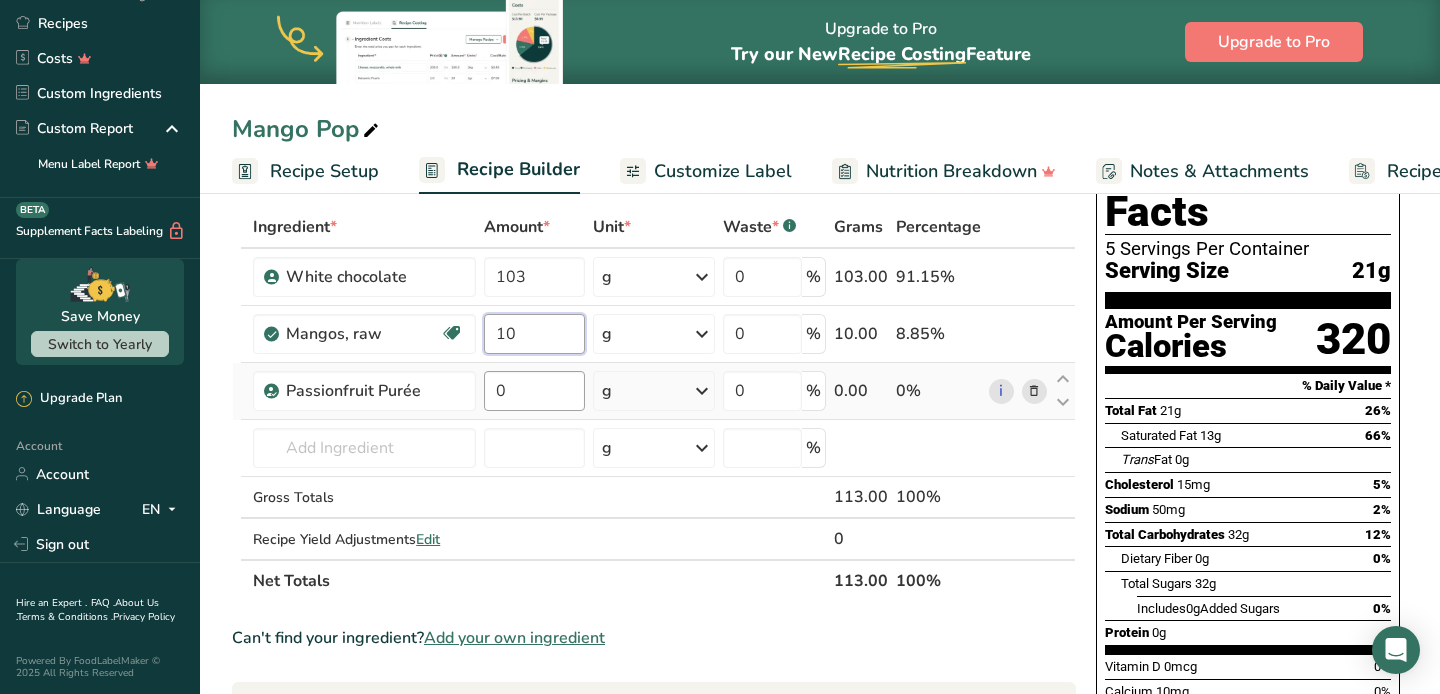 type on "10" 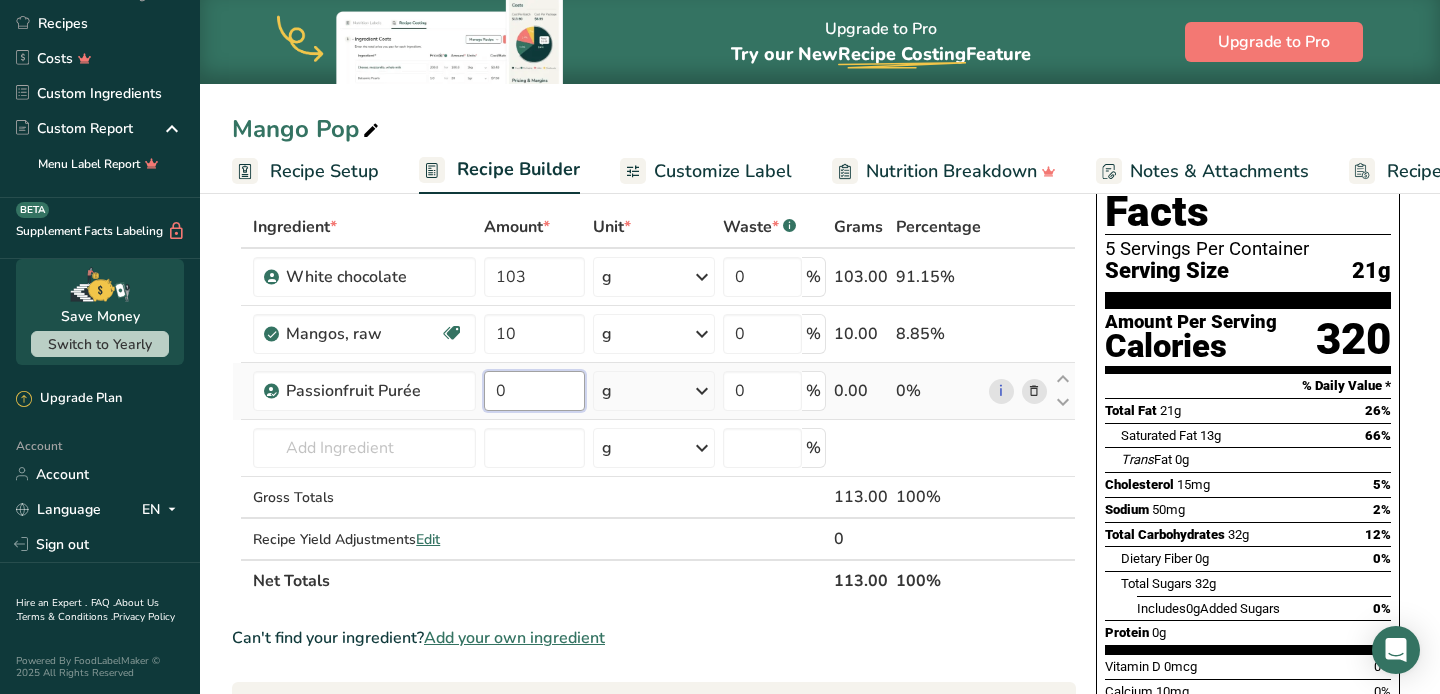 click on "Ingredient *
Amount *
Unit *
Waste *   .a-a{fill:#347362;}.b-a{fill:#fff;}          Grams
Percentage
White chocolate
103
g
Weight Units
g
kg
mg
See more
Volume Units
l
mL
fl oz
See more
0
%
103.00
91.15%
Mangos, raw
Source of Antioxidants
Dairy free
Gluten free
Vegan
Vegetarian
Soy free
10
g
Portions
1 cup pieces
1 fruit without refuse
Weight Units
g
kg
mg
See more
Volume Units" at bounding box center (654, 404) 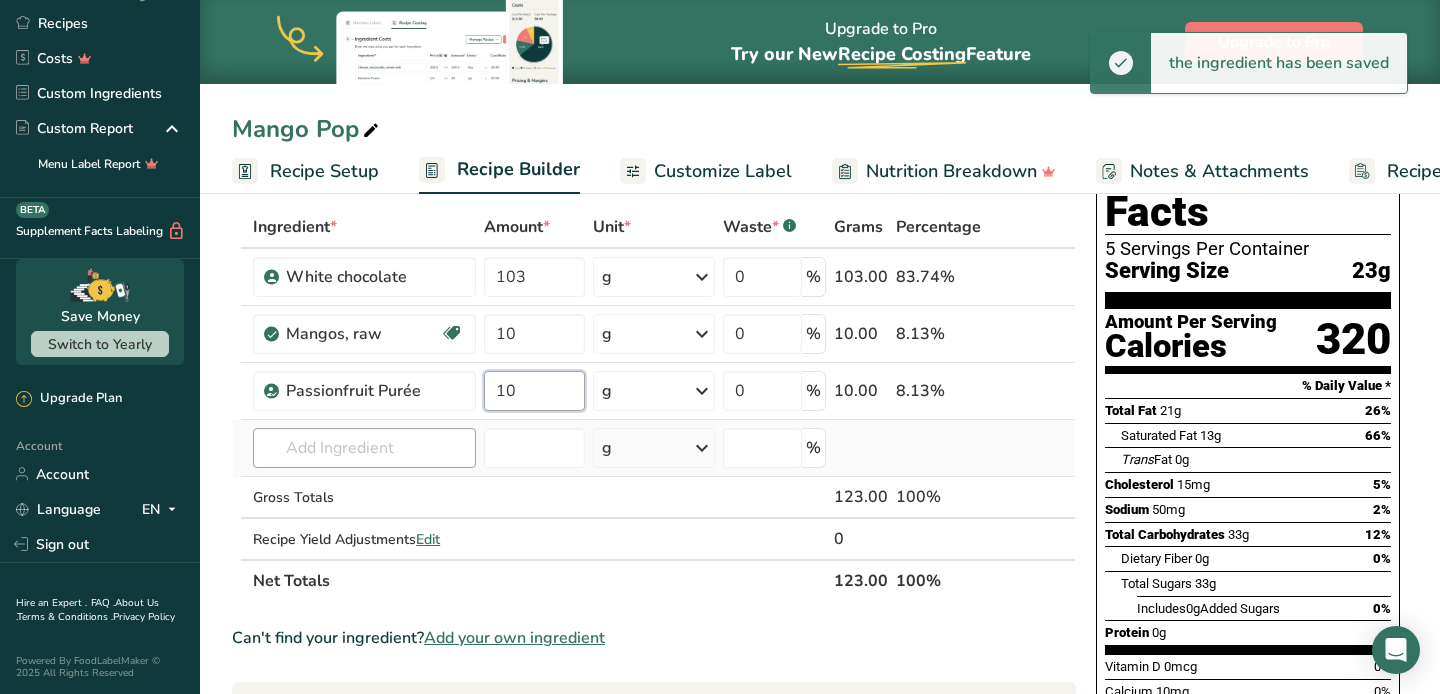type on "10" 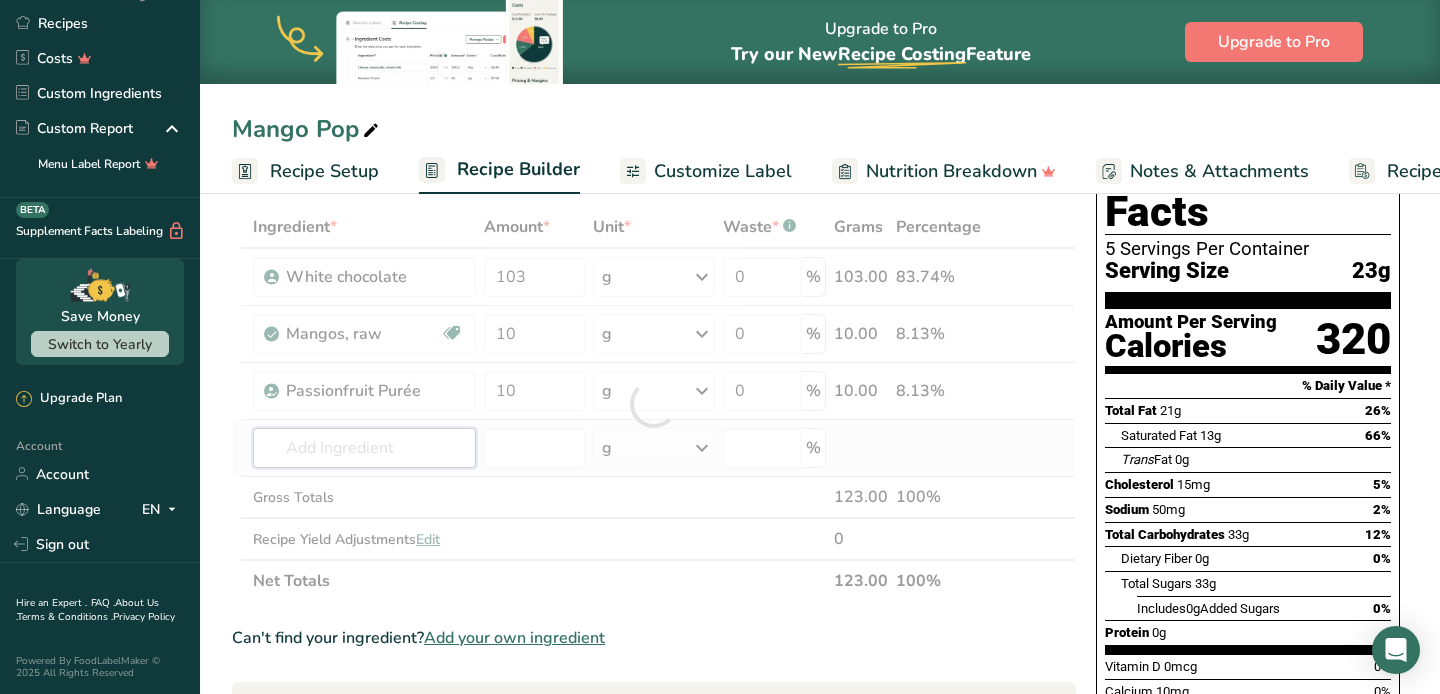 click on "Ingredient *
Amount *
Unit *
Waste *   .a-a{fill:#347362;}.b-a{fill:#fff;}          Grams
Percentage
White chocolate
103
g
Weight Units
g
kg
mg
See more
Volume Units
l
mL
fl oz
See more
0
%
103.00
83.74%
Mangos, raw
Source of Antioxidants
Dairy free
Gluten free
Vegan
Vegetarian
Soy free
10
g
Portions
1 cup pieces
1 fruit without refuse
Weight Units
g
kg
mg
See more
Volume Units" at bounding box center (654, 404) 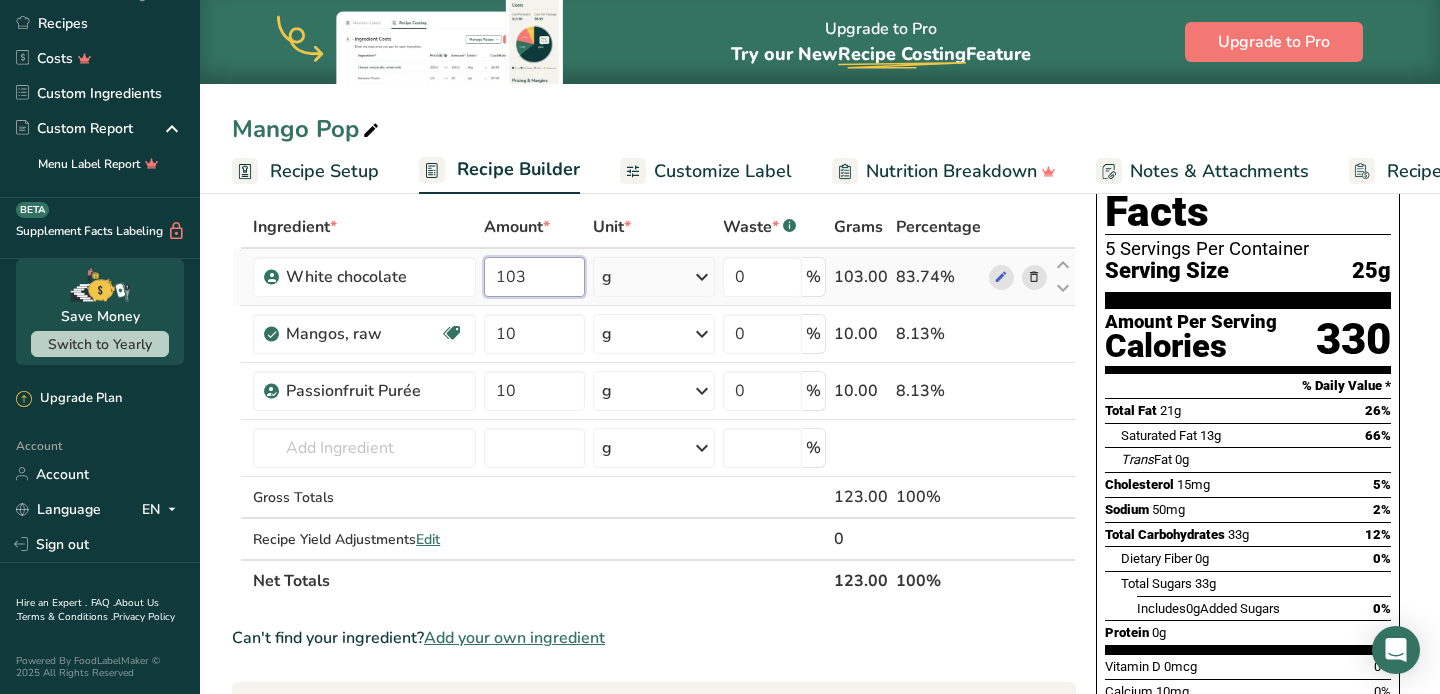 click on "103" at bounding box center [534, 277] 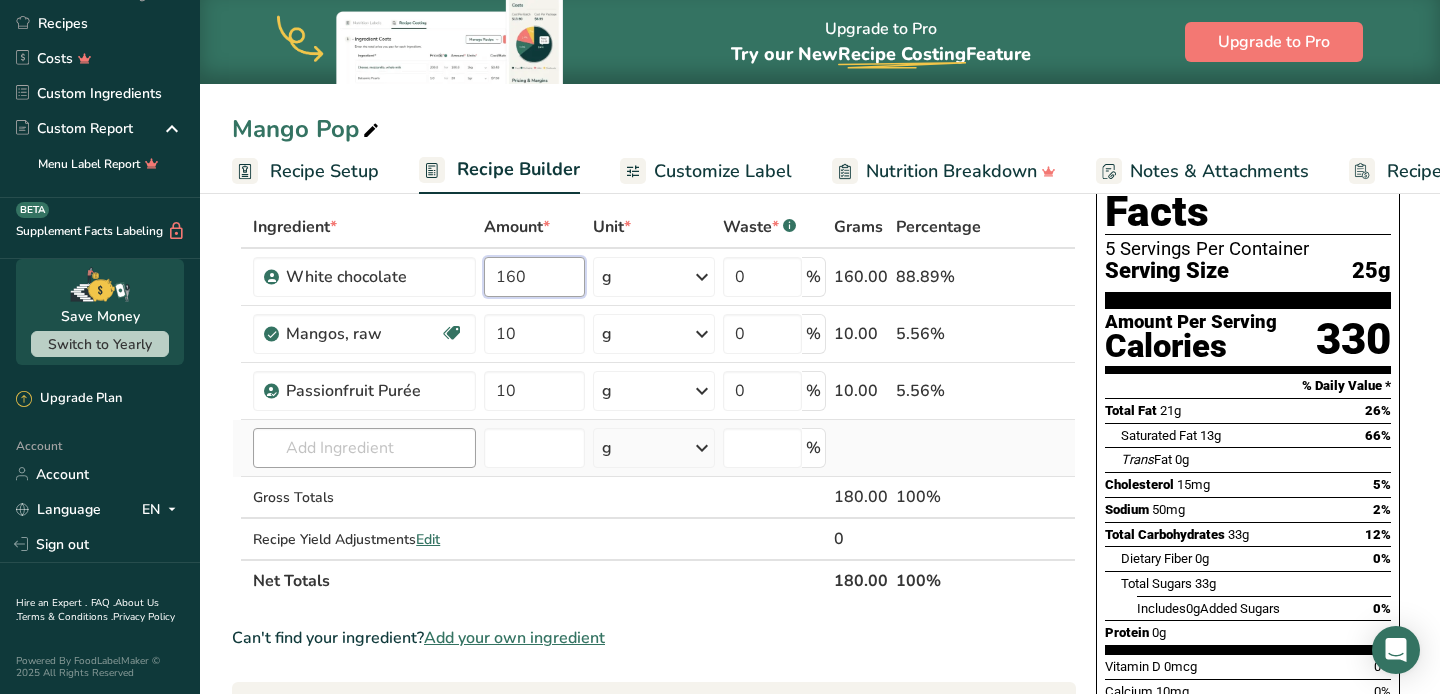 type on "160" 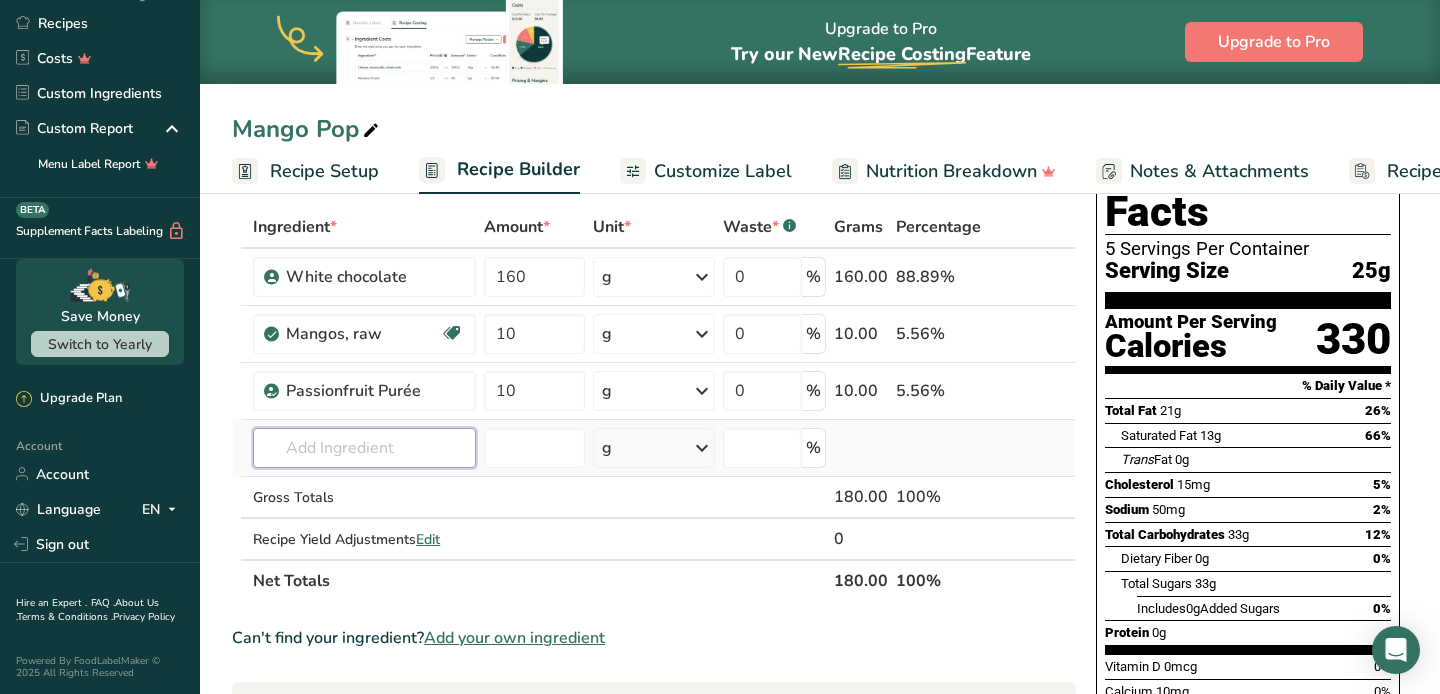 click on "Ingredient *
Amount *
Unit *
Waste *   .a-a{fill:#347362;}.b-a{fill:#fff;}          Grams
Percentage
White chocolate
160
g
Weight Units
g
kg
mg
See more
Volume Units
l
mL
fl oz
See more
0
%
160.00
88.89%
Mangos, raw
Source of Antioxidants
Dairy free
Gluten free
Vegan
Vegetarian
Soy free
10
g
Portions
1 cup pieces
1 fruit without refuse
Weight Units
g
kg
mg
See more
Volume Units" at bounding box center [654, 404] 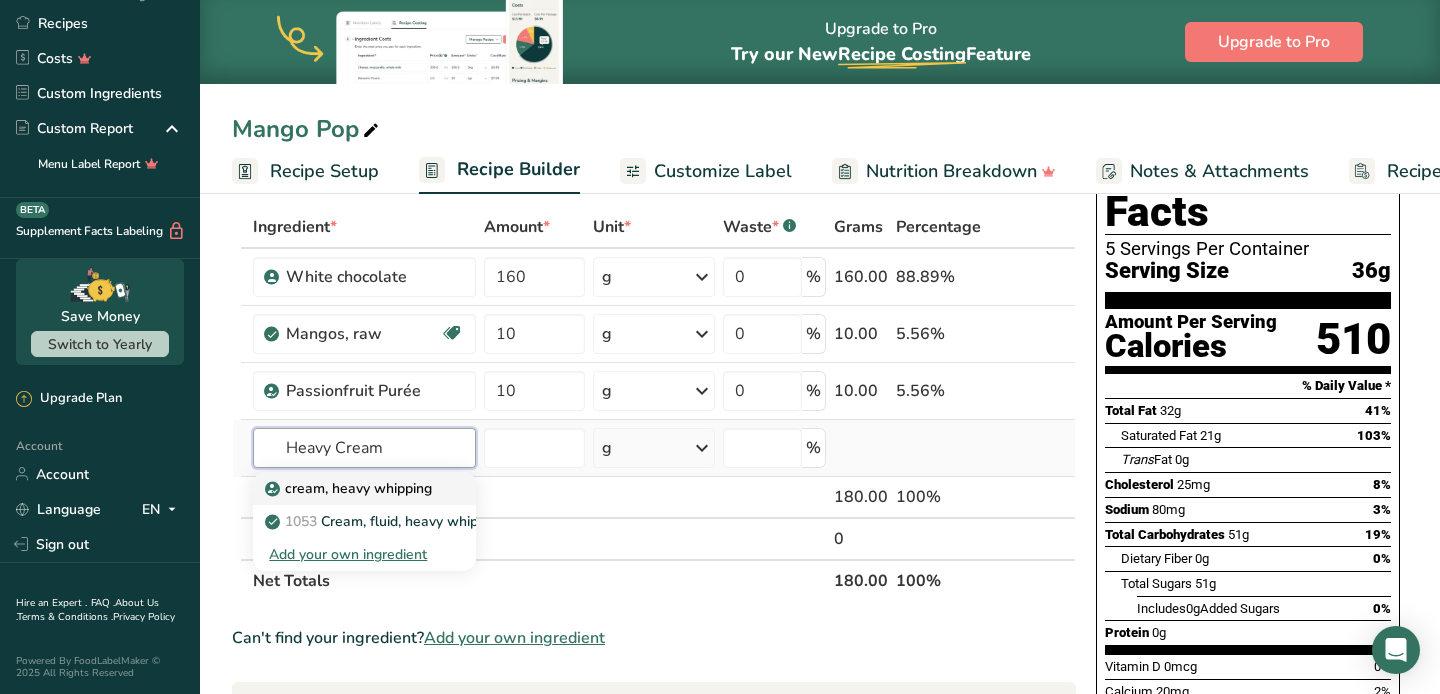 type on "Heavy Cream" 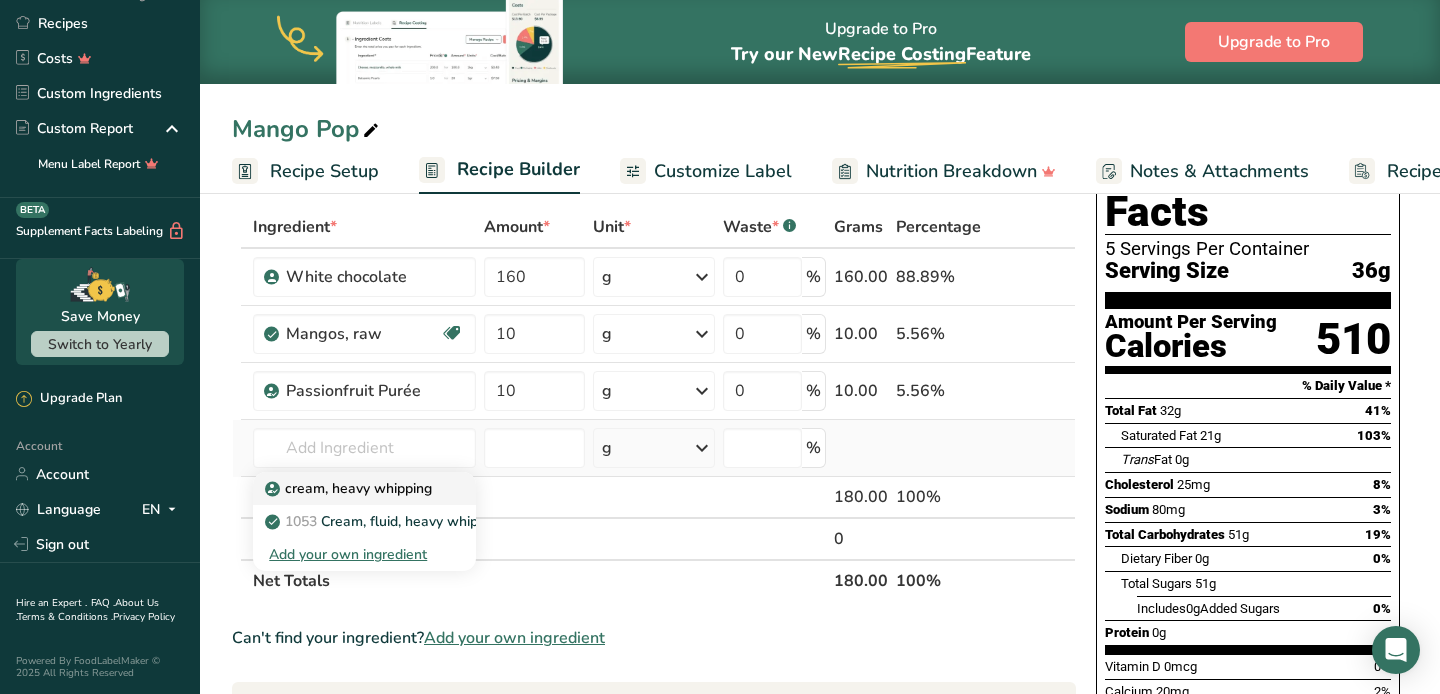 click on "cream, heavy whipping" at bounding box center [350, 488] 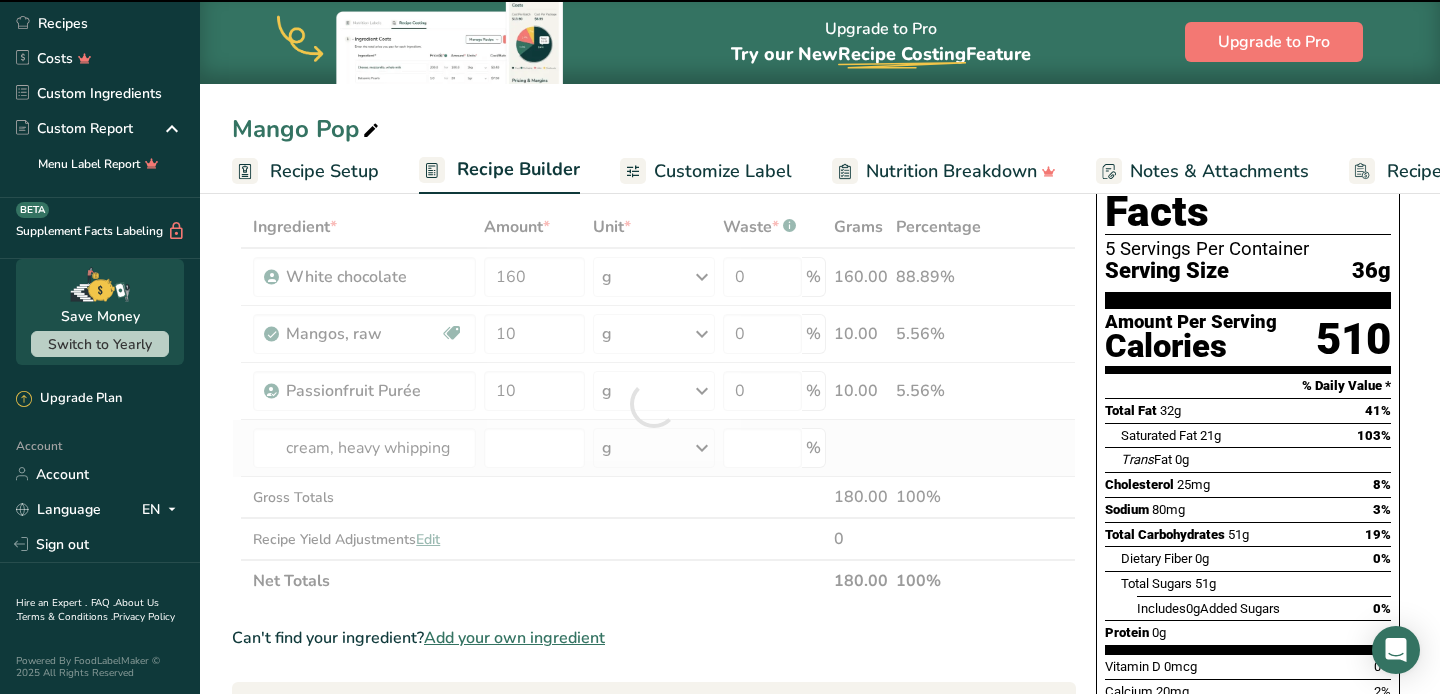 type on "0" 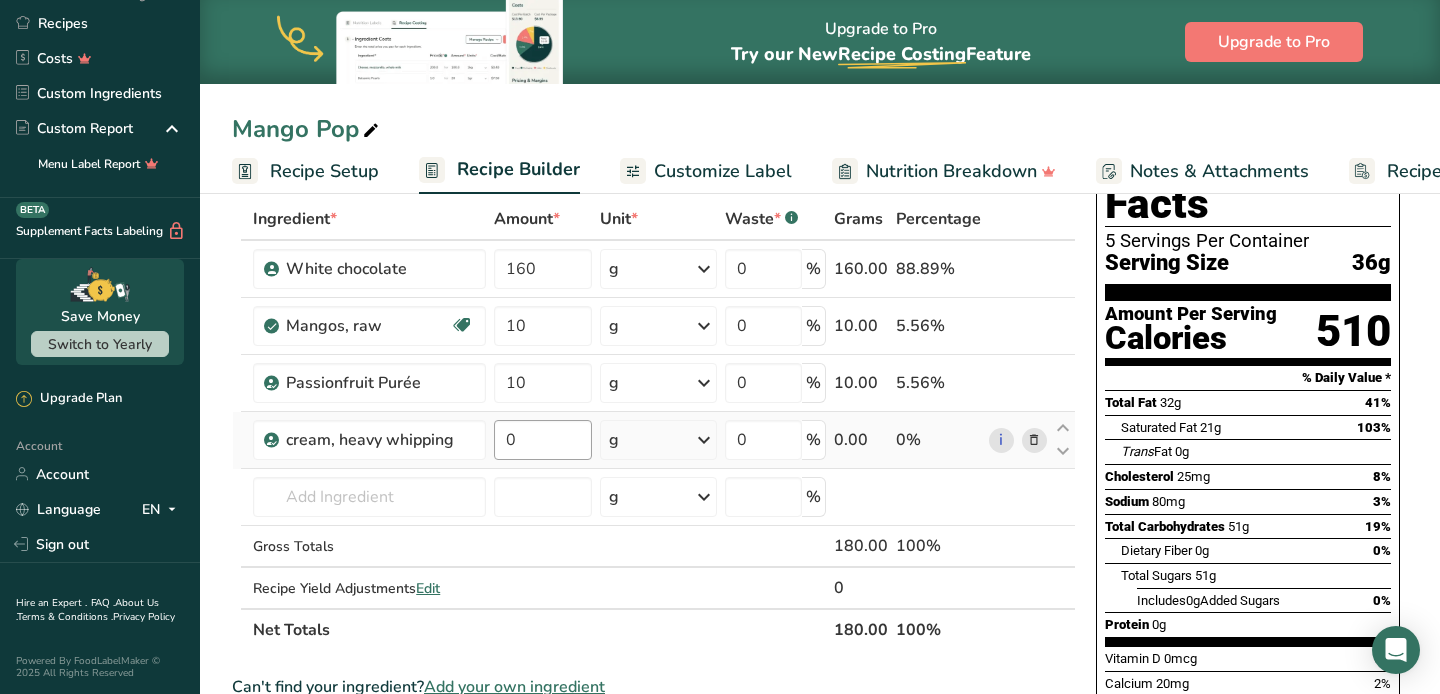 scroll, scrollTop: 84, scrollLeft: 0, axis: vertical 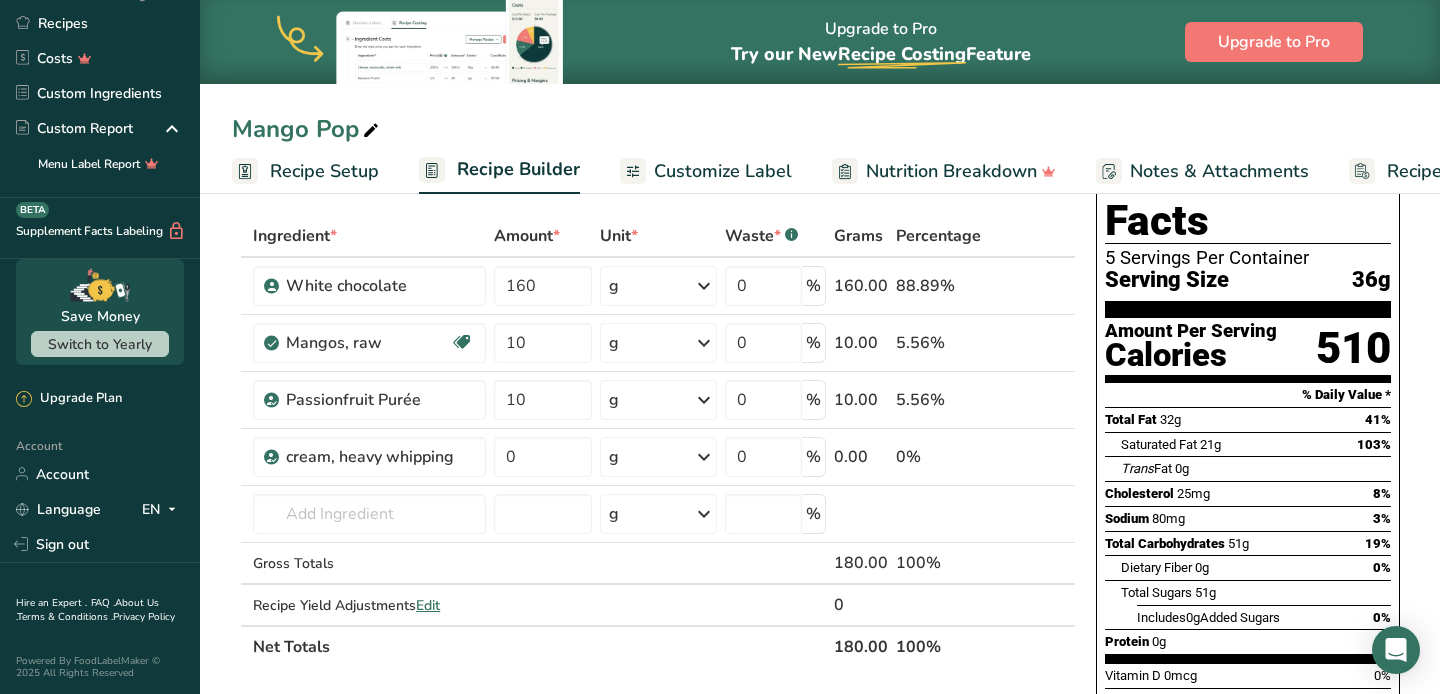 click on "Recipe Setup" at bounding box center [324, 171] 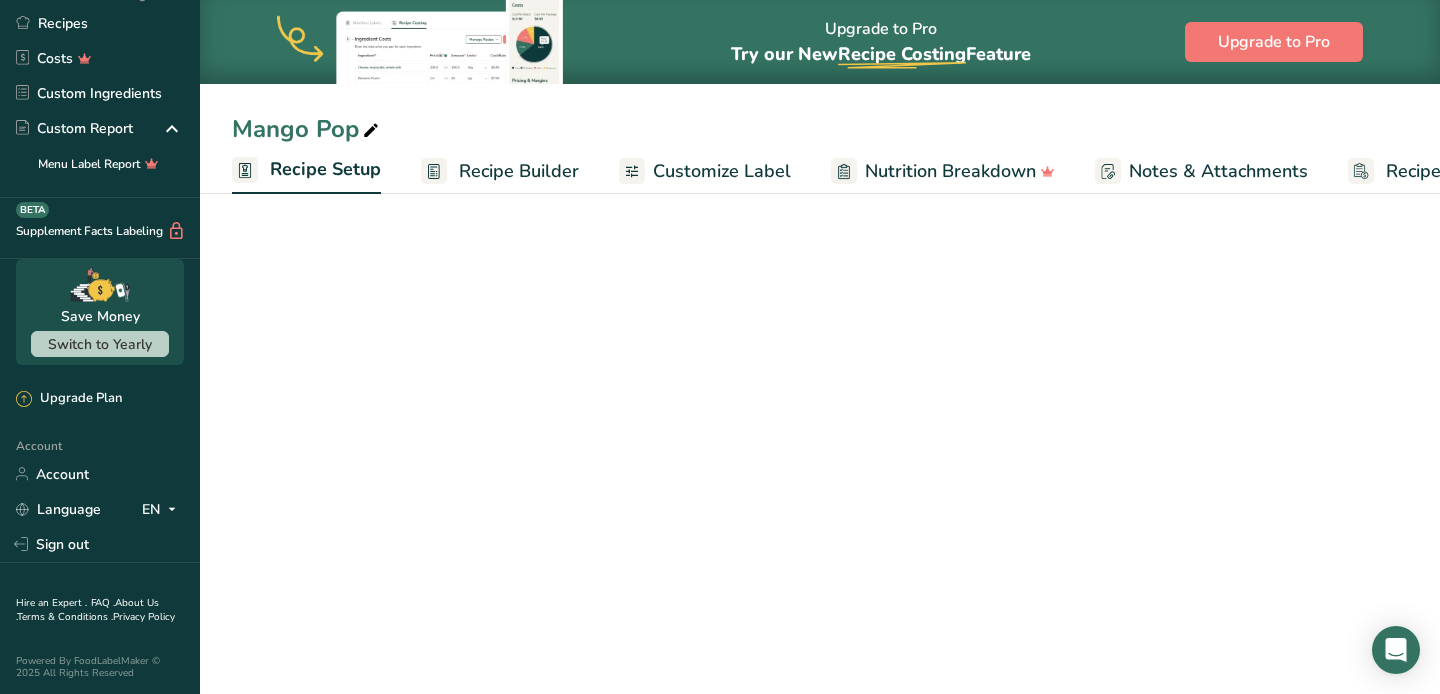 scroll, scrollTop: 0, scrollLeft: 7, axis: horizontal 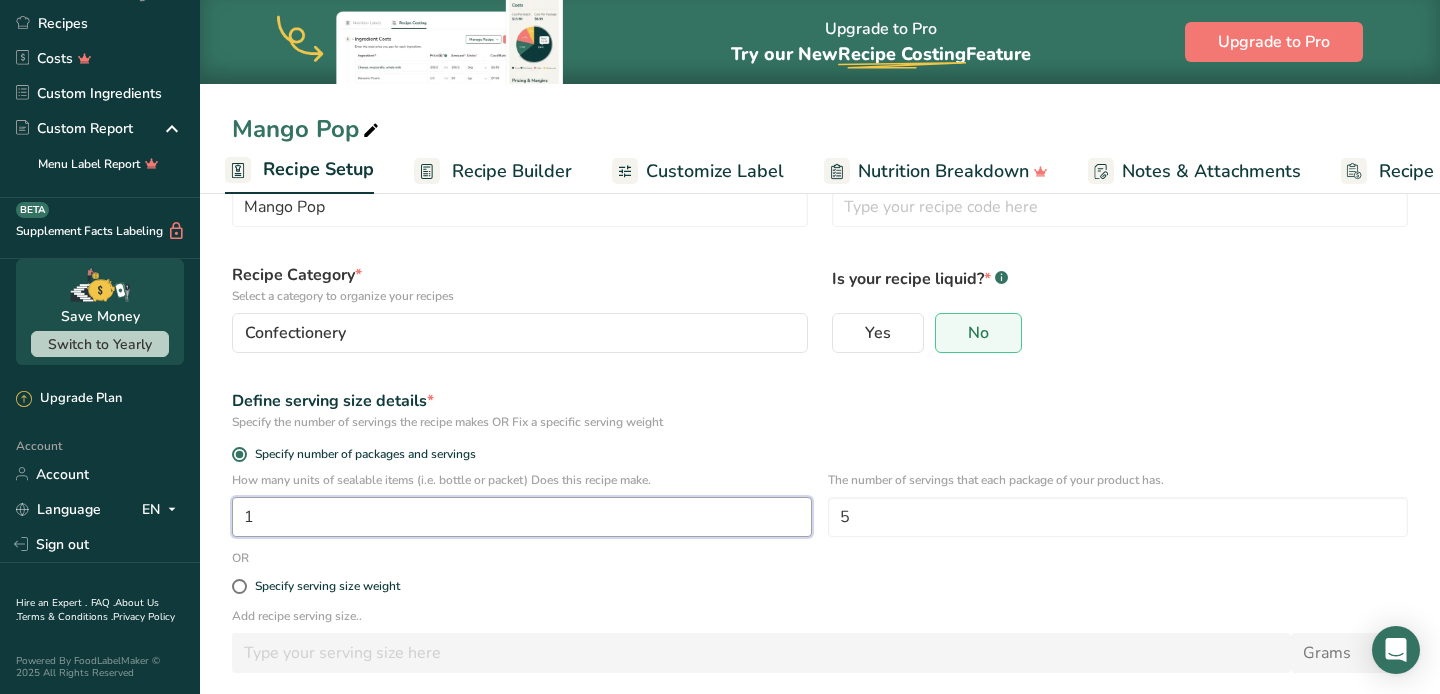 click on "1" at bounding box center (522, 517) 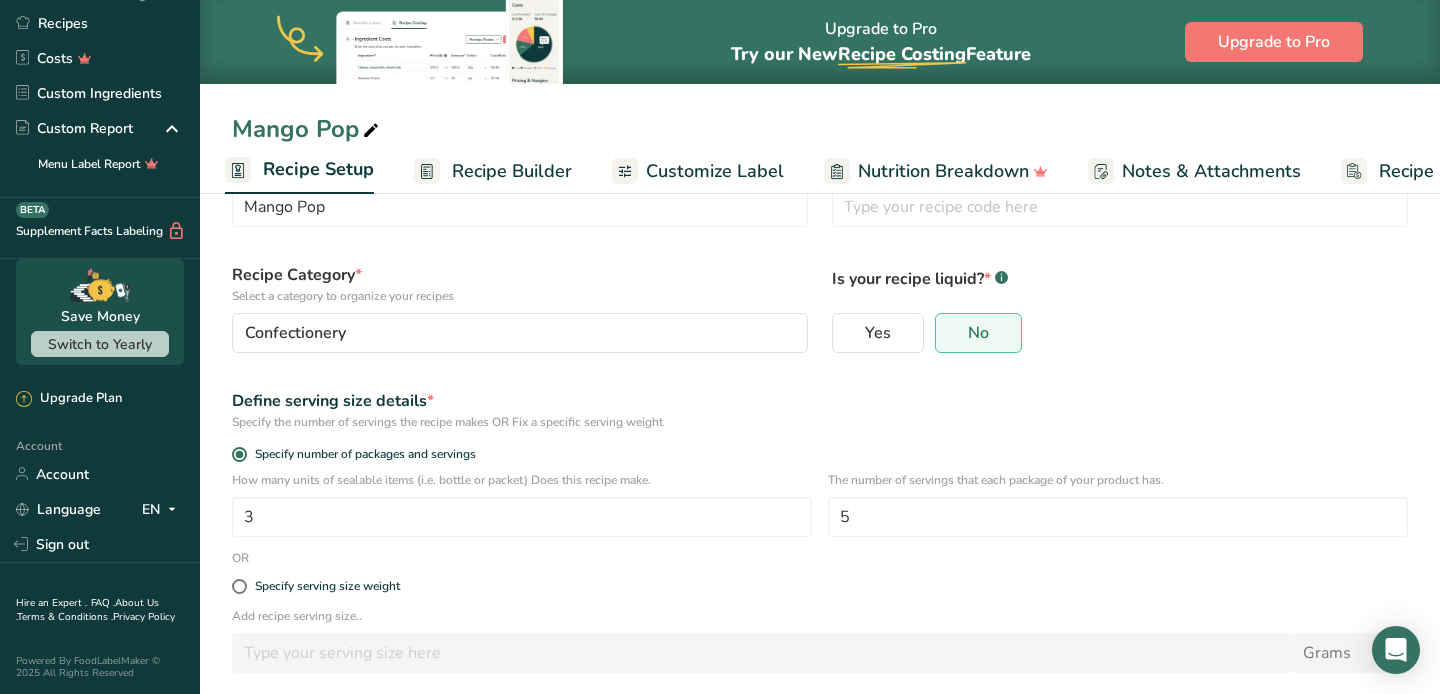 click on "Specify serving size weight" at bounding box center [820, 587] 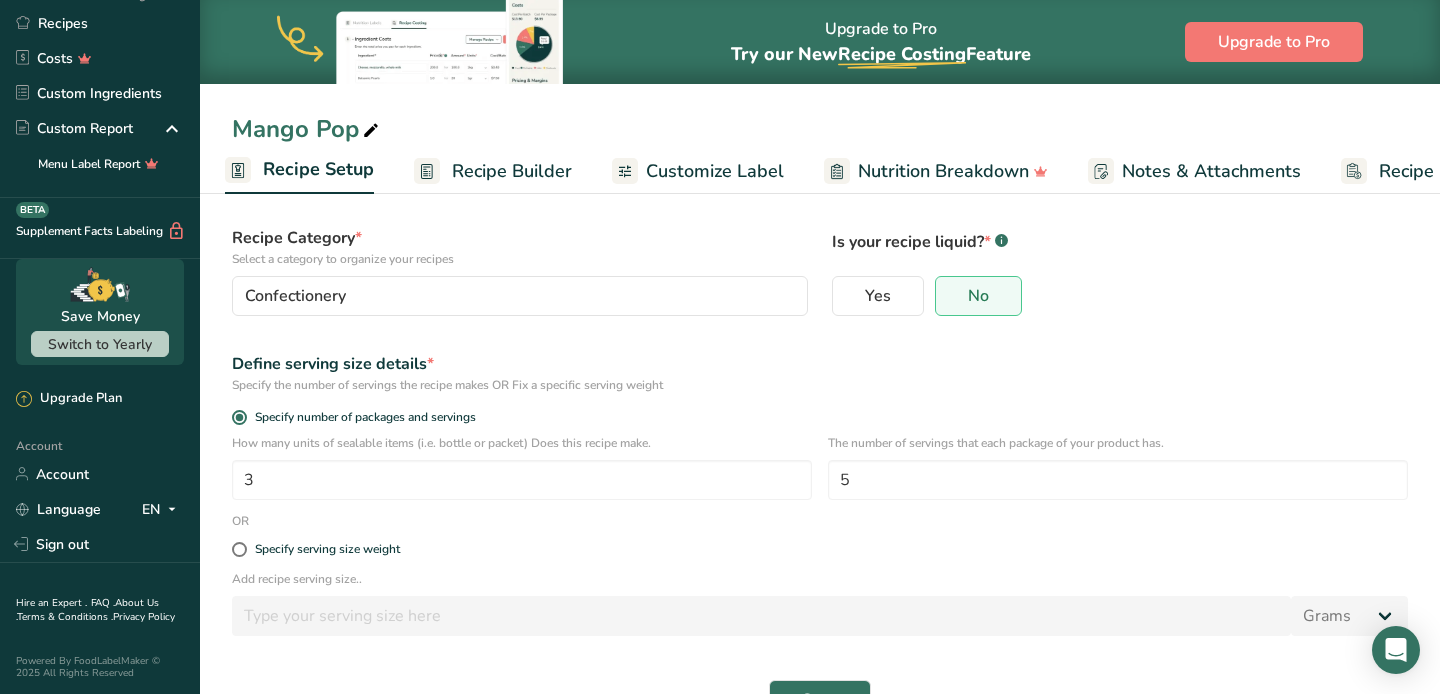 scroll, scrollTop: 122, scrollLeft: 0, axis: vertical 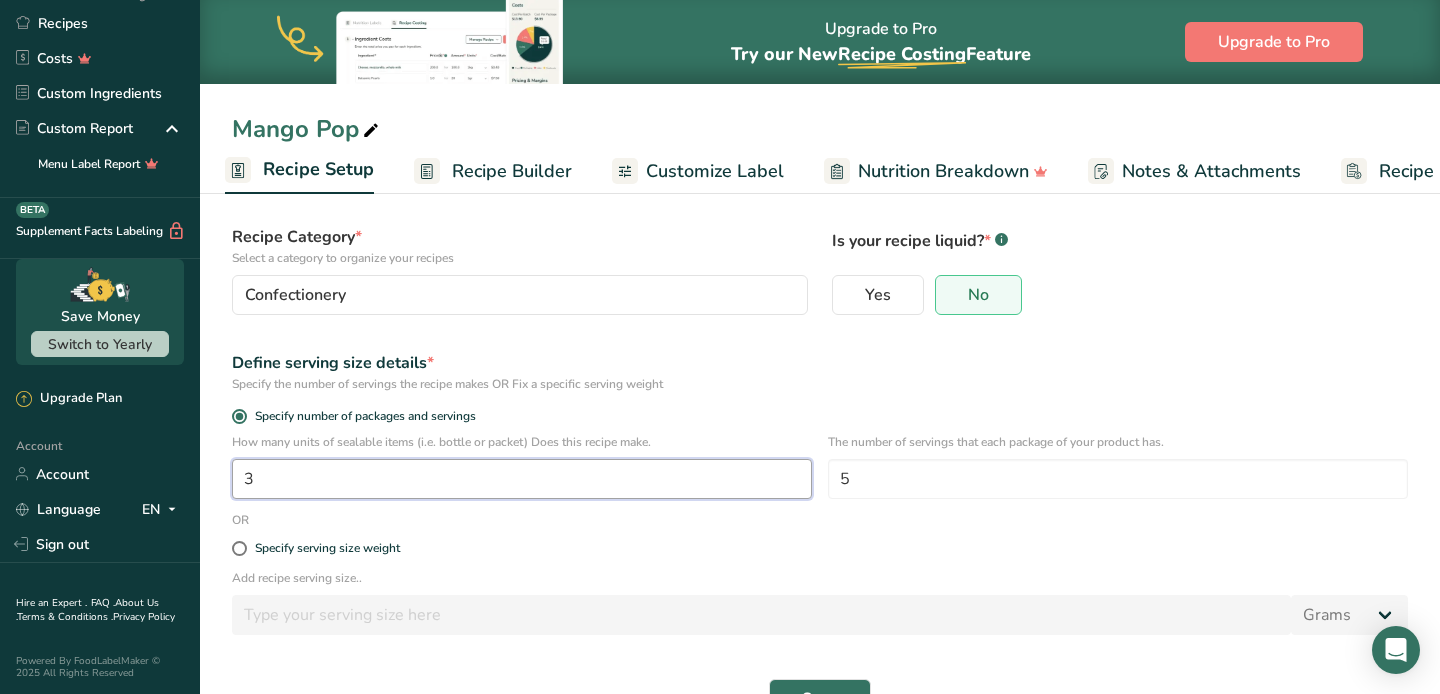 click on "3" at bounding box center (522, 479) 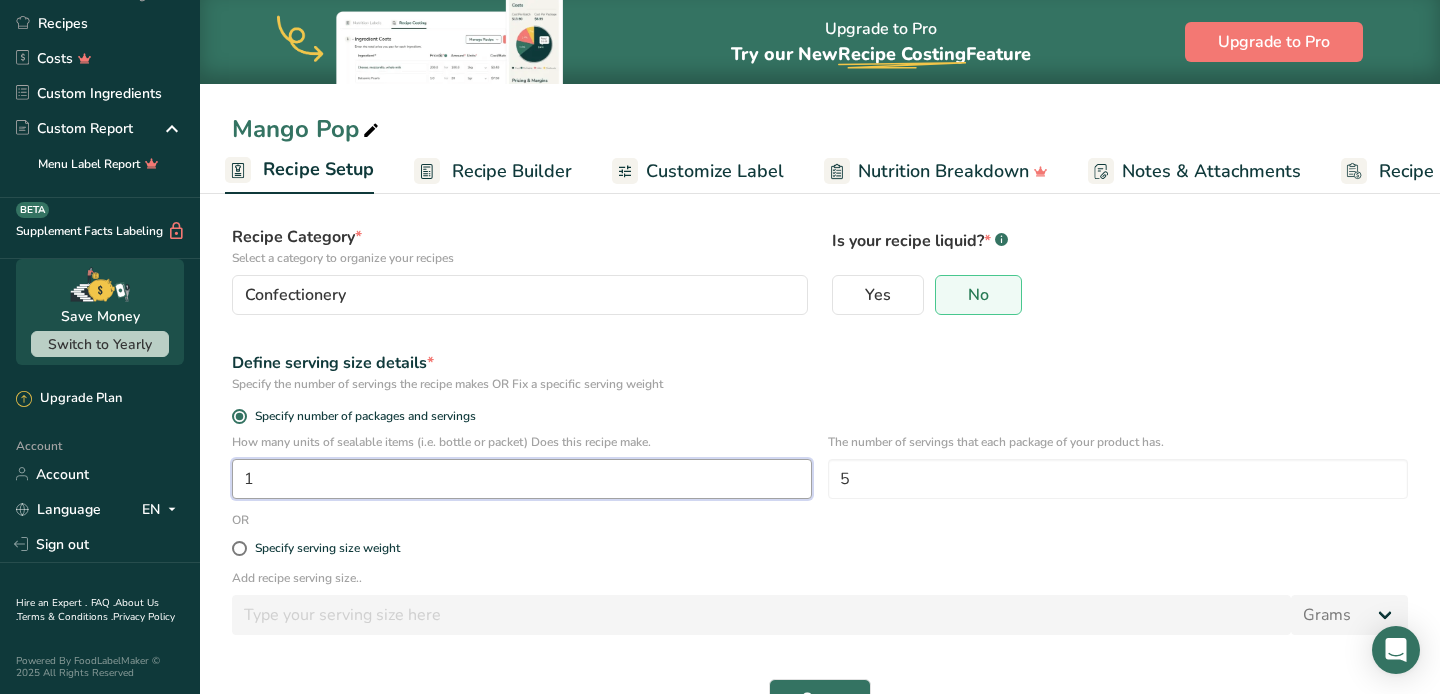 type on "1" 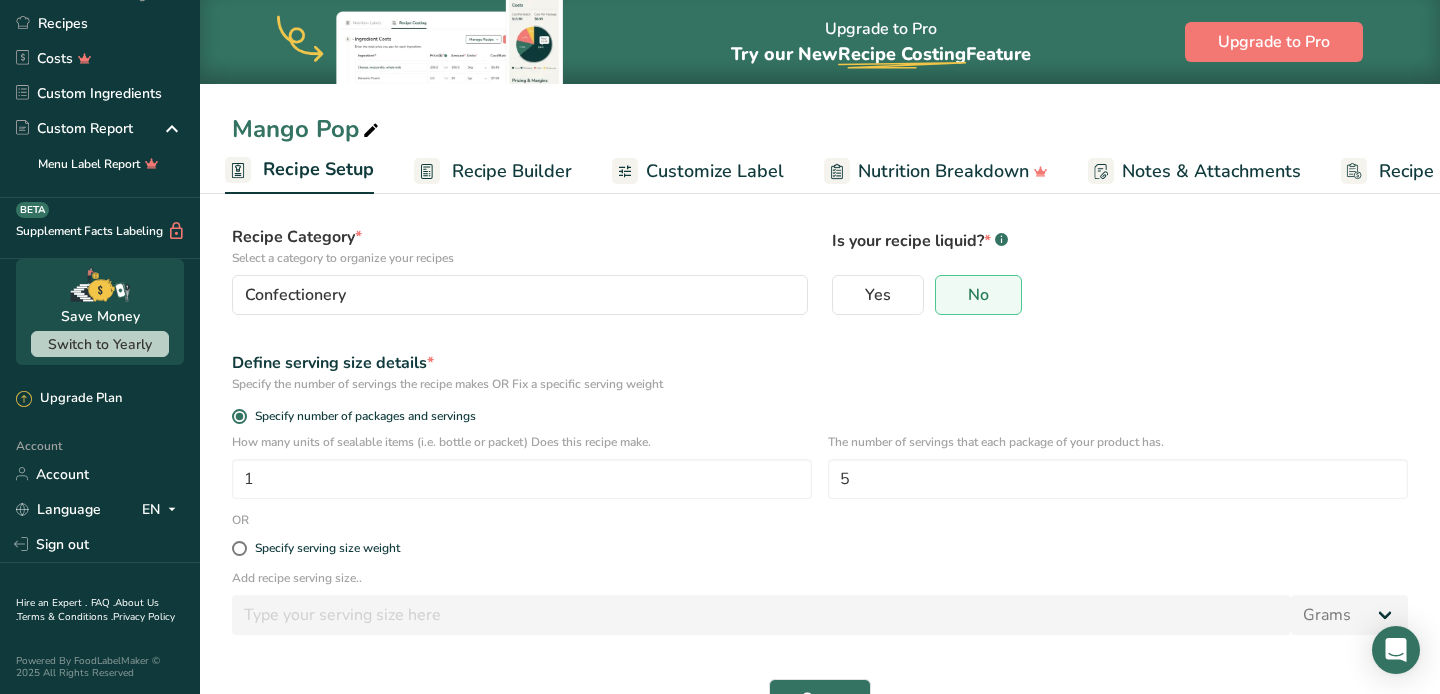 click on "Add recipe serving size..
Grams
kg
mg
mcg
lb
oz
l
mL
fl oz
tbsp
tsp
cup
qt
gallon" at bounding box center (820, 608) 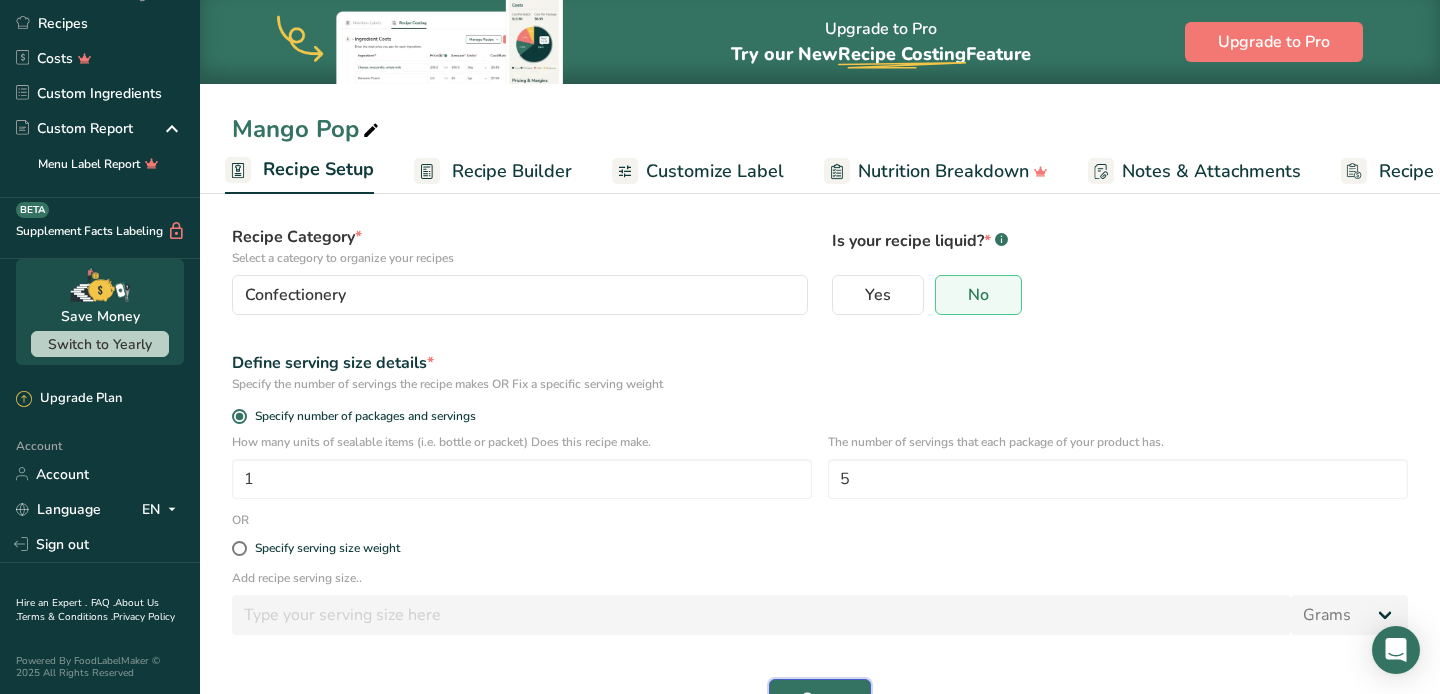 click on "Save" at bounding box center [820, 699] 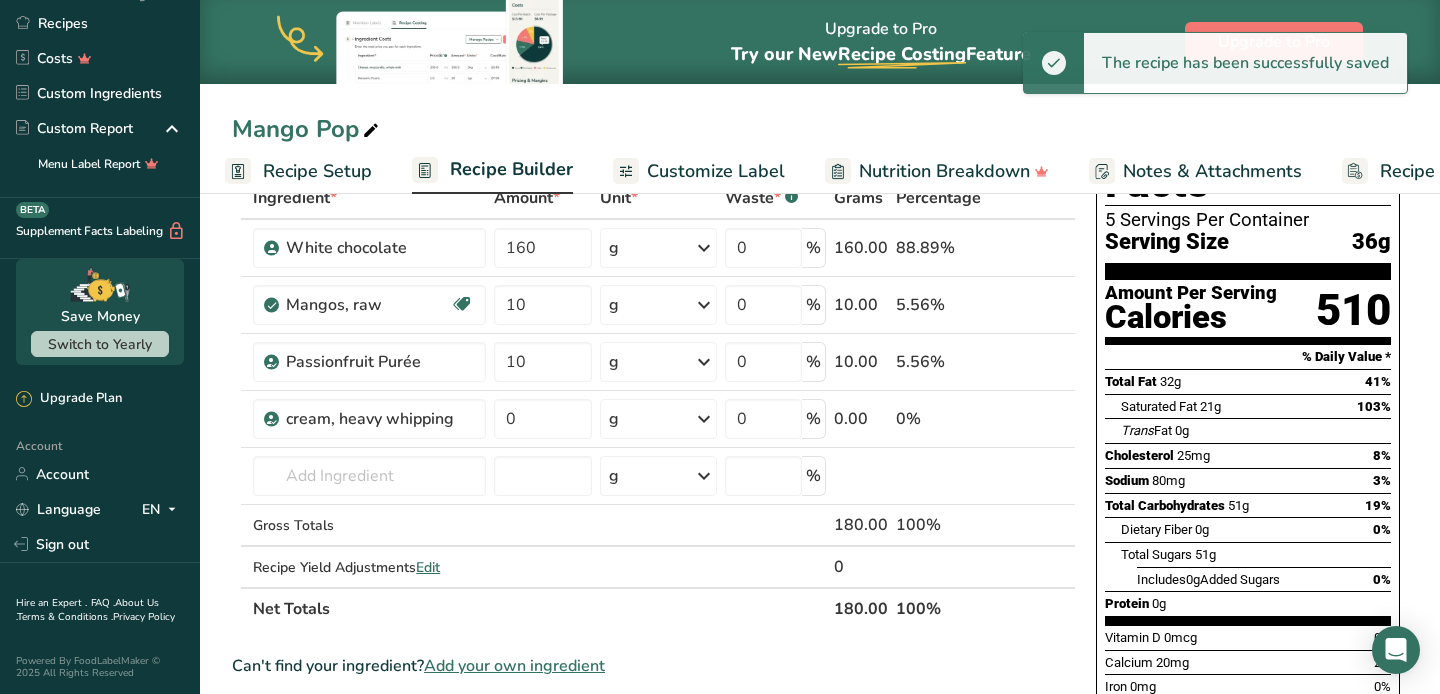 click on "Recipe Builder" at bounding box center [511, 169] 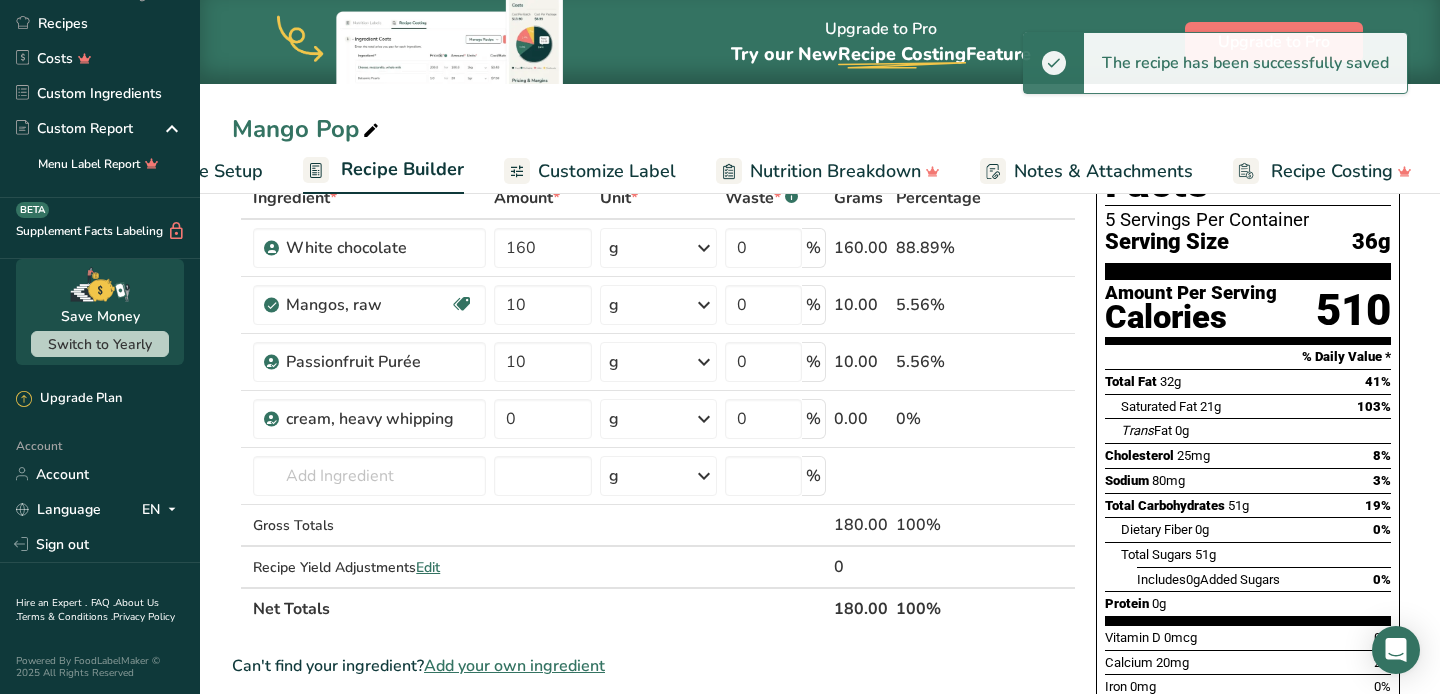 scroll, scrollTop: 0, scrollLeft: 119, axis: horizontal 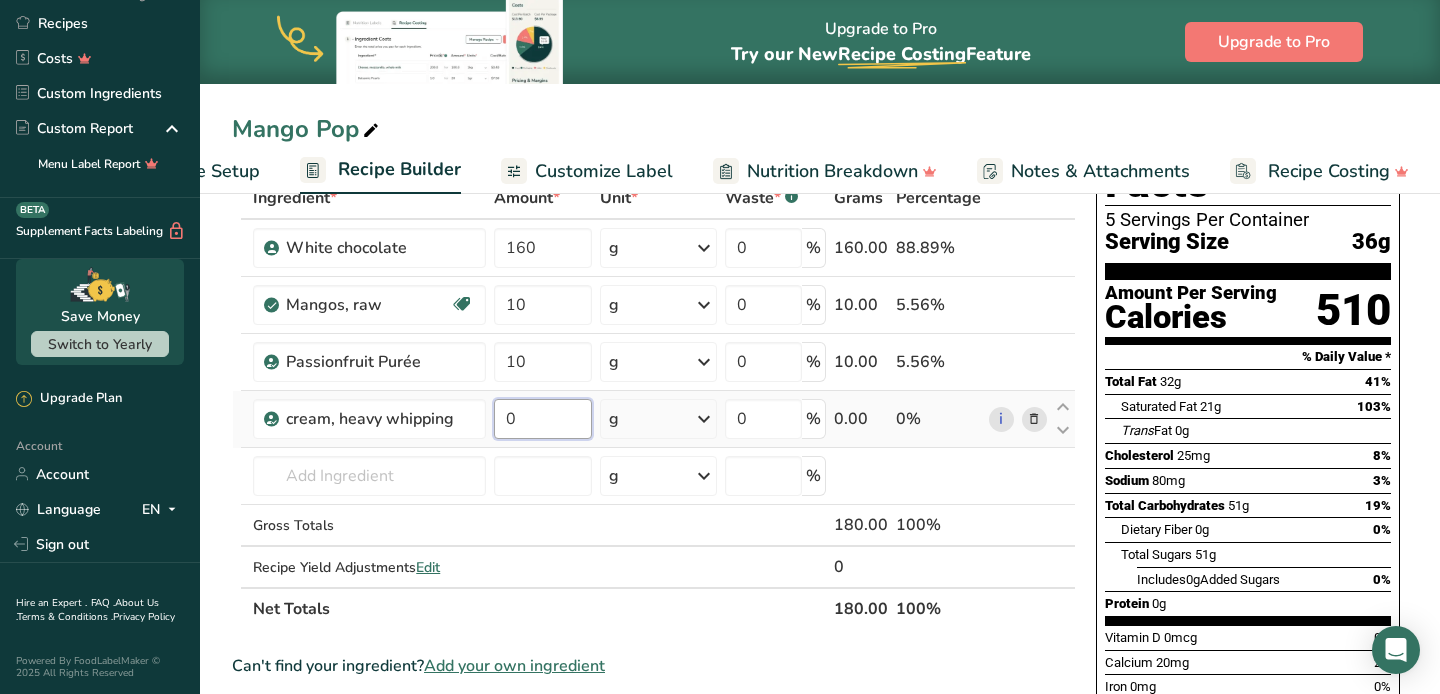 click on "0" at bounding box center [543, 419] 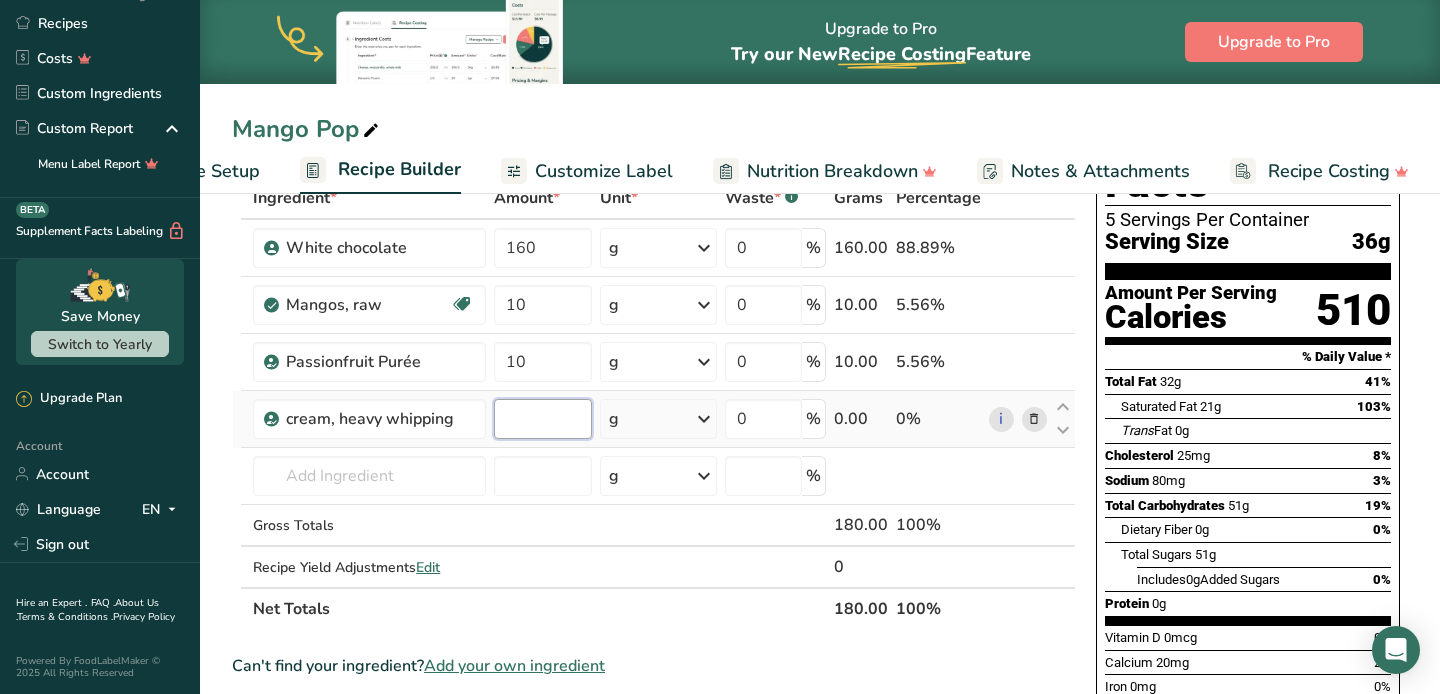 type on "2" 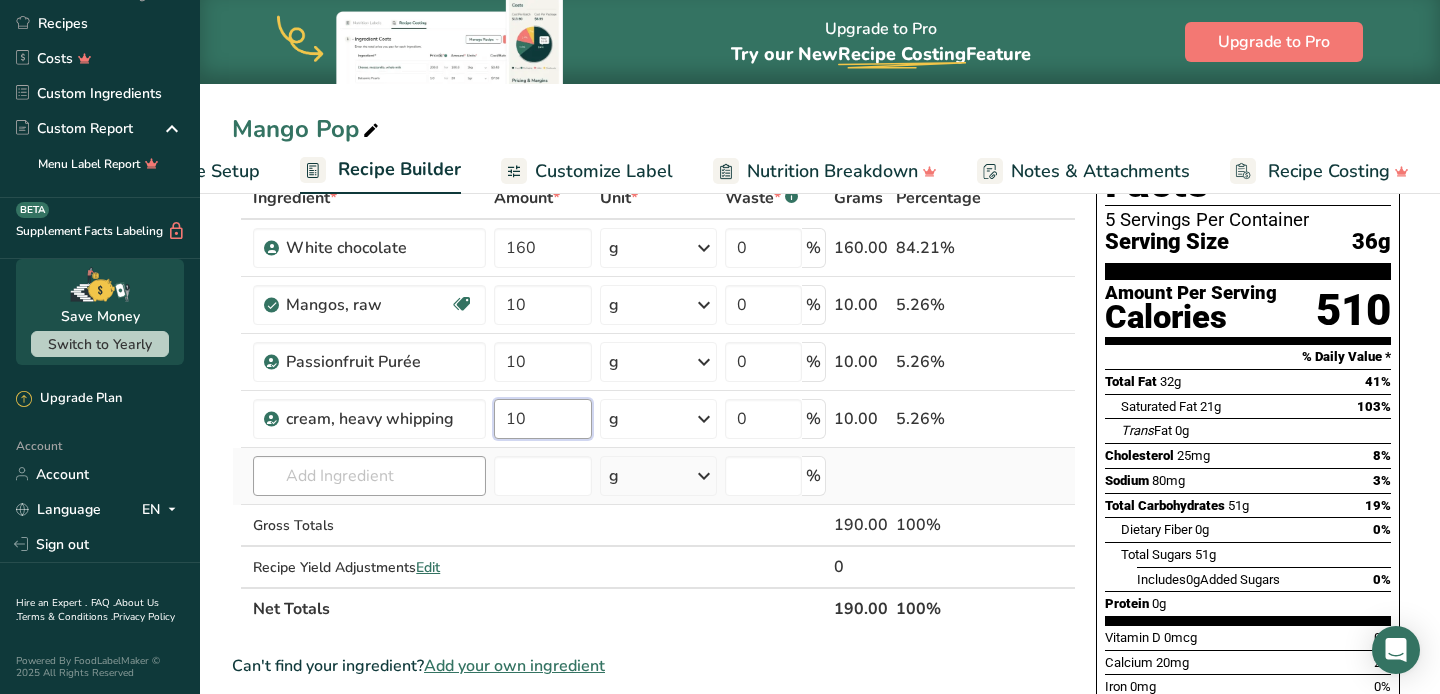 type on "10" 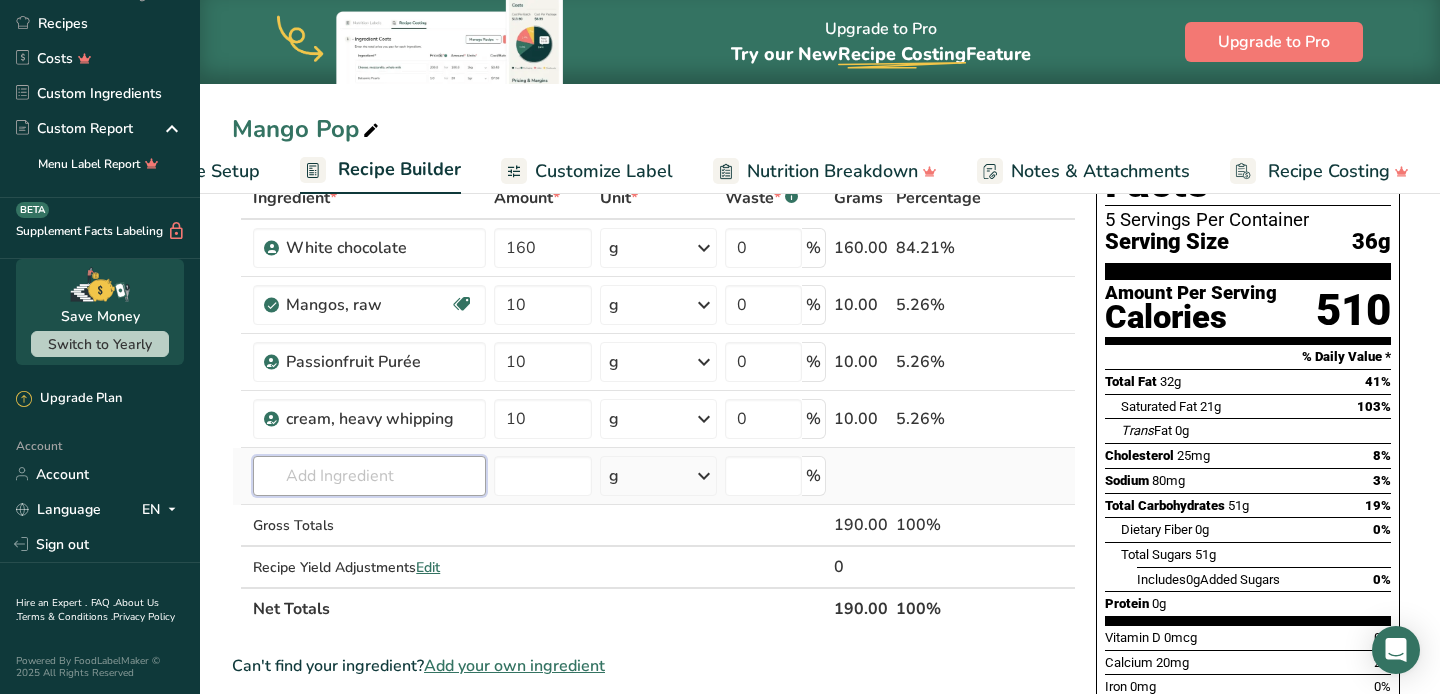 click on "Ingredient *
Amount *
Unit *
Waste *   .a-a{fill:#347362;}.b-a{fill:#fff;}          Grams
Percentage
White chocolate
160
g
Weight Units
g
kg
mg
See more
Volume Units
l
mL
fl oz
See more
0
%
160.00
84.21%
Mangos, raw
Source of Antioxidants
Dairy free
Gluten free
Vegan
Vegetarian
Soy free
10
g
Portions
1 cup pieces
1 fruit without refuse
Weight Units
g
kg
mg
See more
Volume Units" at bounding box center [654, 403] 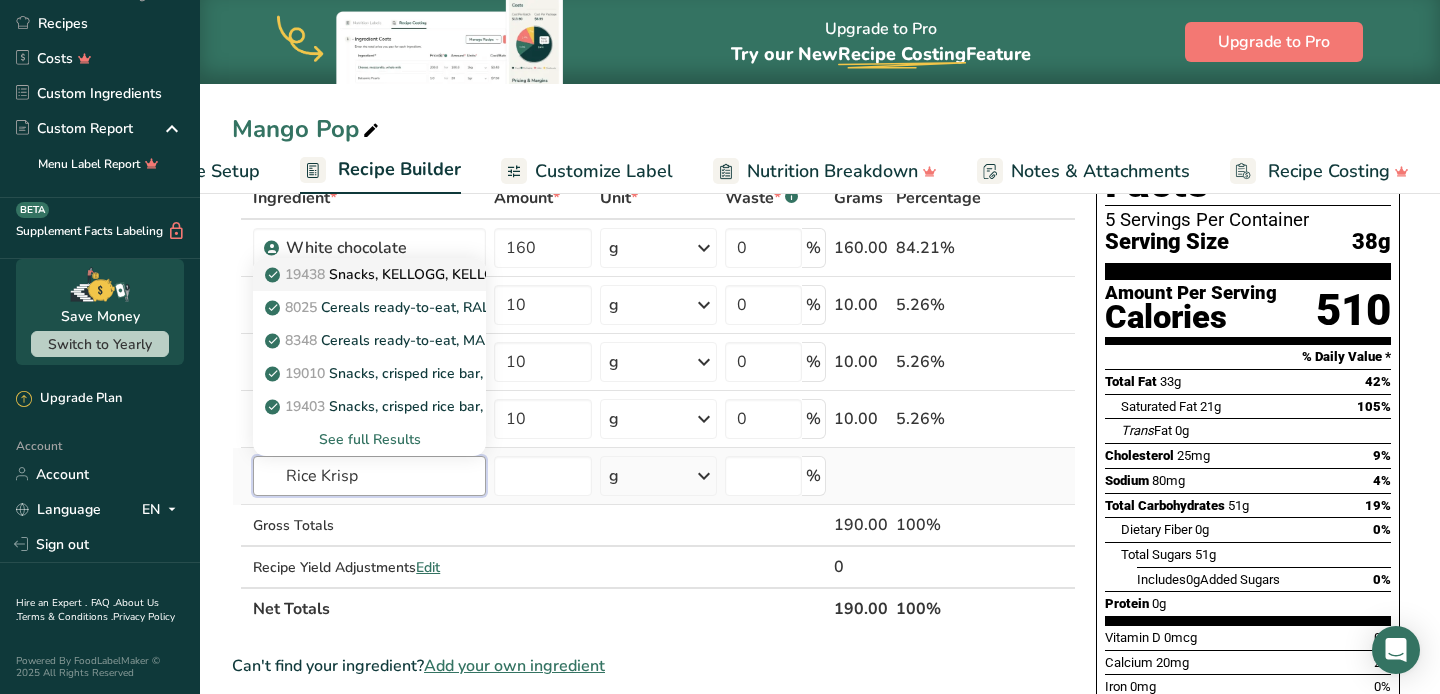 type on "Rice Krisp" 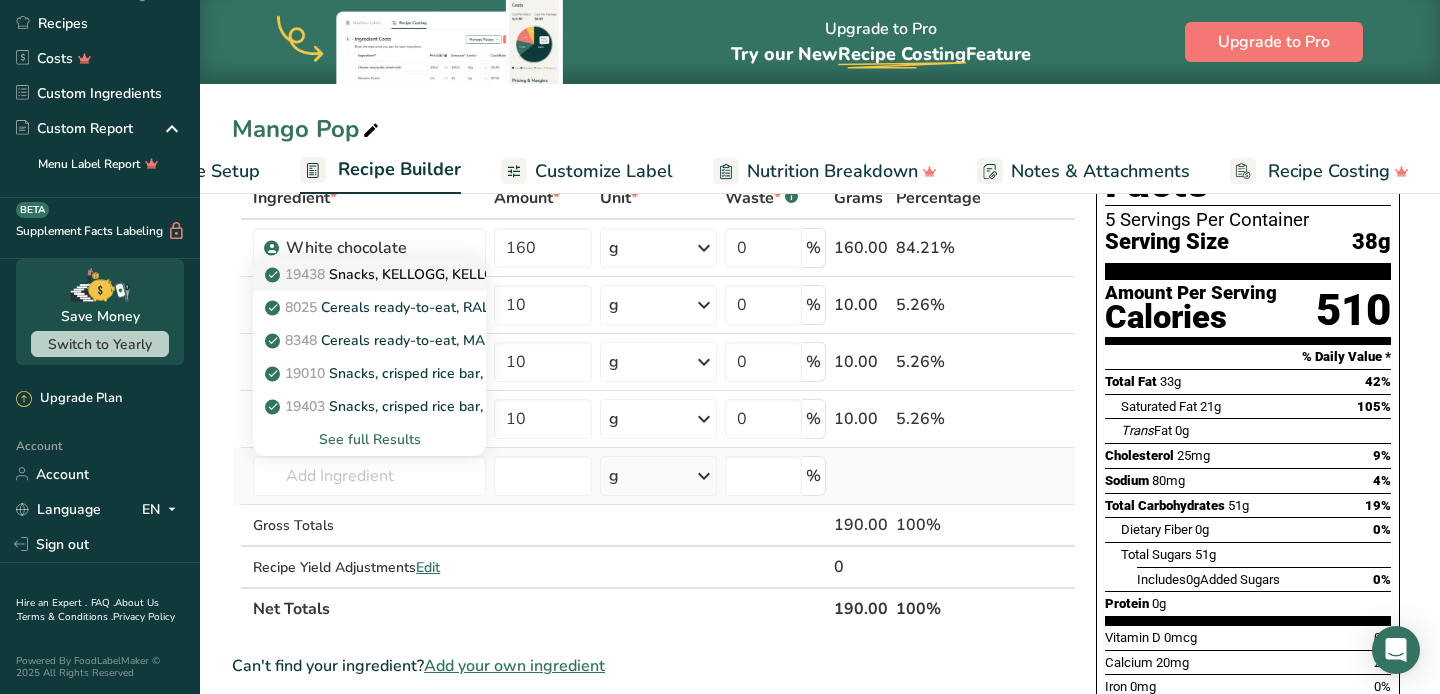 click on "[NUMBER]
Snacks, KELLOGG, KELLOGG'S RICE KRISPIES TREATS Squares" at bounding box center [504, 274] 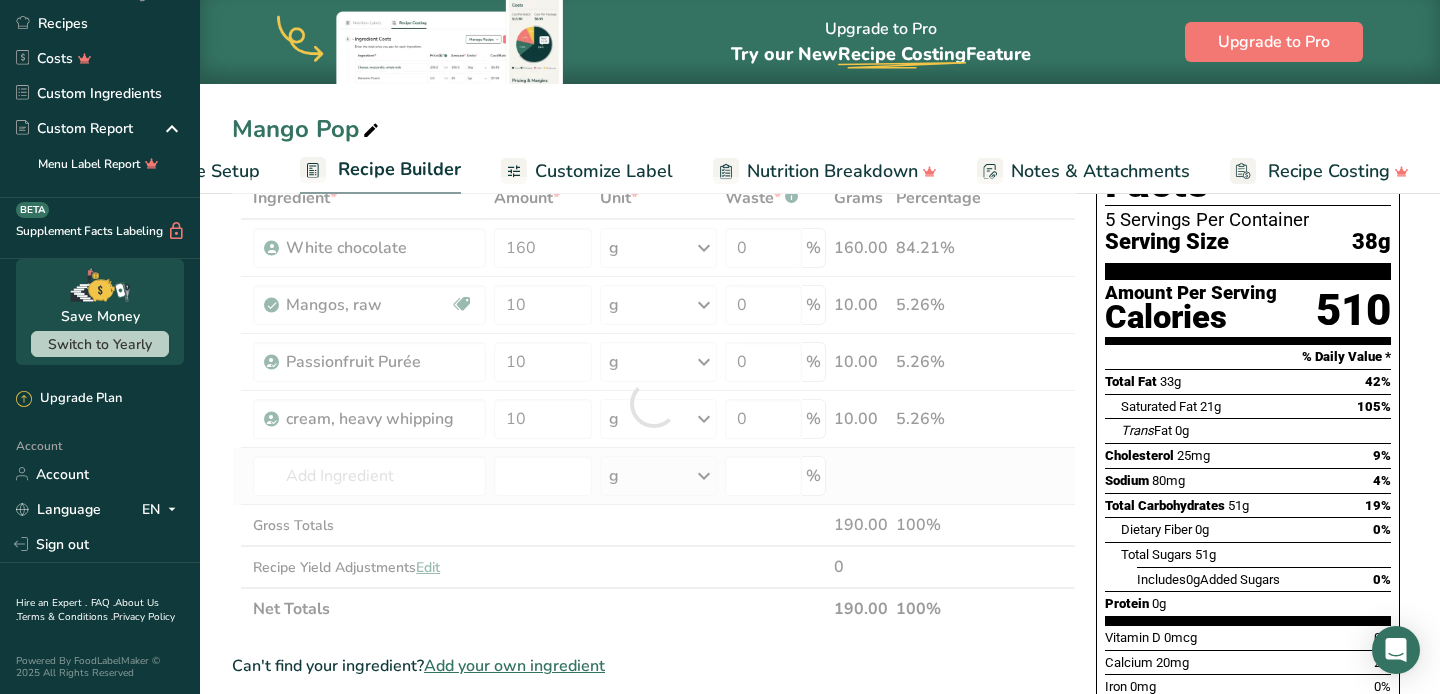 type on "Snacks, KELLOGG, KELLOGG'S RICE KRISPIES TREATS Squares" 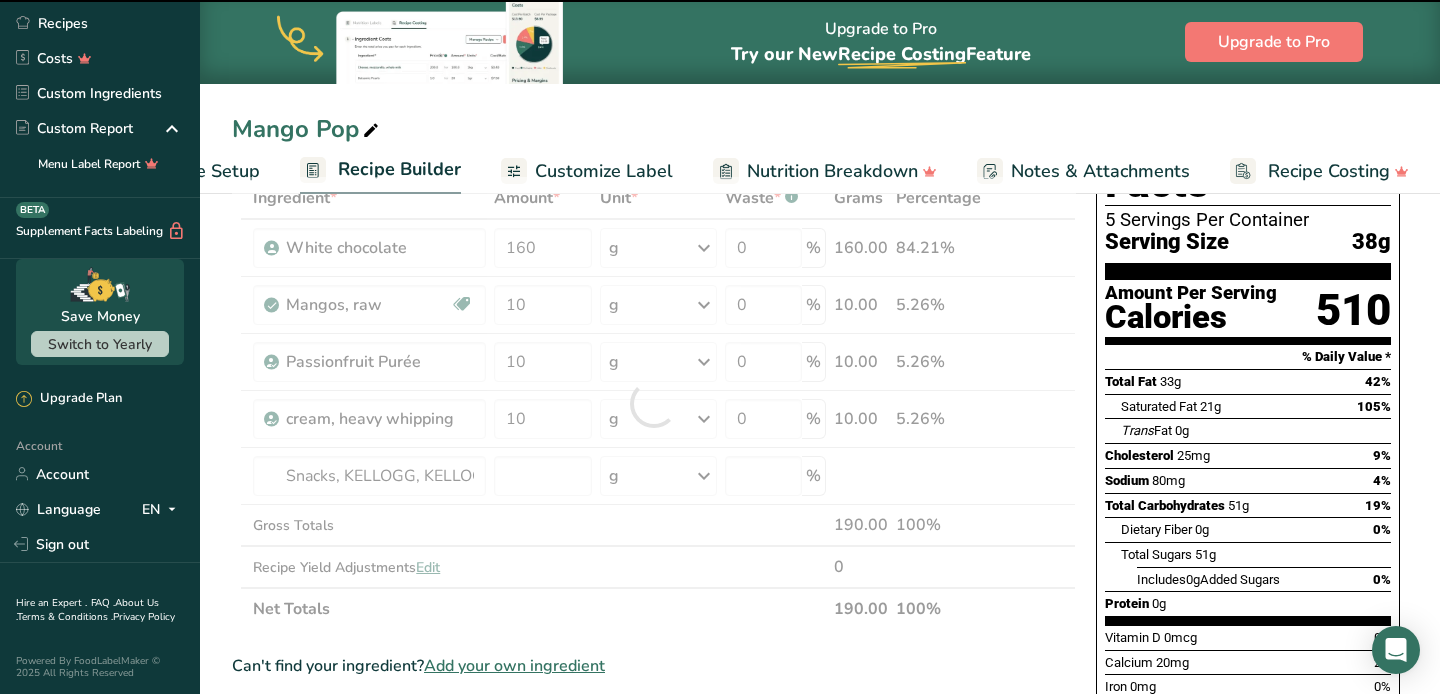 type on "0" 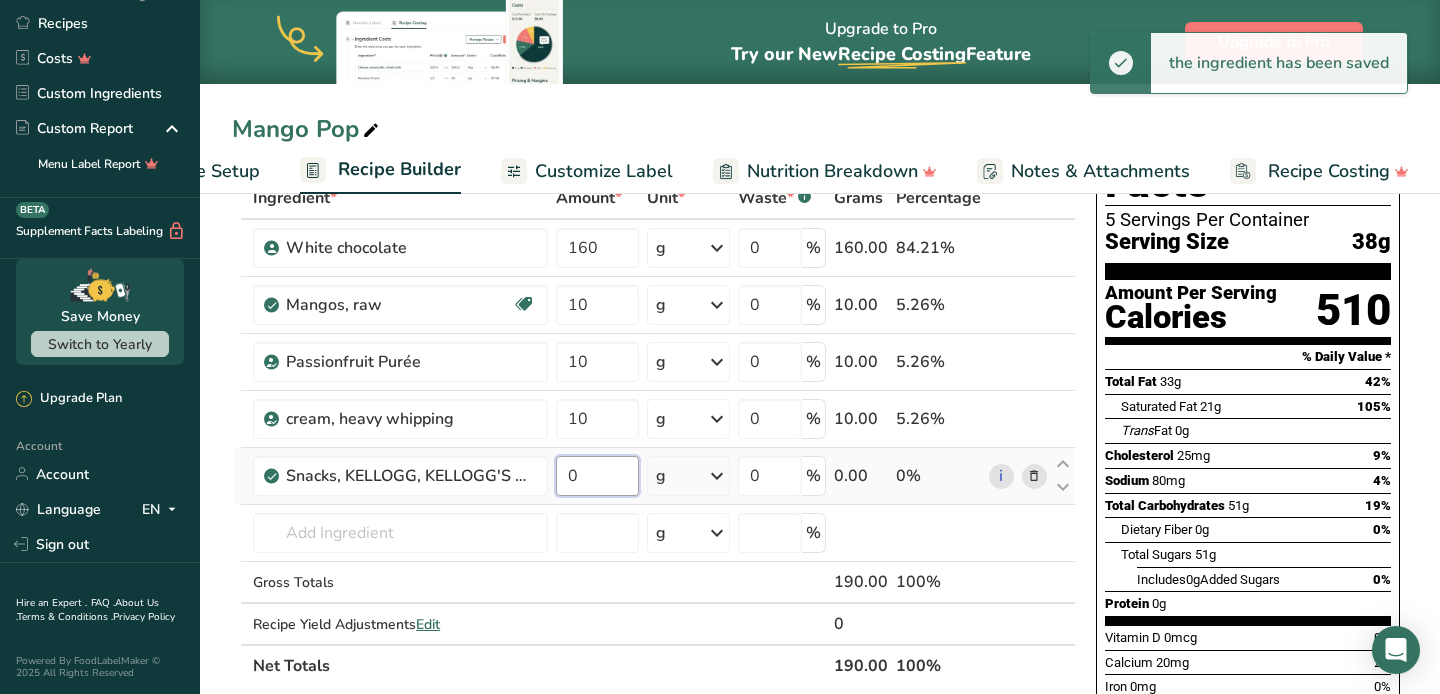 click on "0" at bounding box center [597, 476] 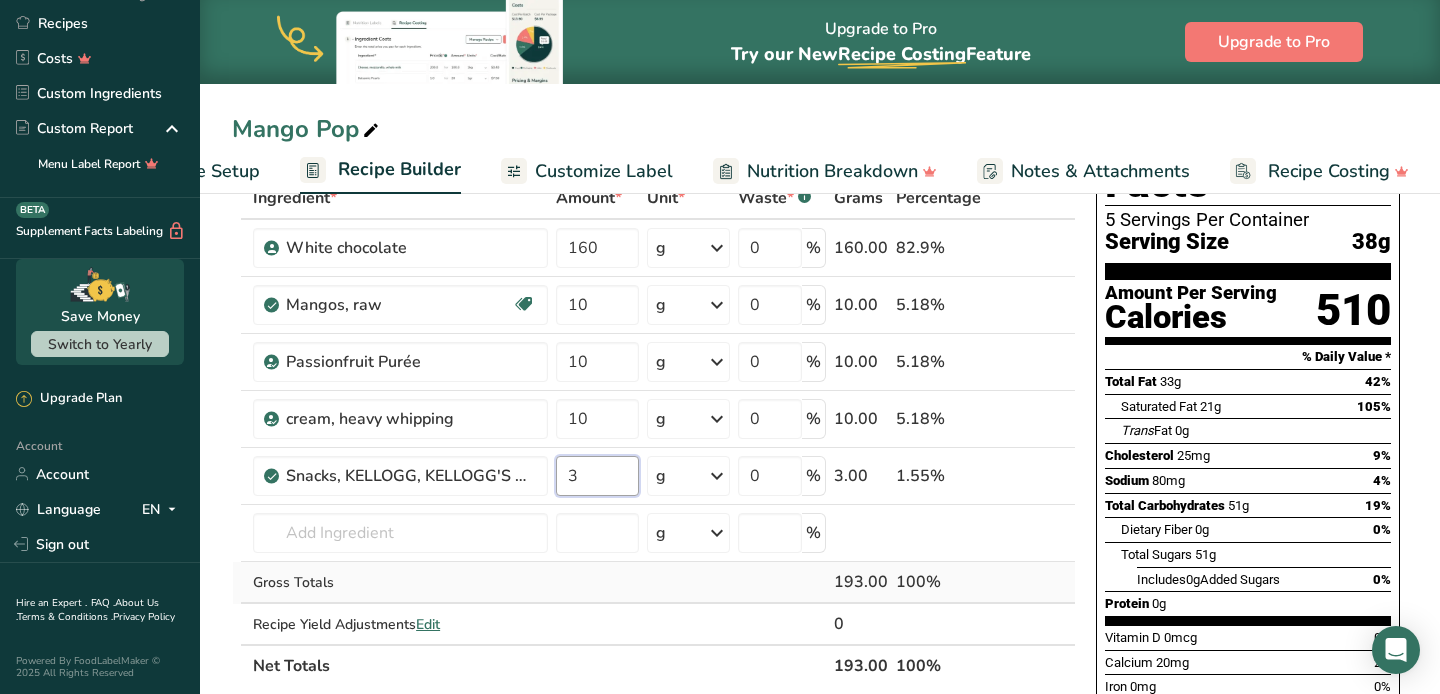 type on "3" 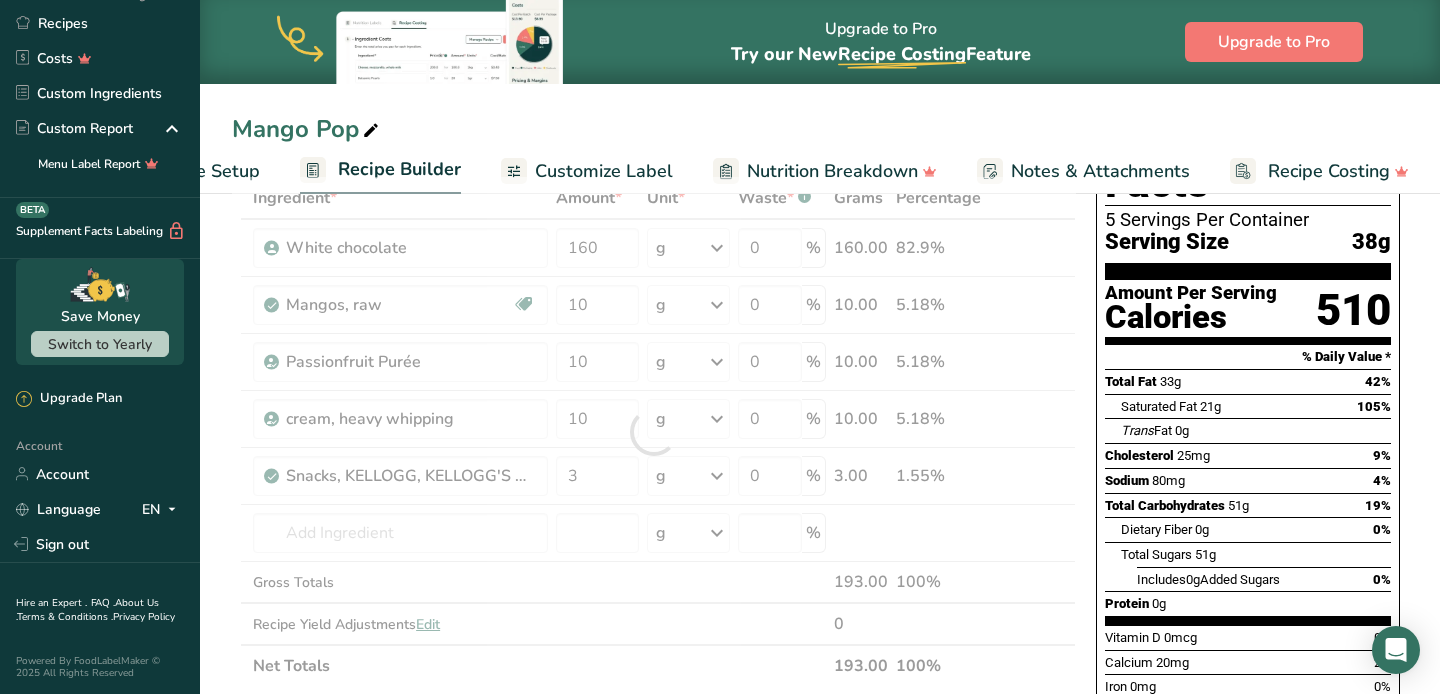 click on "Ingredient *
Amount *
Unit *
Waste *   .a-a{fill:#347362;}.b-a{fill:#fff;}          Grams
Percentage
White chocolate
160
g
Weight Units
g
kg
mg
See more
Volume Units
l
mL
fl oz
See more
0
%
160.00
82.9%
Mangos, raw
Source of Antioxidants
Dairy free
Gluten free
Vegan
Vegetarian
Soy free
10
g
Portions
1 cup pieces
1 fruit without refuse
Weight Units
g
kg
mg
See more
Volume Units" at bounding box center (654, 432) 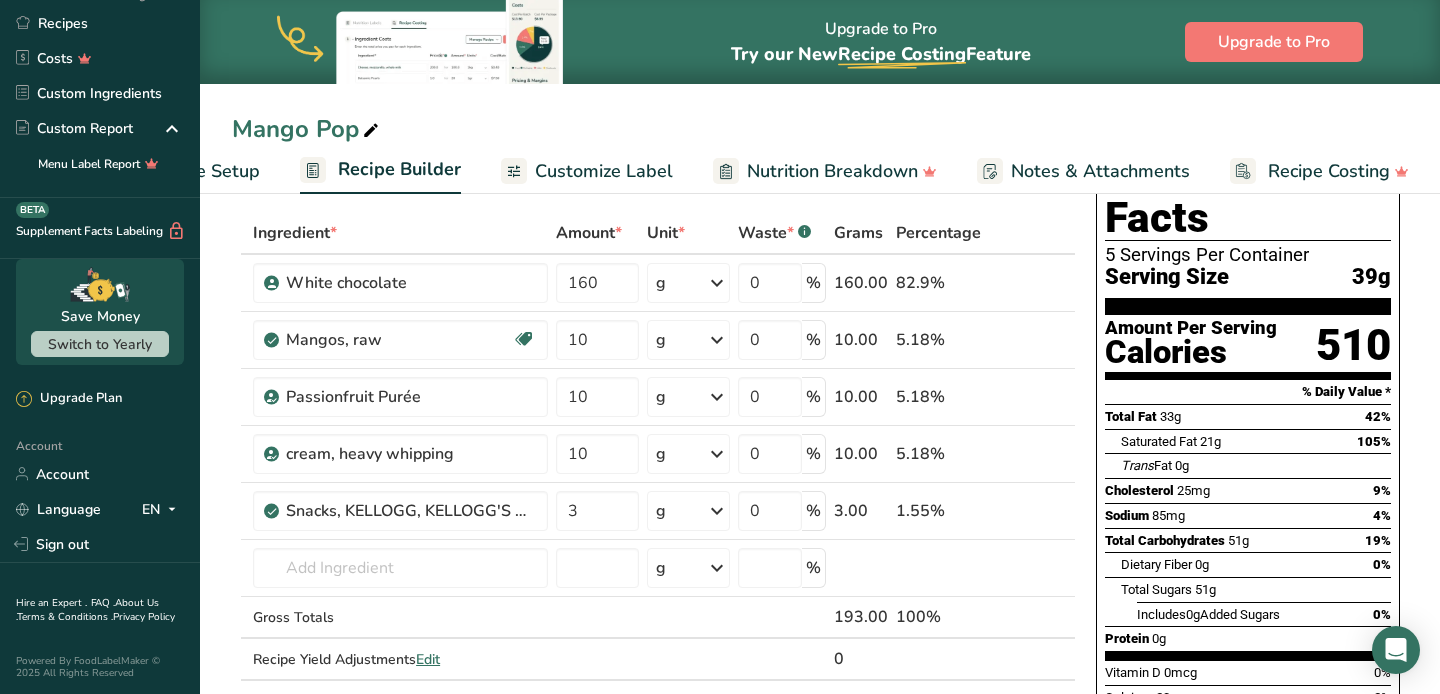 scroll, scrollTop: 92, scrollLeft: 0, axis: vertical 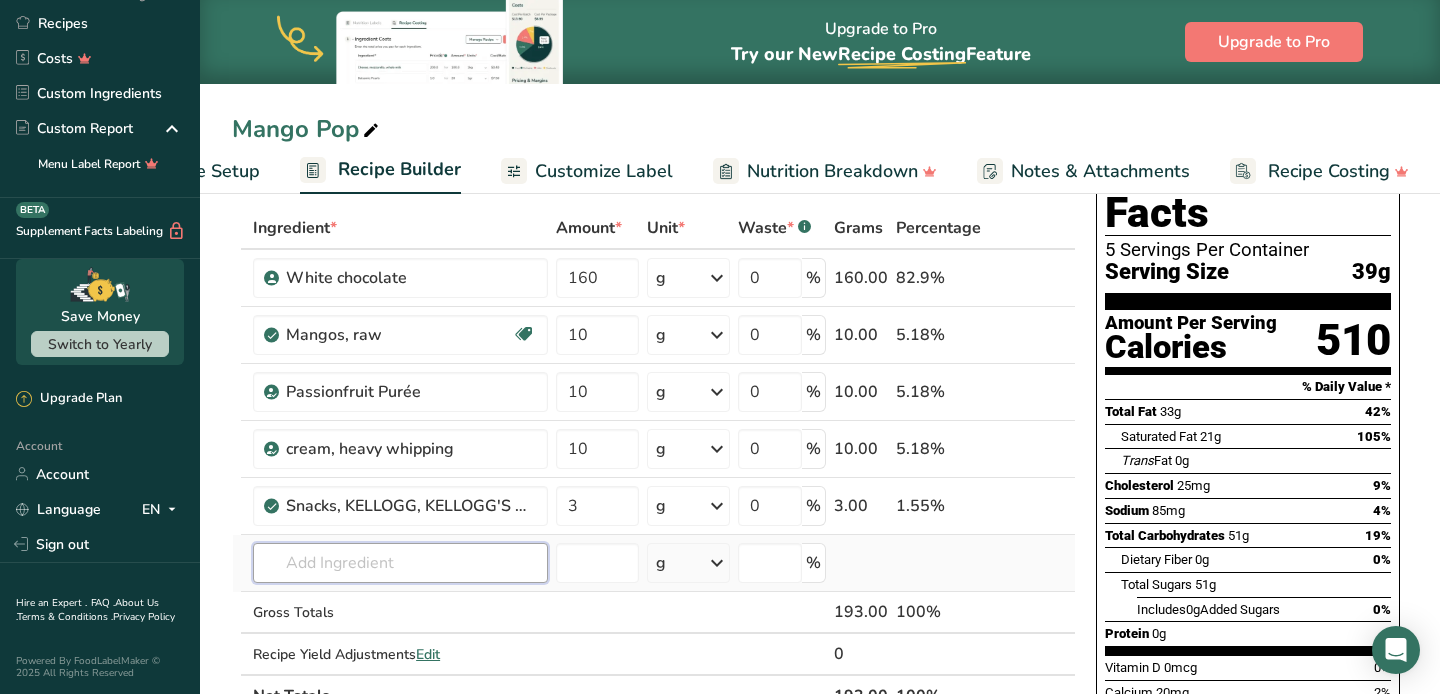 click at bounding box center (400, 563) 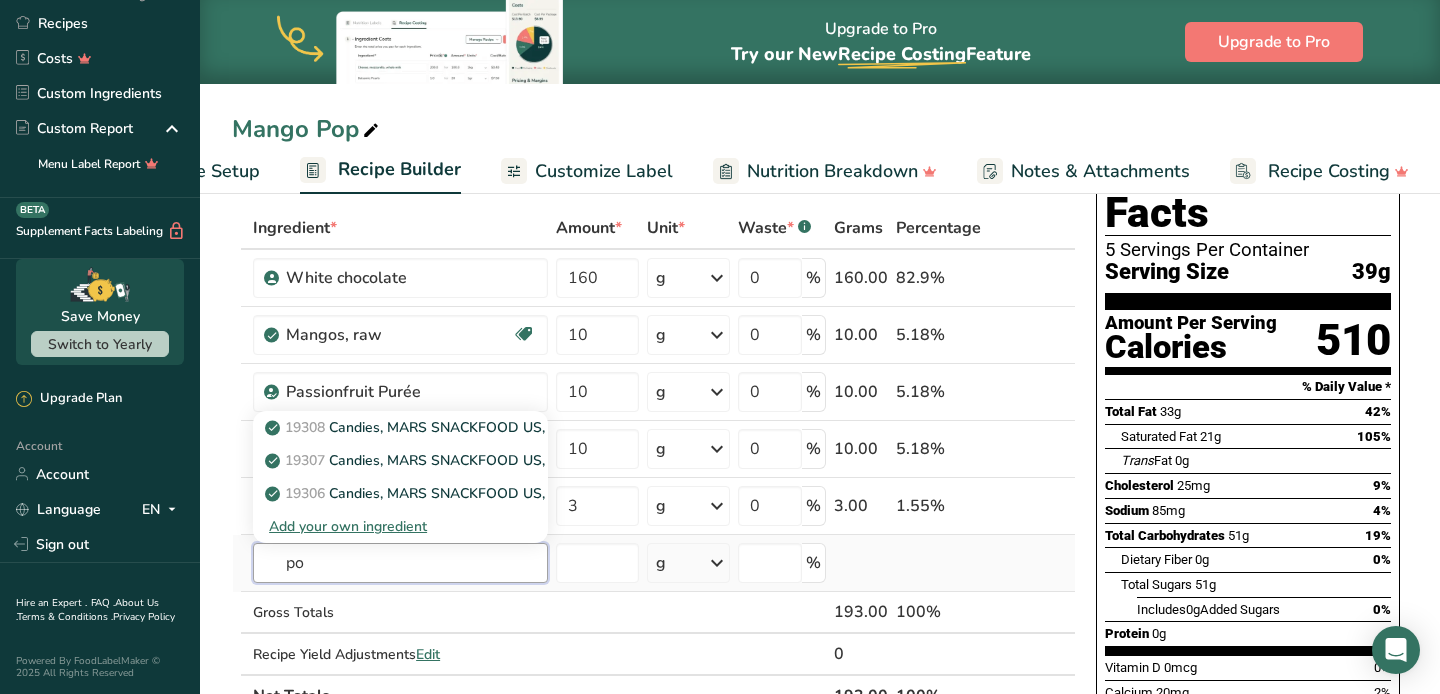 type on "p" 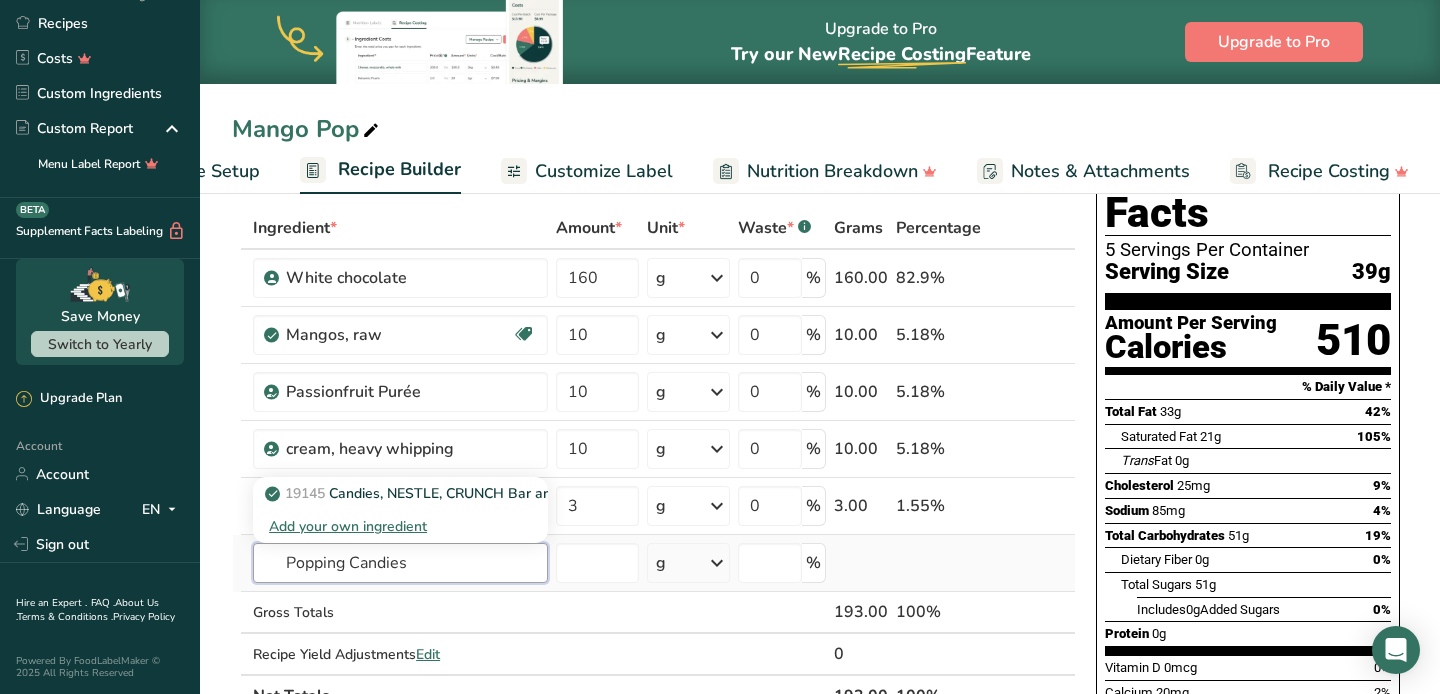 type on "Popping Candies" 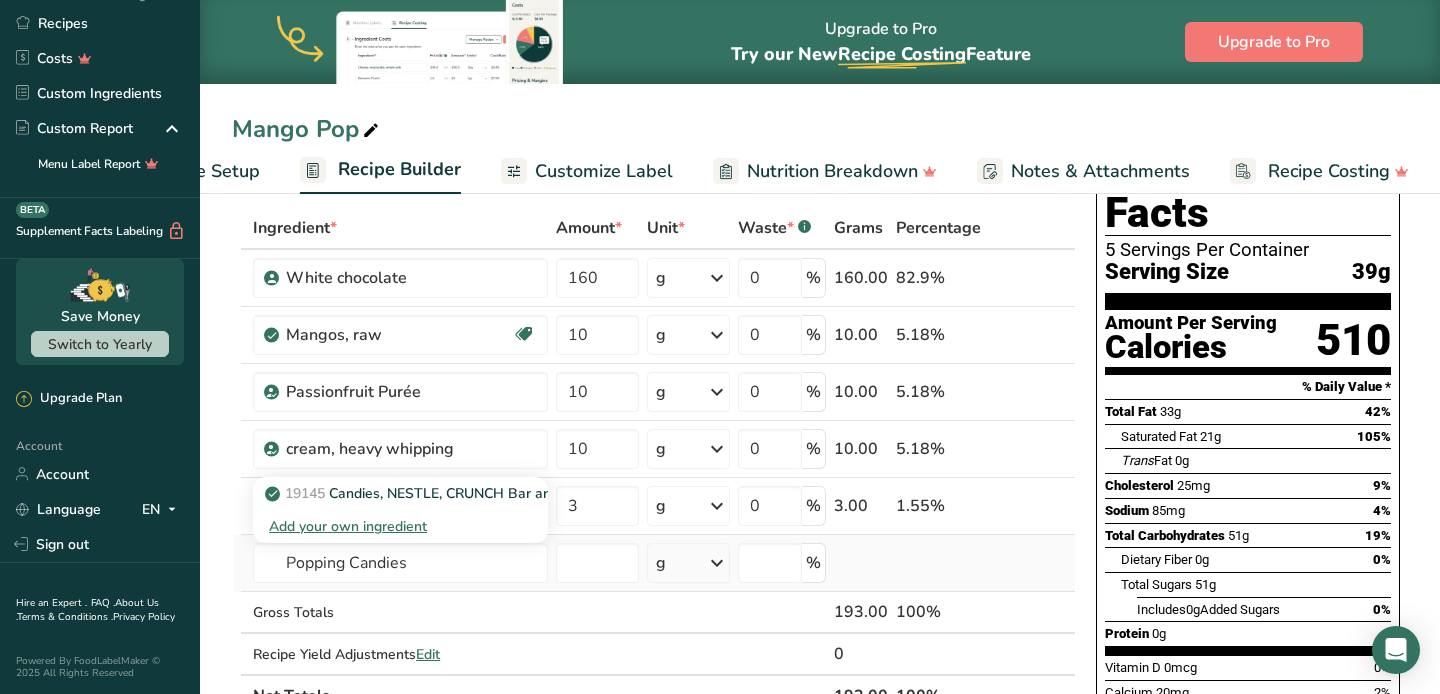 type 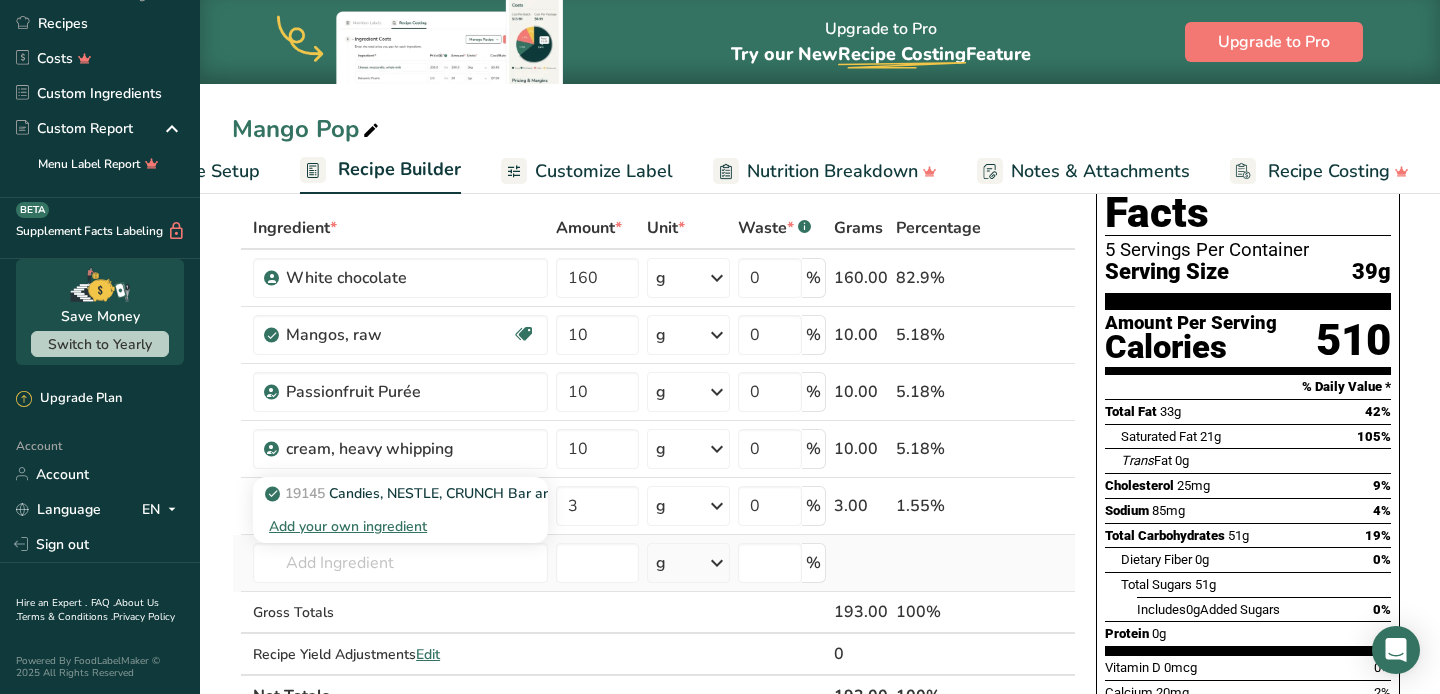 click on "Add your own ingredient" at bounding box center [400, 526] 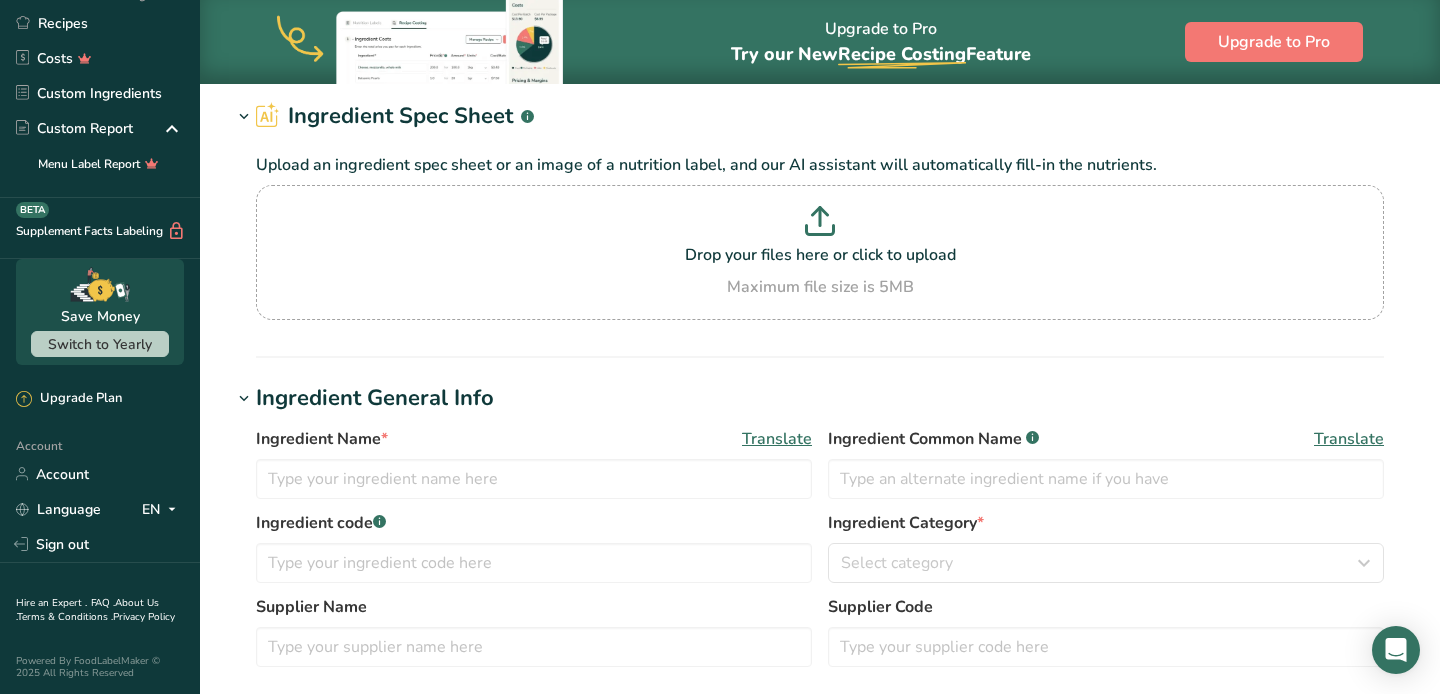 scroll, scrollTop: 0, scrollLeft: 0, axis: both 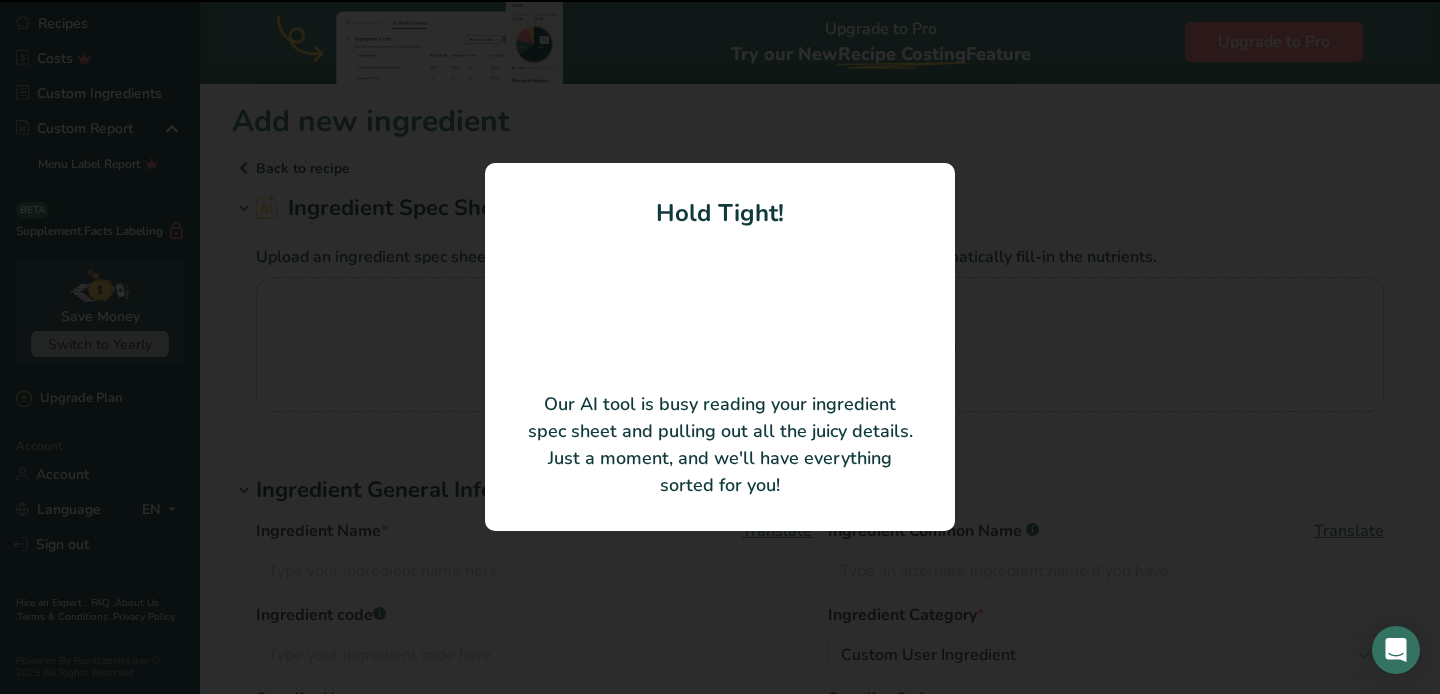 type on "sugar" 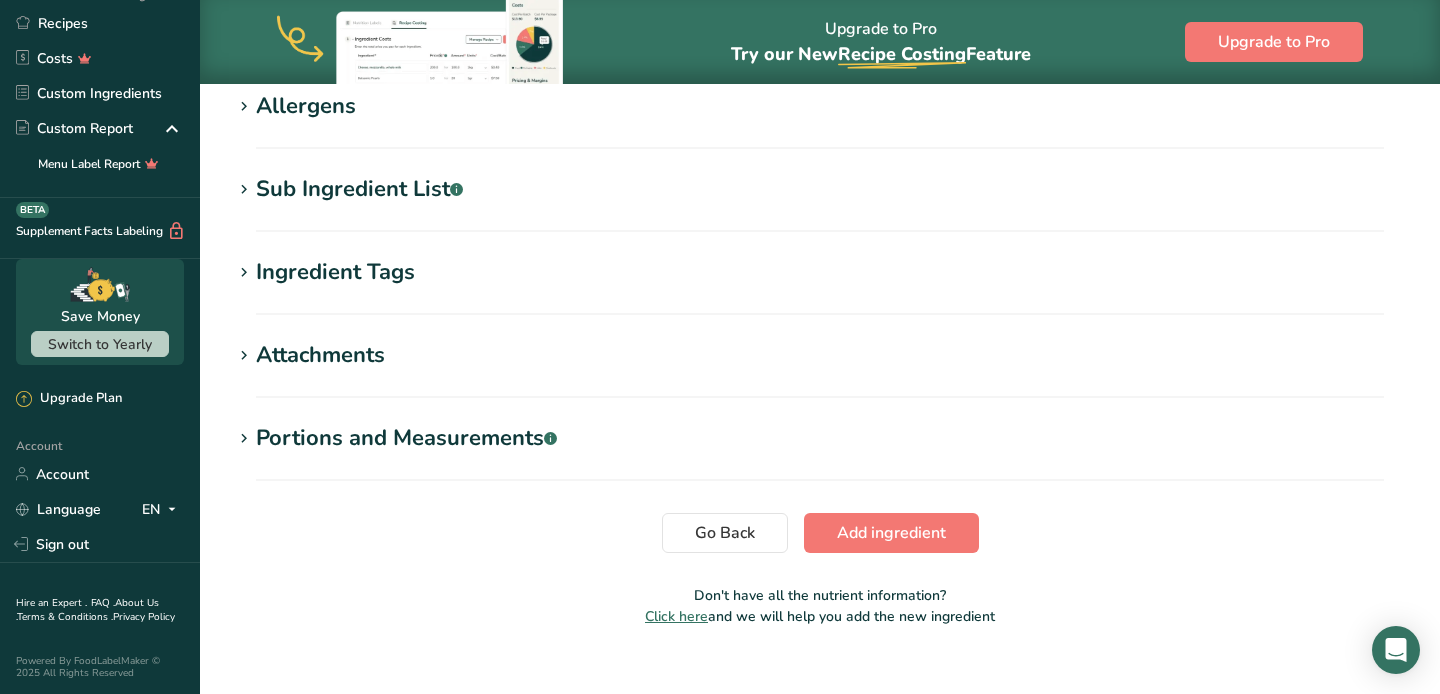 scroll, scrollTop: 800, scrollLeft: 0, axis: vertical 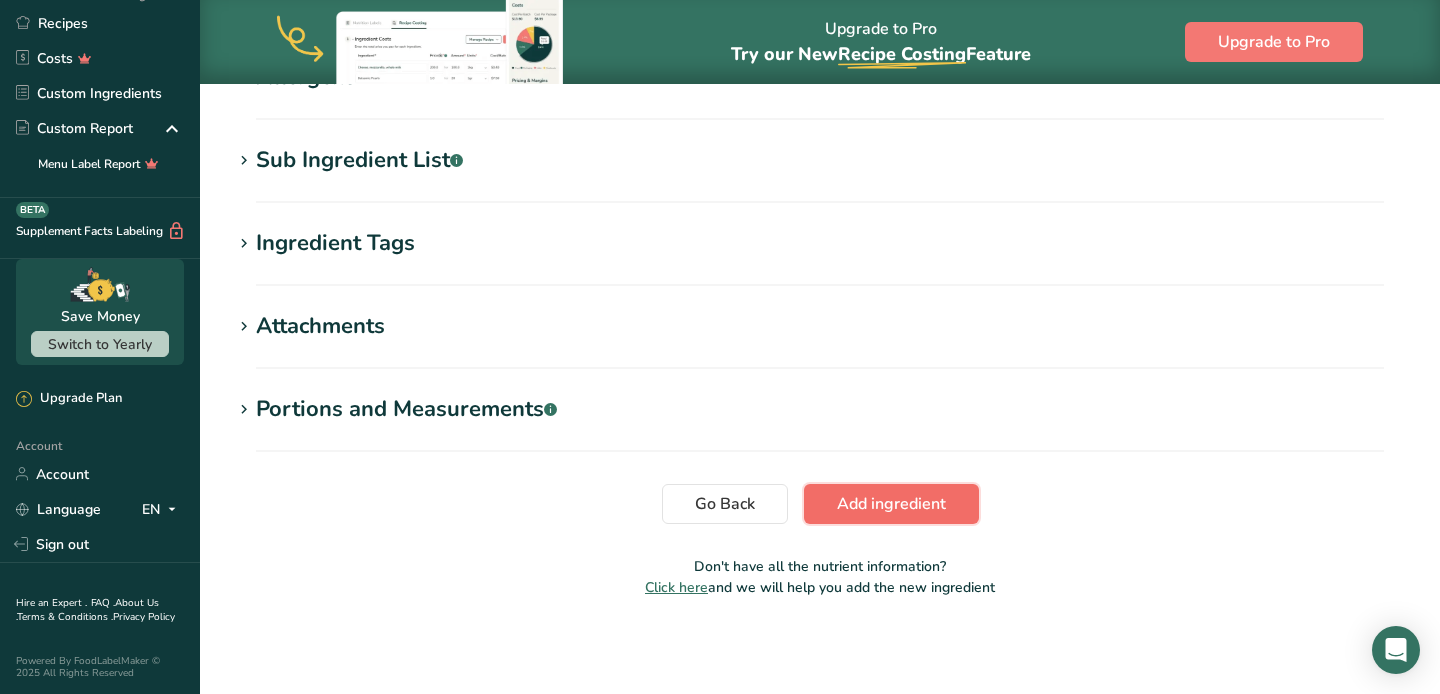 click on "Add ingredient" at bounding box center [891, 504] 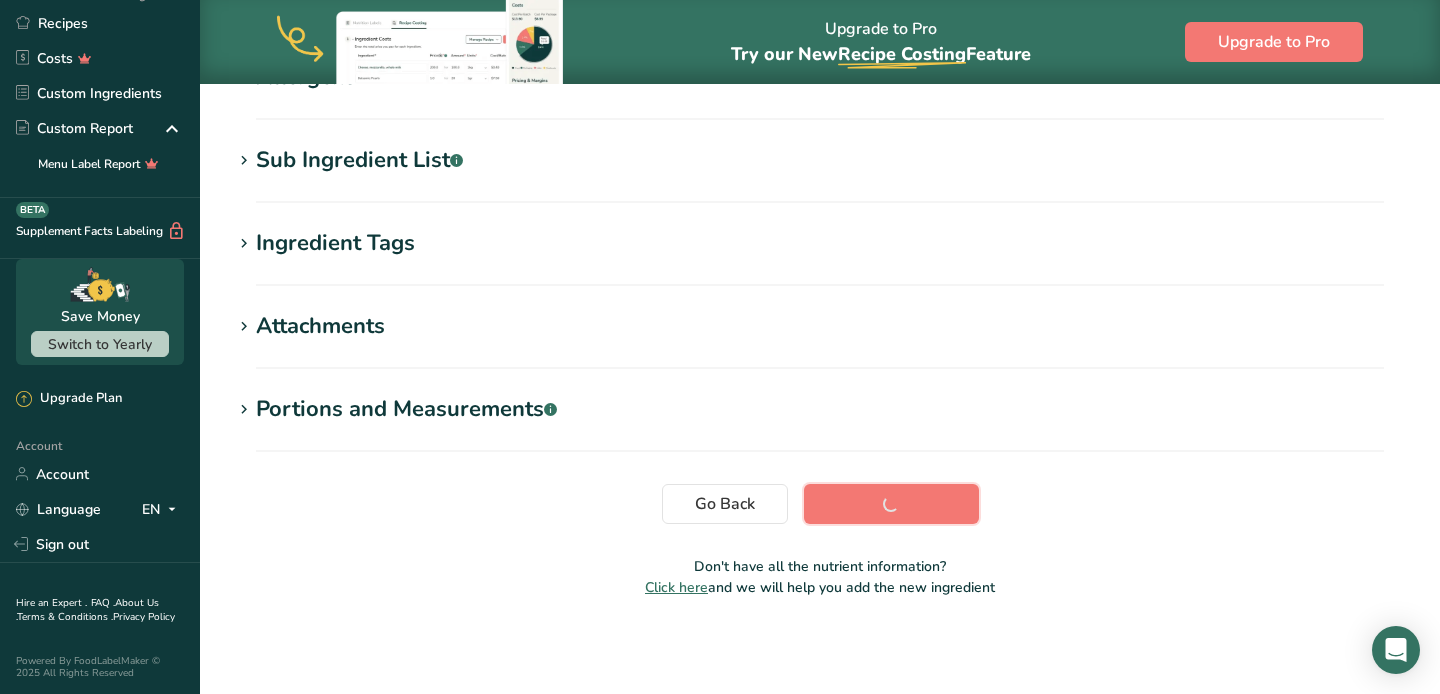 scroll, scrollTop: 380, scrollLeft: 0, axis: vertical 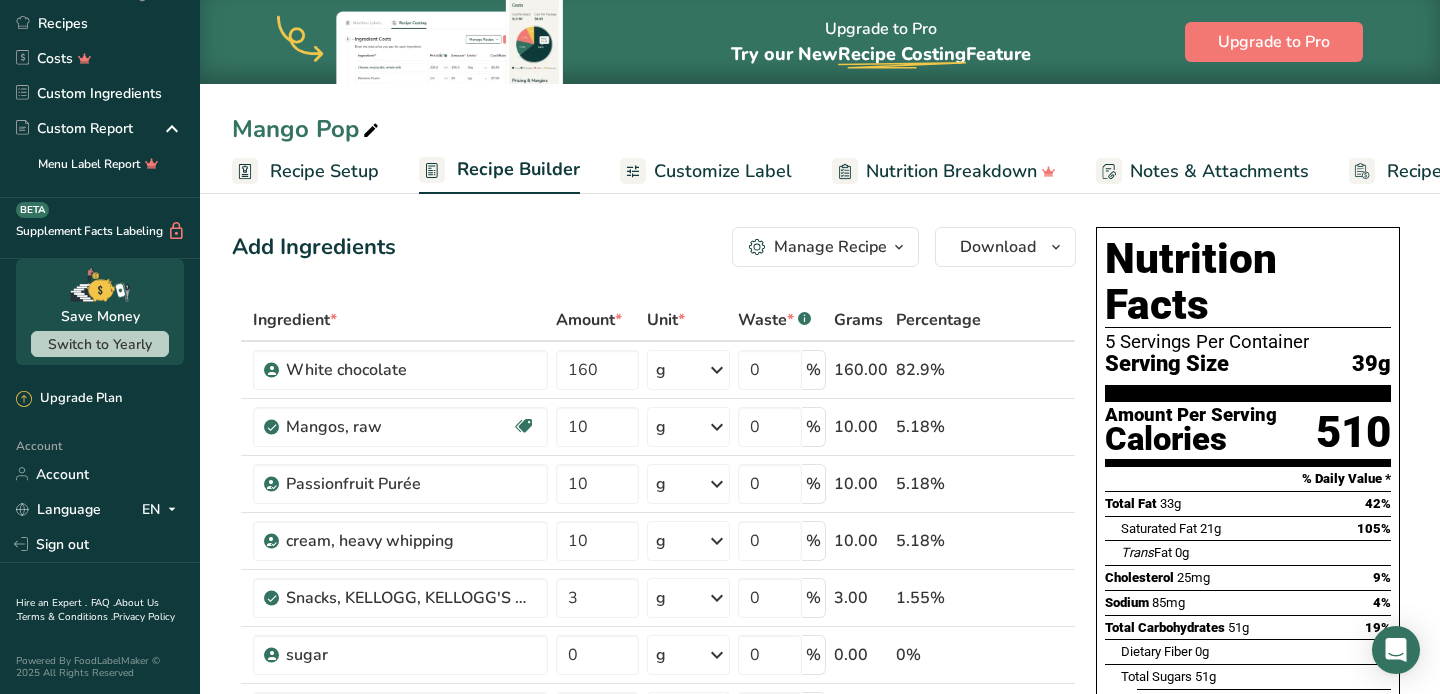 click on "Recipe Setup" at bounding box center (324, 171) 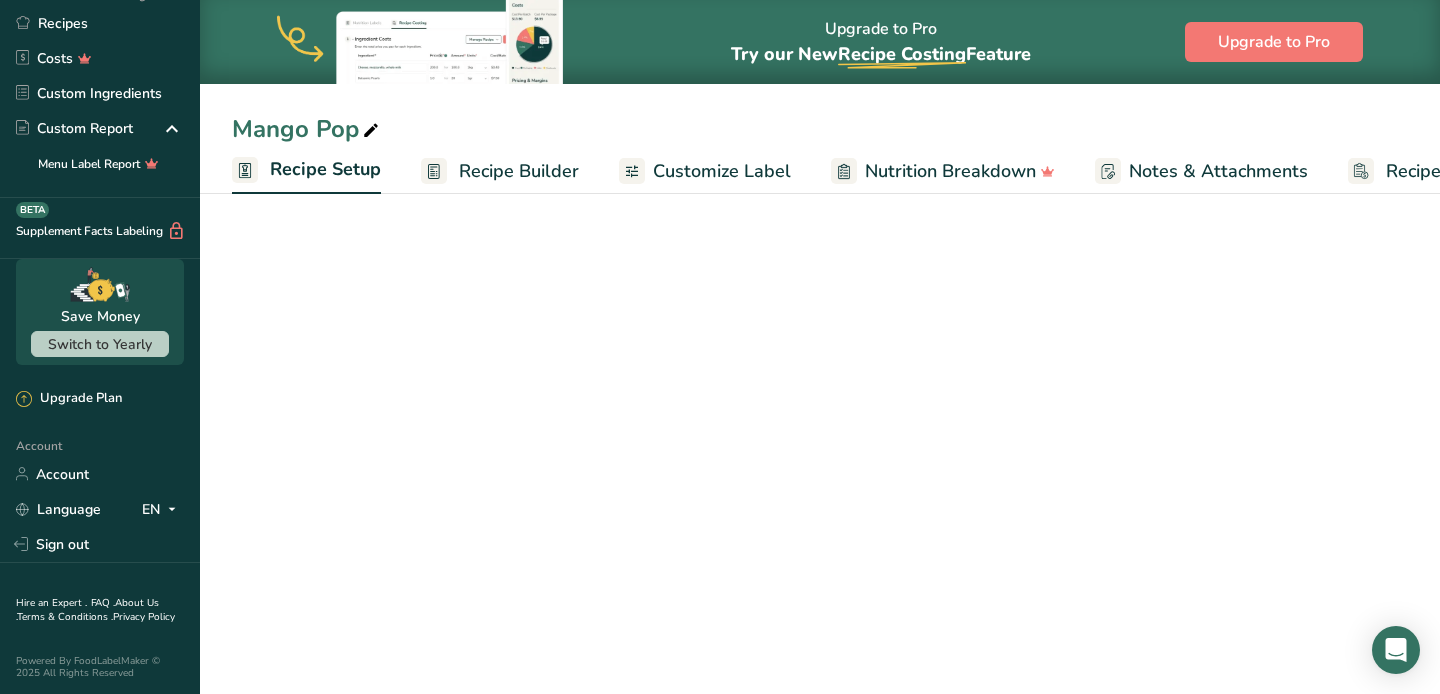 scroll, scrollTop: 0, scrollLeft: 7, axis: horizontal 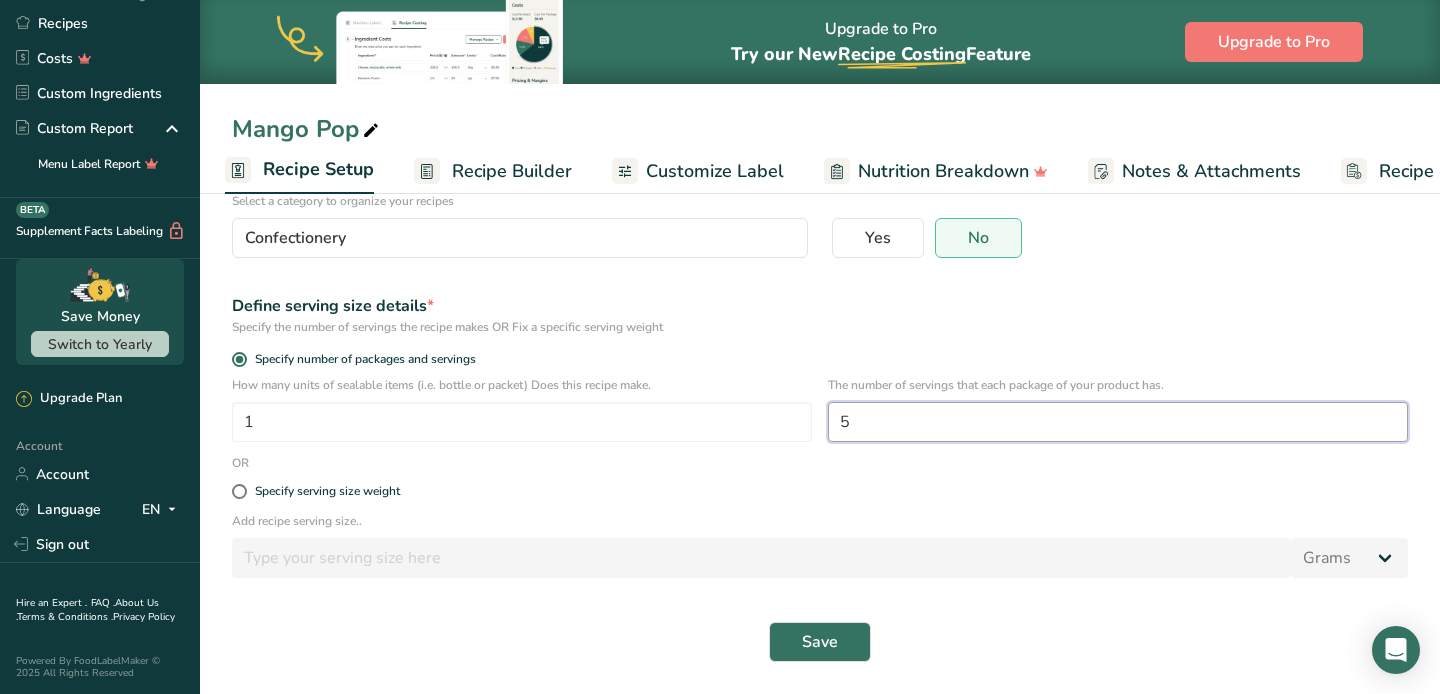 click on "5" at bounding box center (1118, 422) 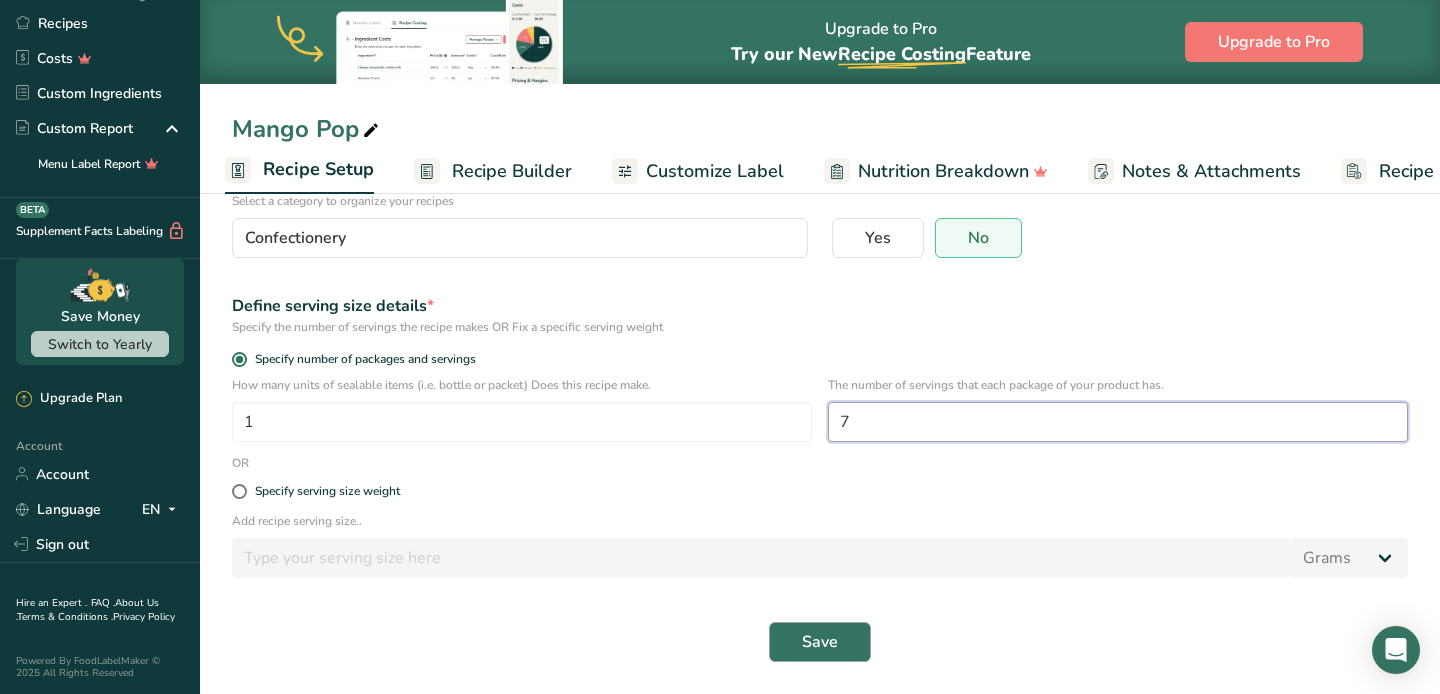 type on "7" 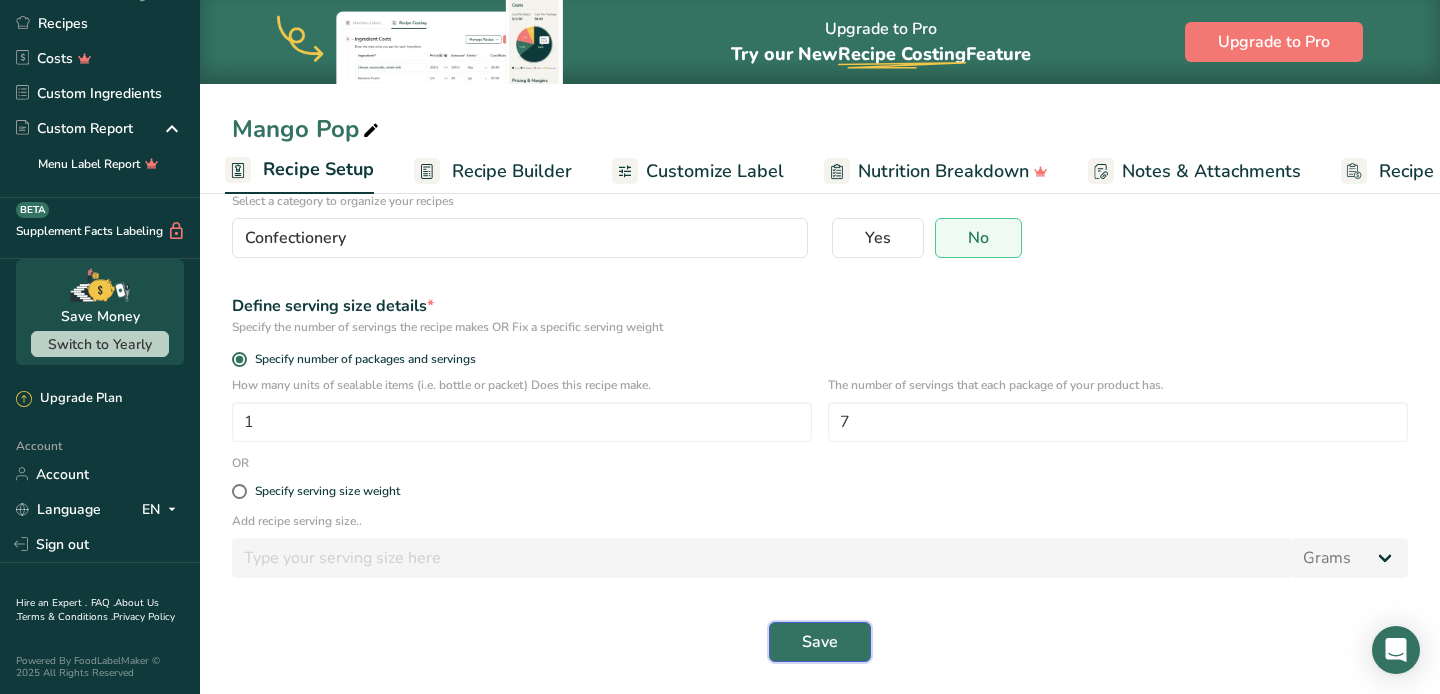 click on "Save" at bounding box center (820, 642) 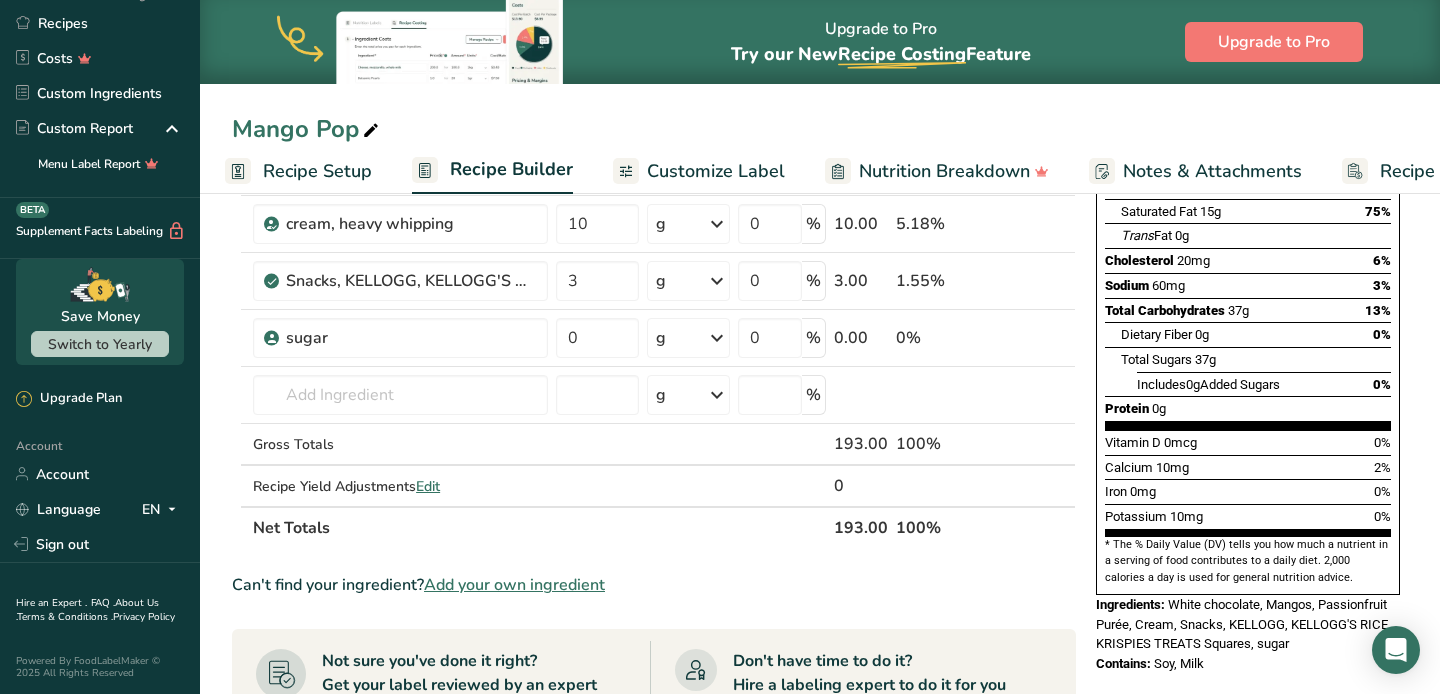 scroll, scrollTop: 0, scrollLeft: 0, axis: both 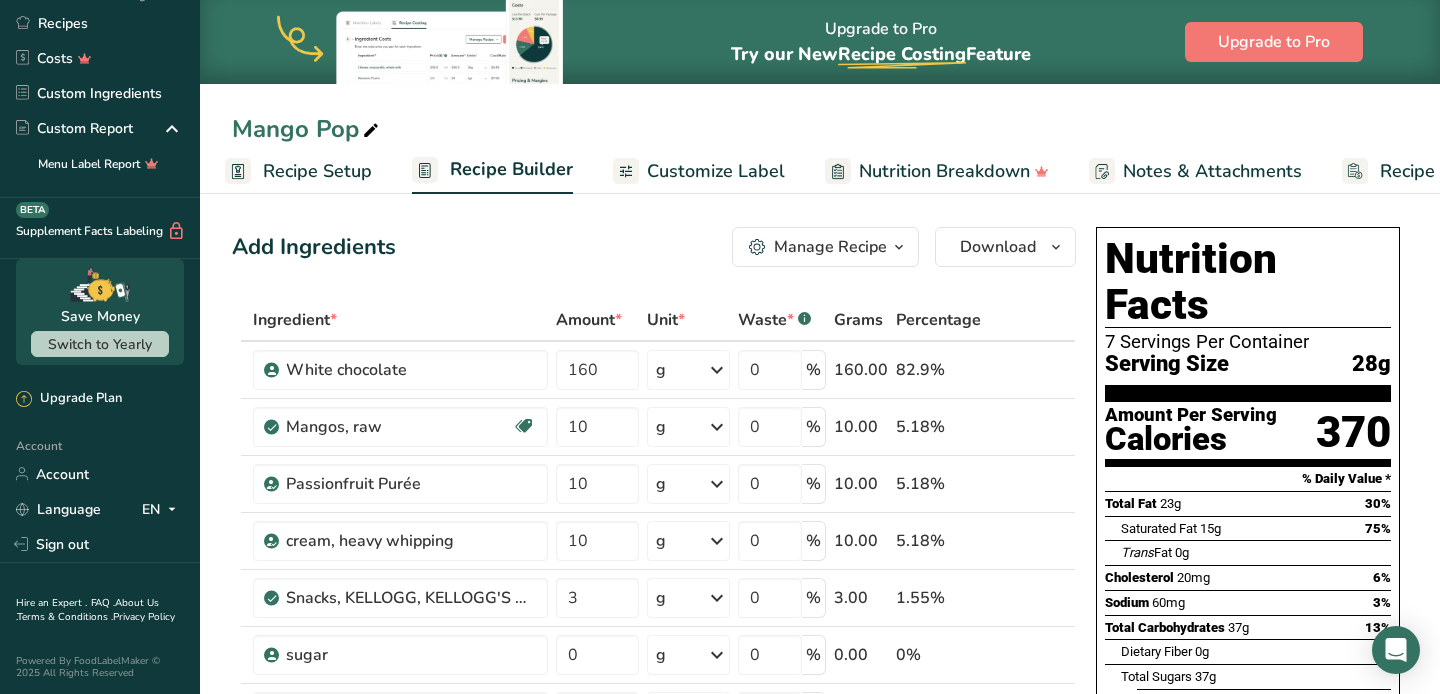 click on "Customize Label" at bounding box center [716, 171] 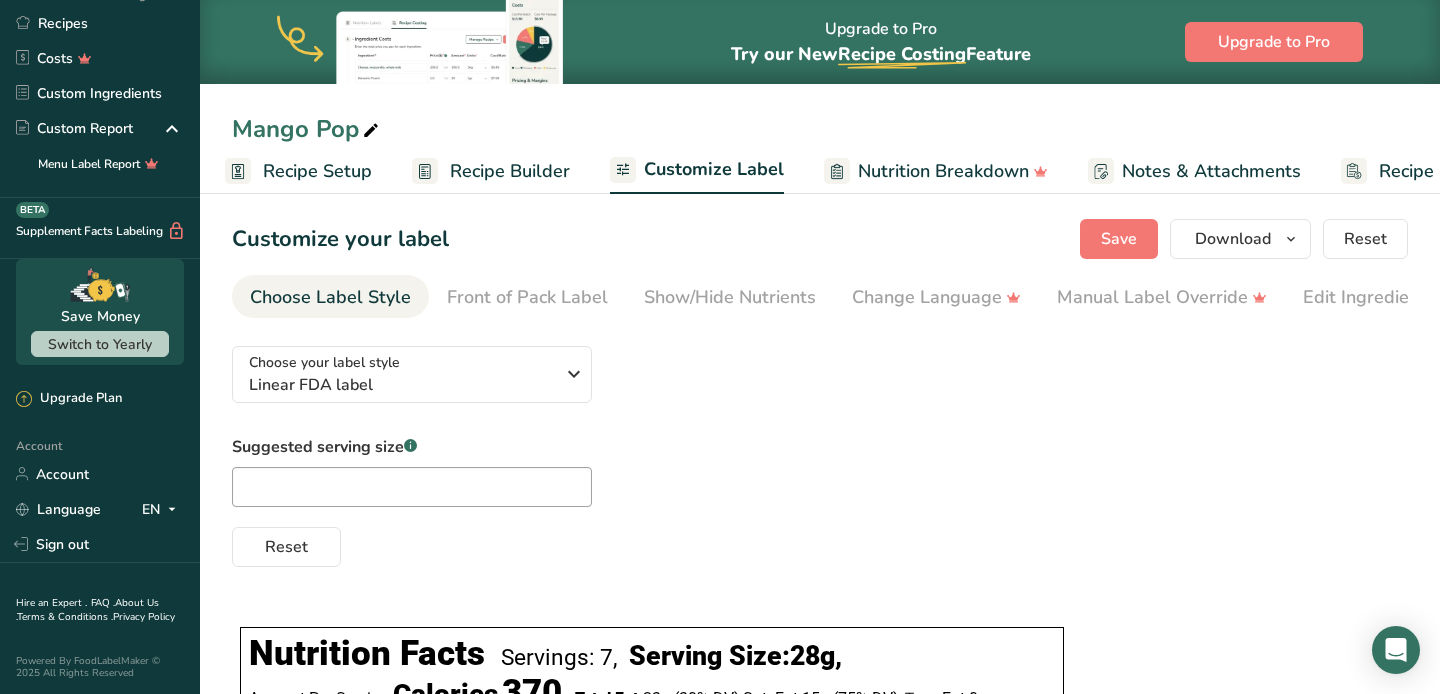 scroll, scrollTop: 0, scrollLeft: 119, axis: horizontal 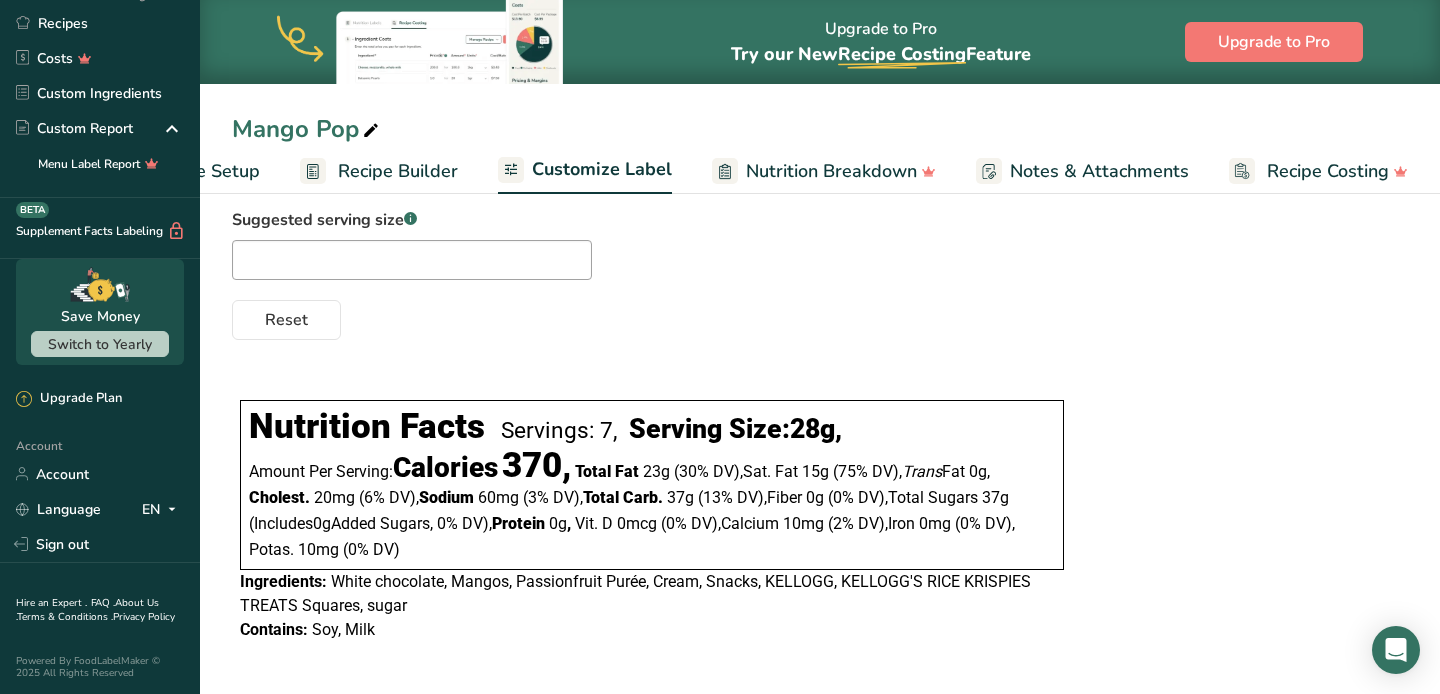 click on "Recipe Builder" at bounding box center [398, 171] 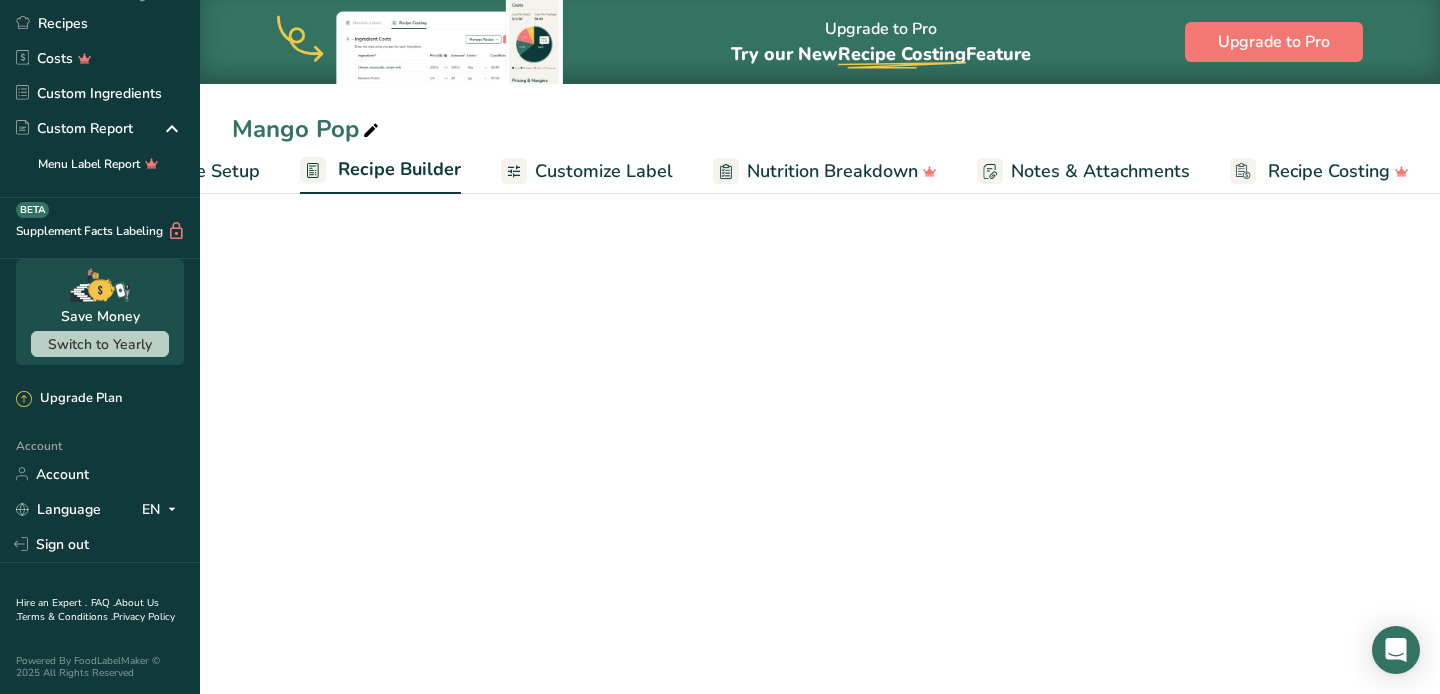 scroll, scrollTop: 0, scrollLeft: 119, axis: horizontal 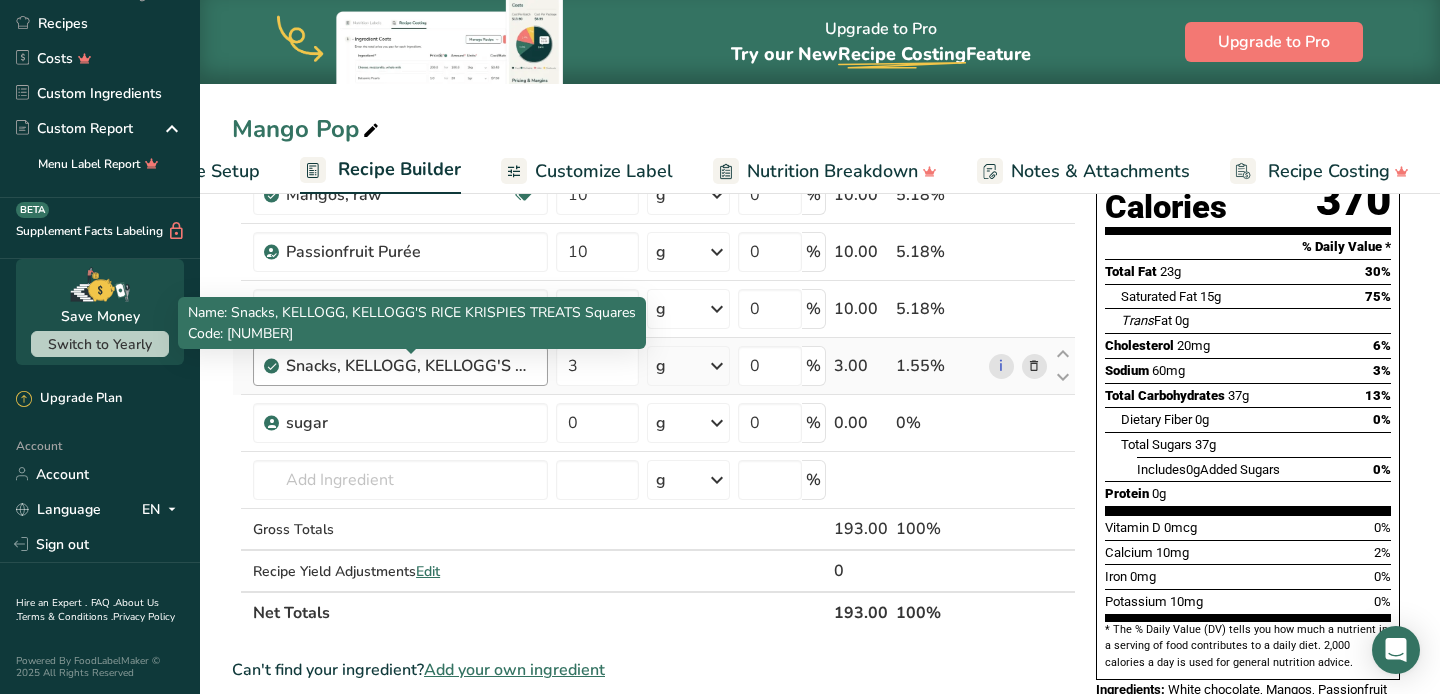click on "Snacks, KELLOGG, KELLOGG'S RICE KRISPIES TREATS Squares" at bounding box center (411, 366) 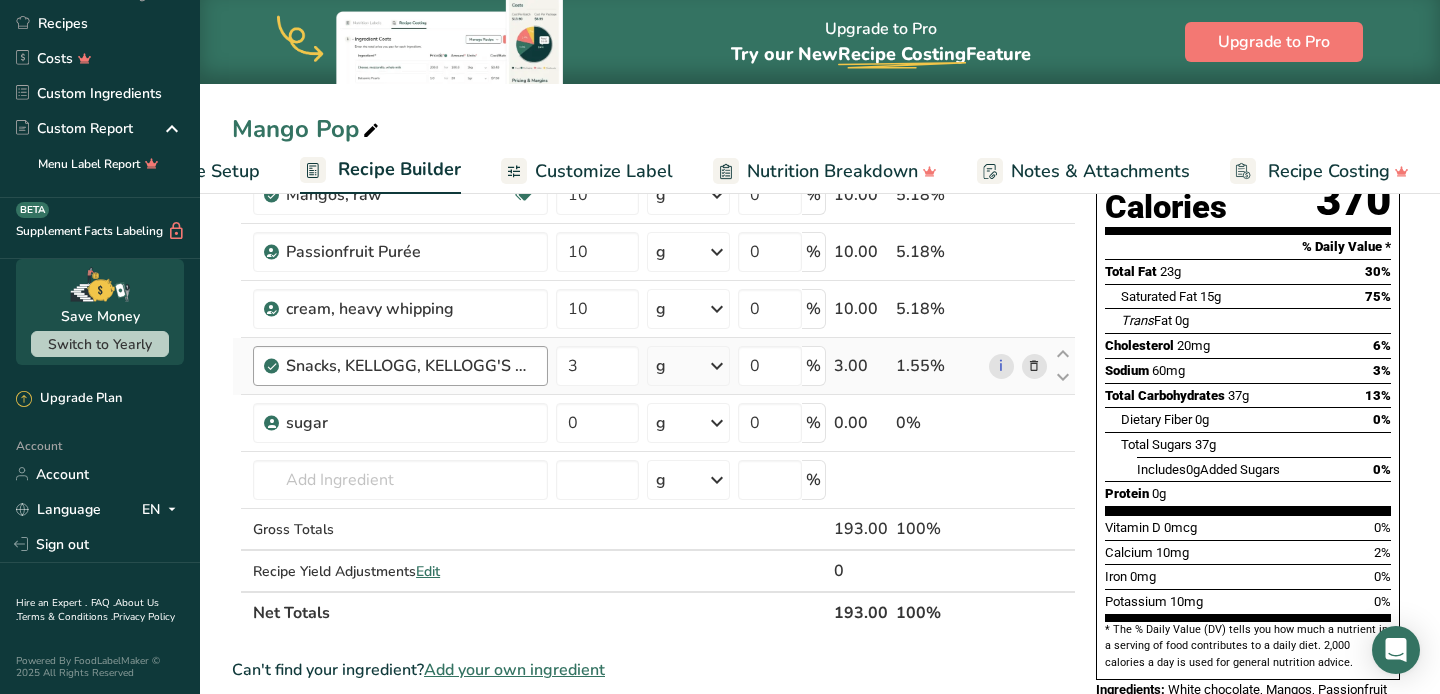 click on "Snacks, KELLOGG, KELLOGG'S RICE KRISPIES TREATS Squares" at bounding box center (411, 366) 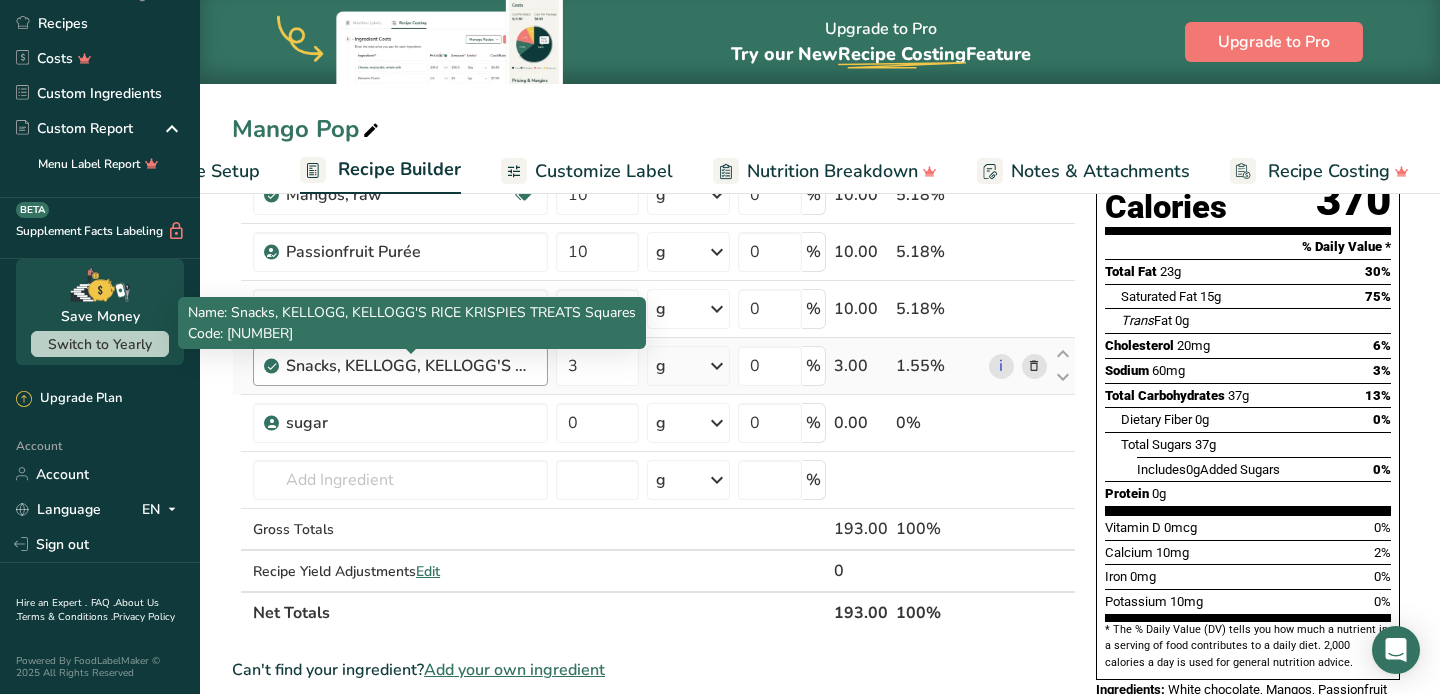 click on "Snacks, KELLOGG, KELLOGG'S RICE KRISPIES TREATS Squares" at bounding box center [411, 366] 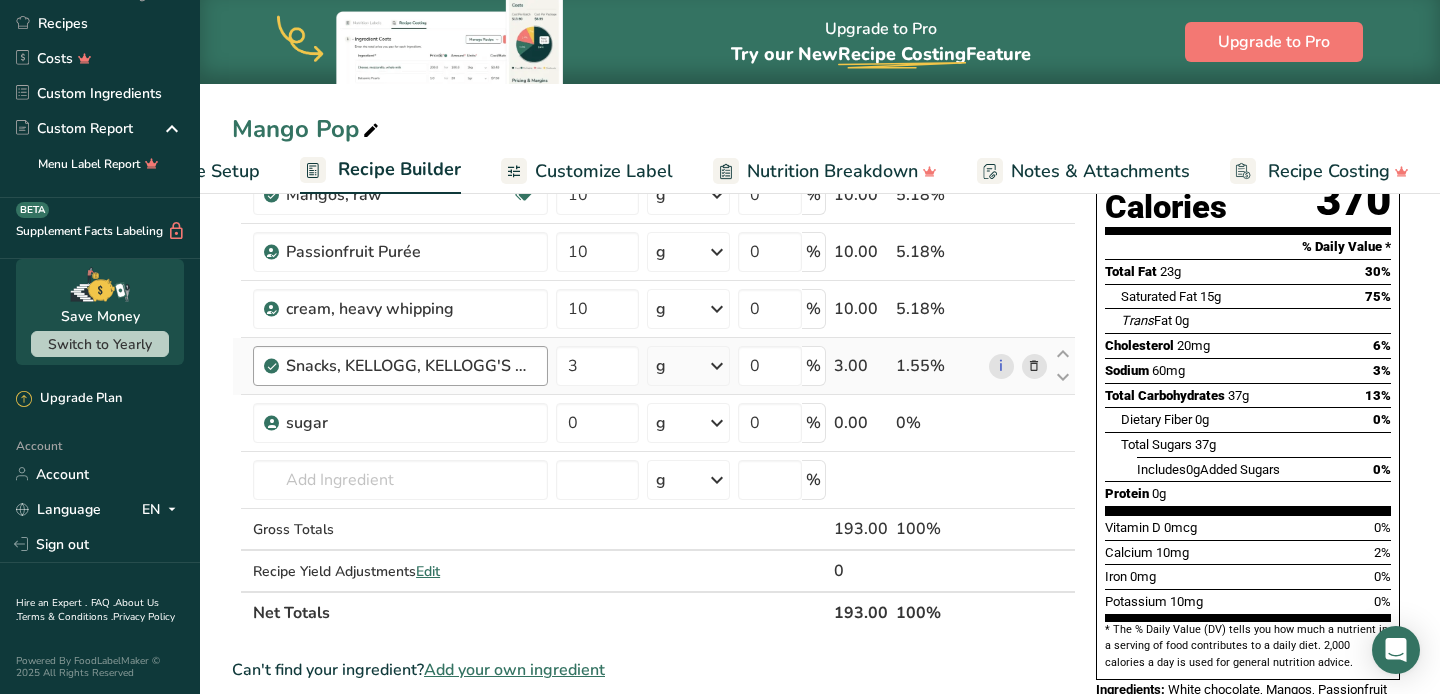 click on "Snacks, KELLOGG, KELLOGG'S RICE KRISPIES TREATS Squares" at bounding box center [411, 366] 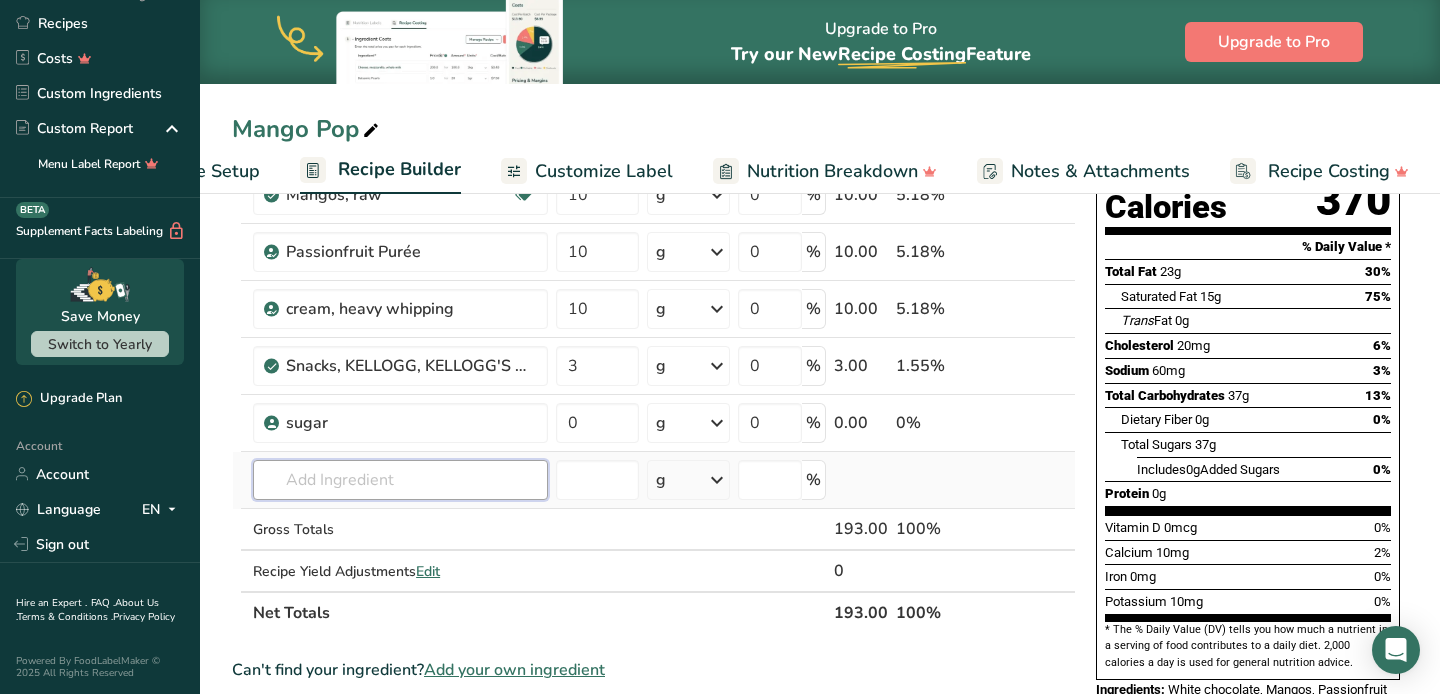 click at bounding box center (400, 480) 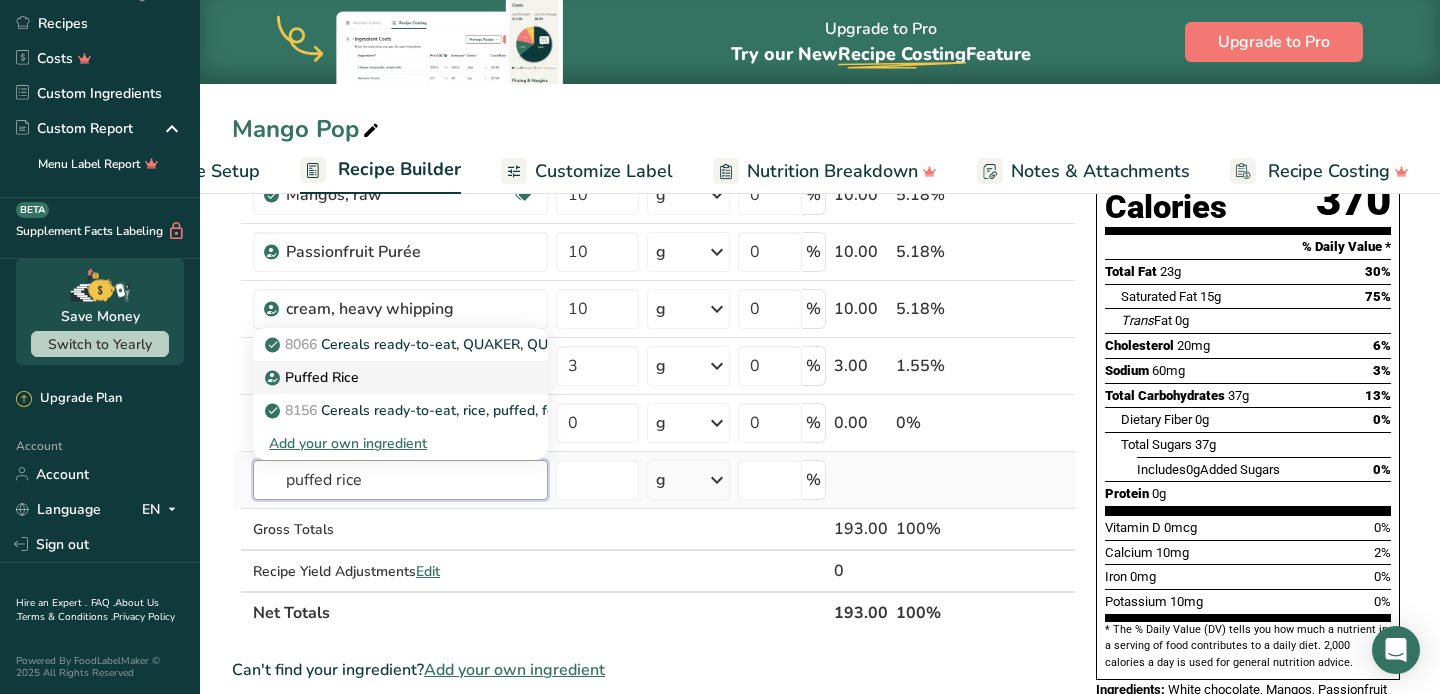 type on "puffed rice" 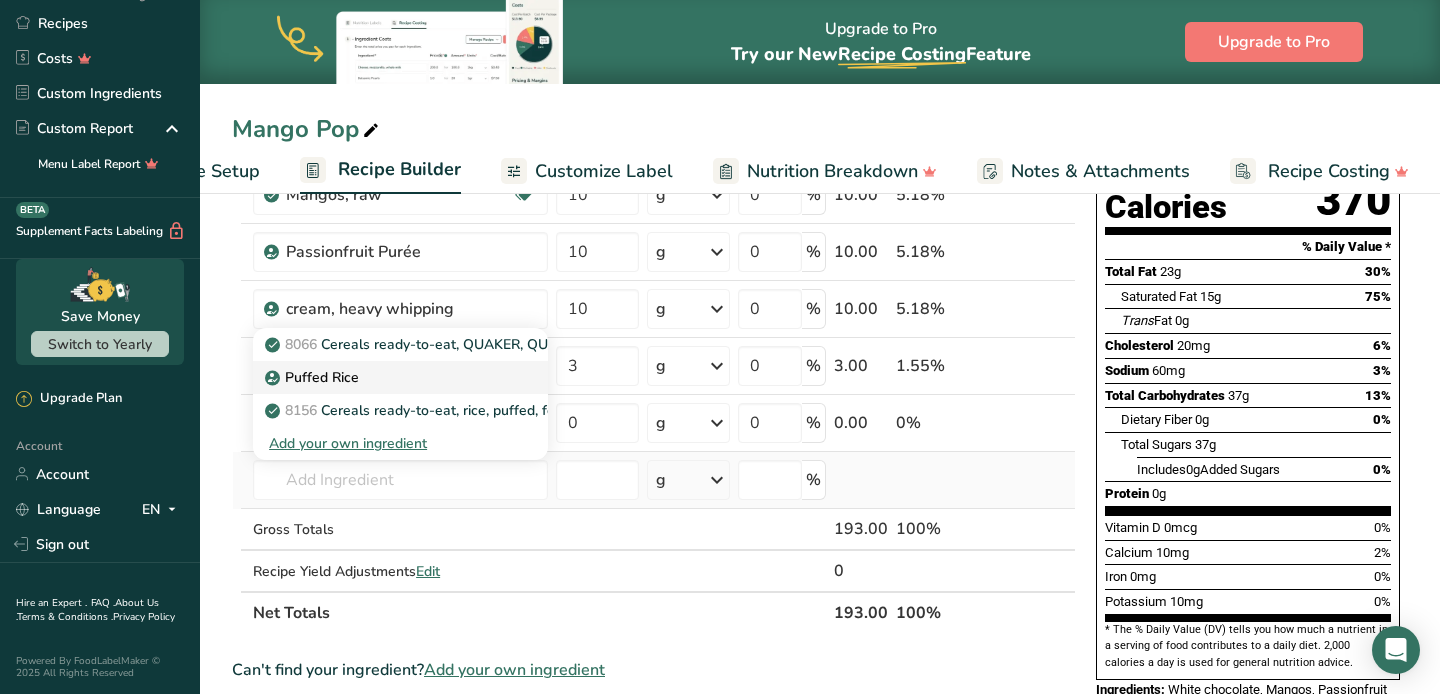 click on "Puffed Rice" at bounding box center (314, 377) 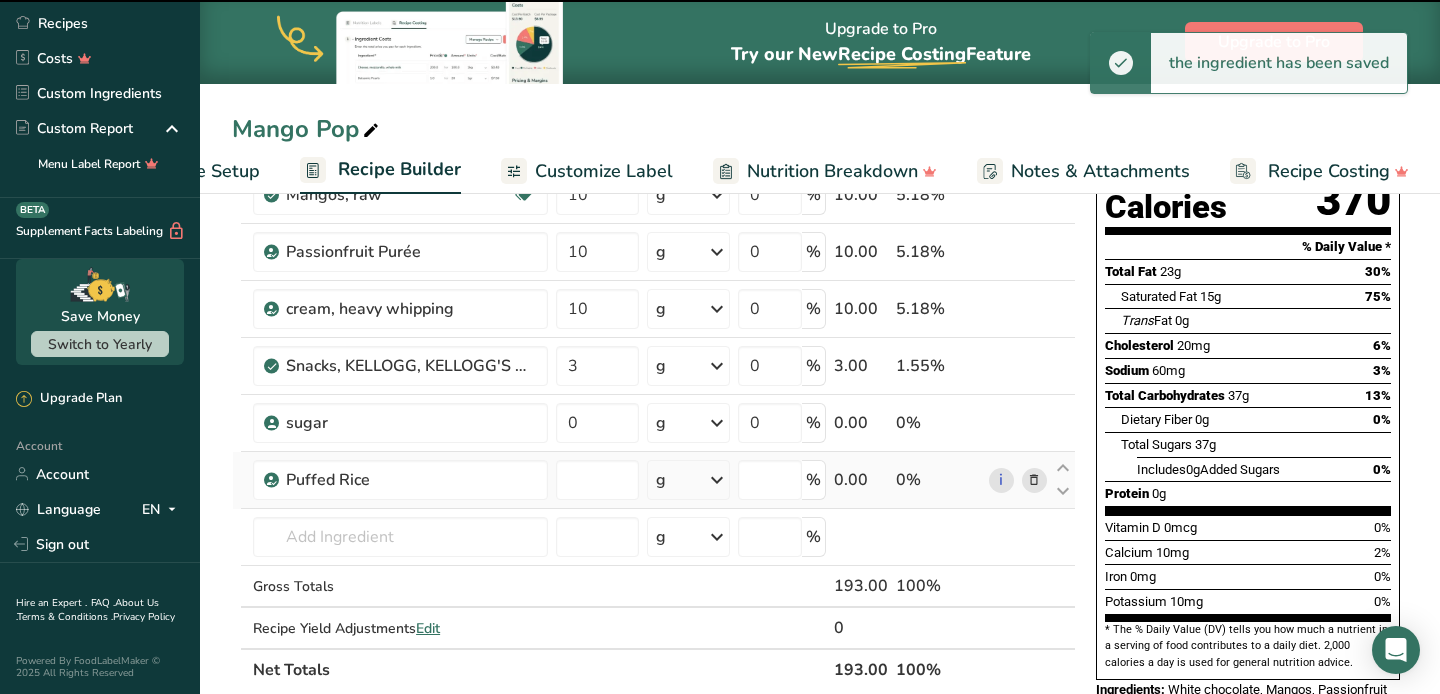 type on "0" 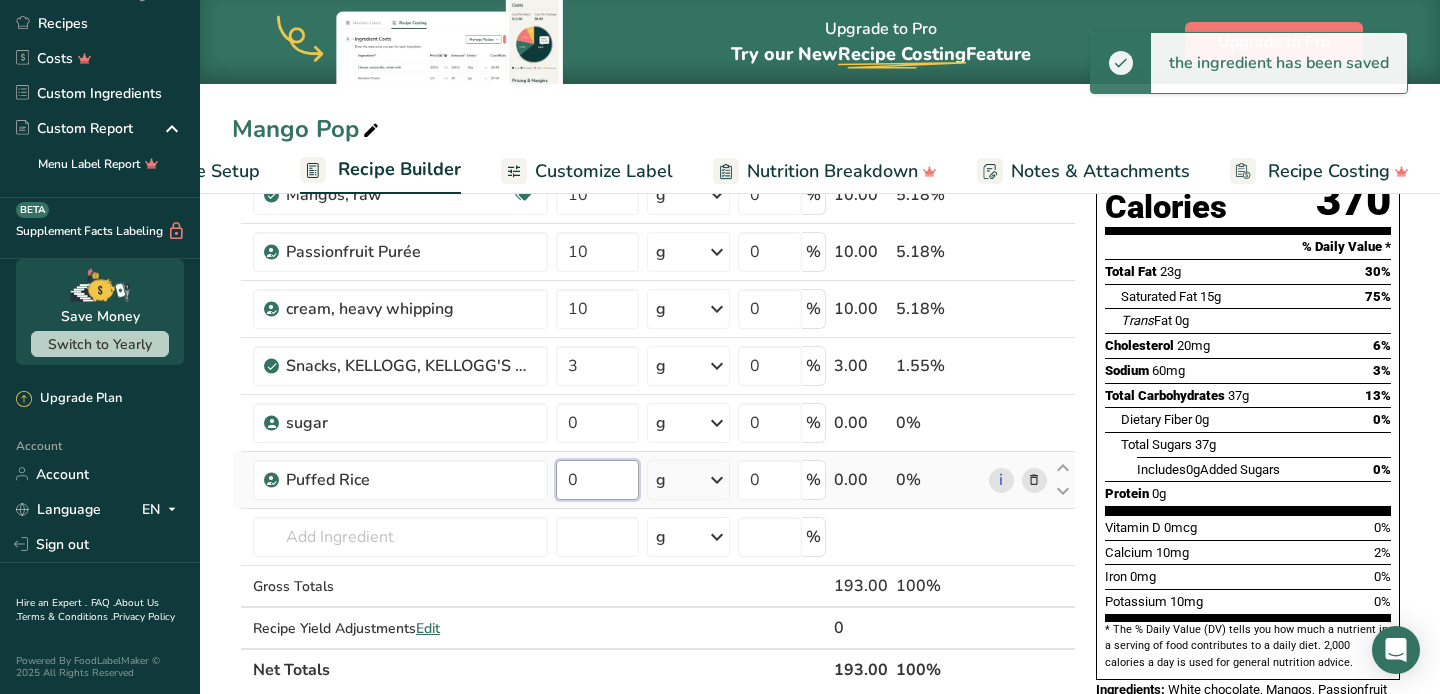 click on "0" at bounding box center [597, 480] 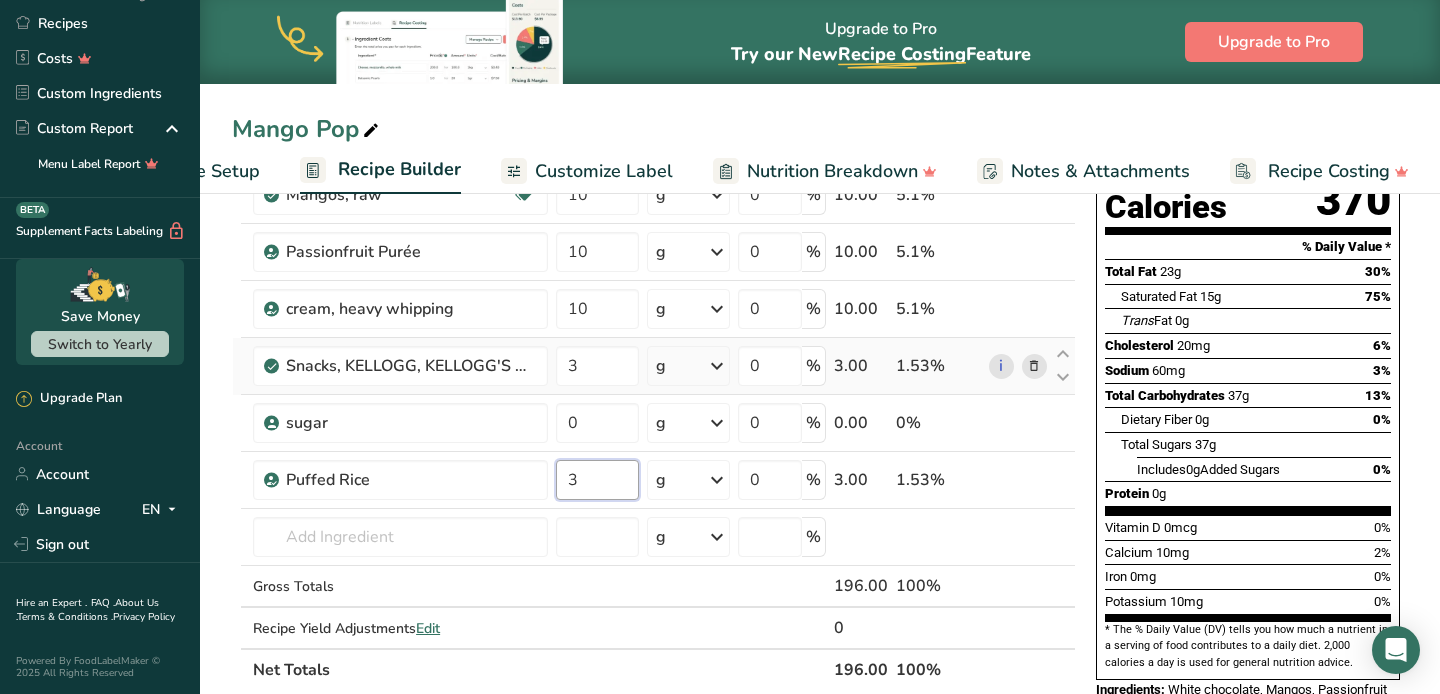 type on "3" 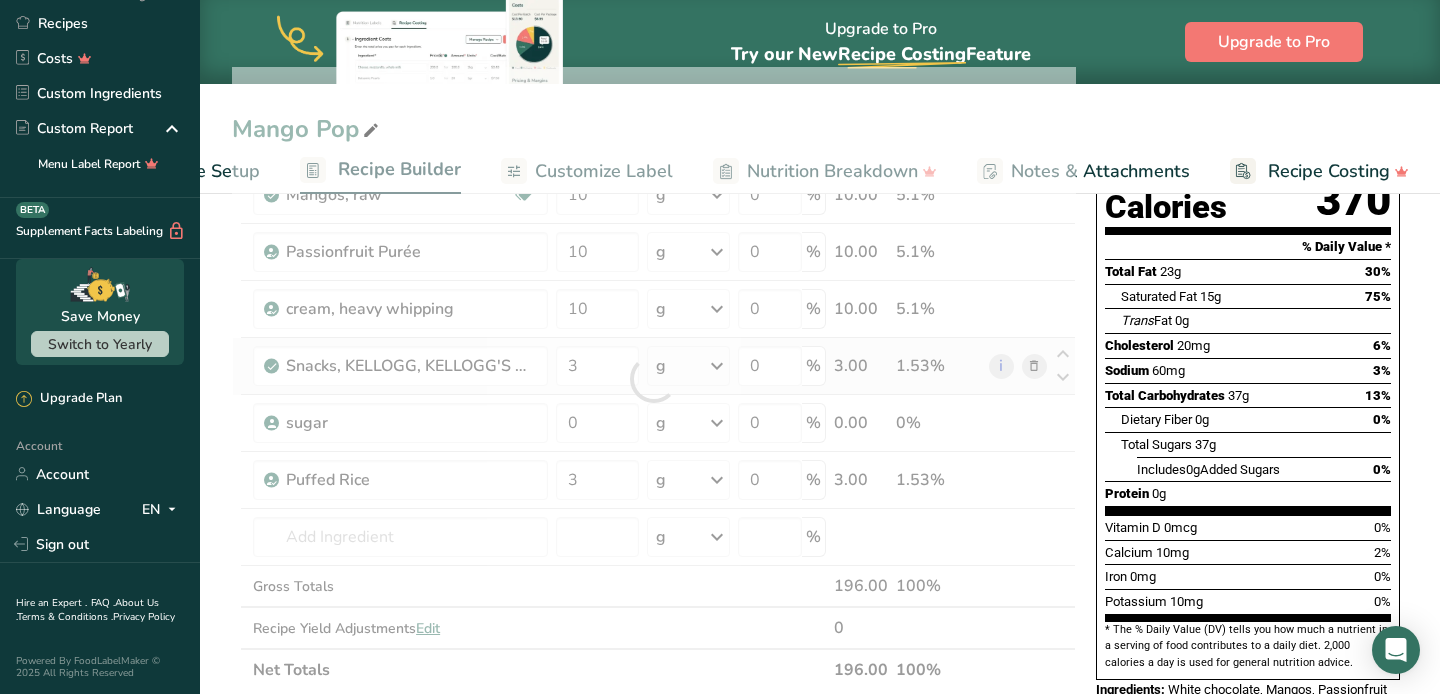 click on "Ingredient *
Amount *
Unit *
Waste *   .a-a{fill:#347362;}.b-a{fill:#fff;}          Grams
Percentage
White chocolate
160
g
Weight Units
g
kg
mg
See more
Volume Units
l
mL
fl oz
See more
0
%
160.00
81.63%
Mangos, raw
Source of Antioxidants
Dairy free
Gluten free
Vegan
Vegetarian
Soy free
10
g
Portions
1 cup pieces
1 fruit without refuse
Weight Units
g
kg
mg
See more
Volume Units" at bounding box center [654, 379] 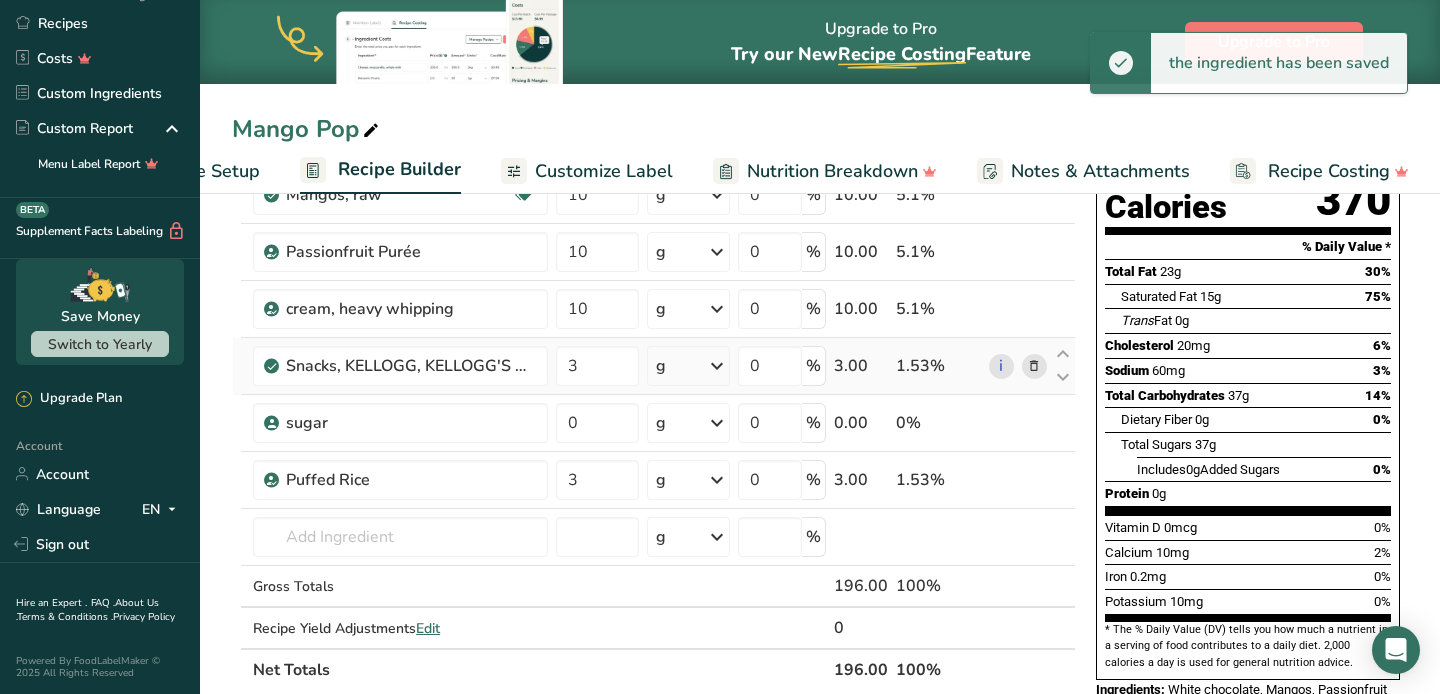 click at bounding box center (1034, 366) 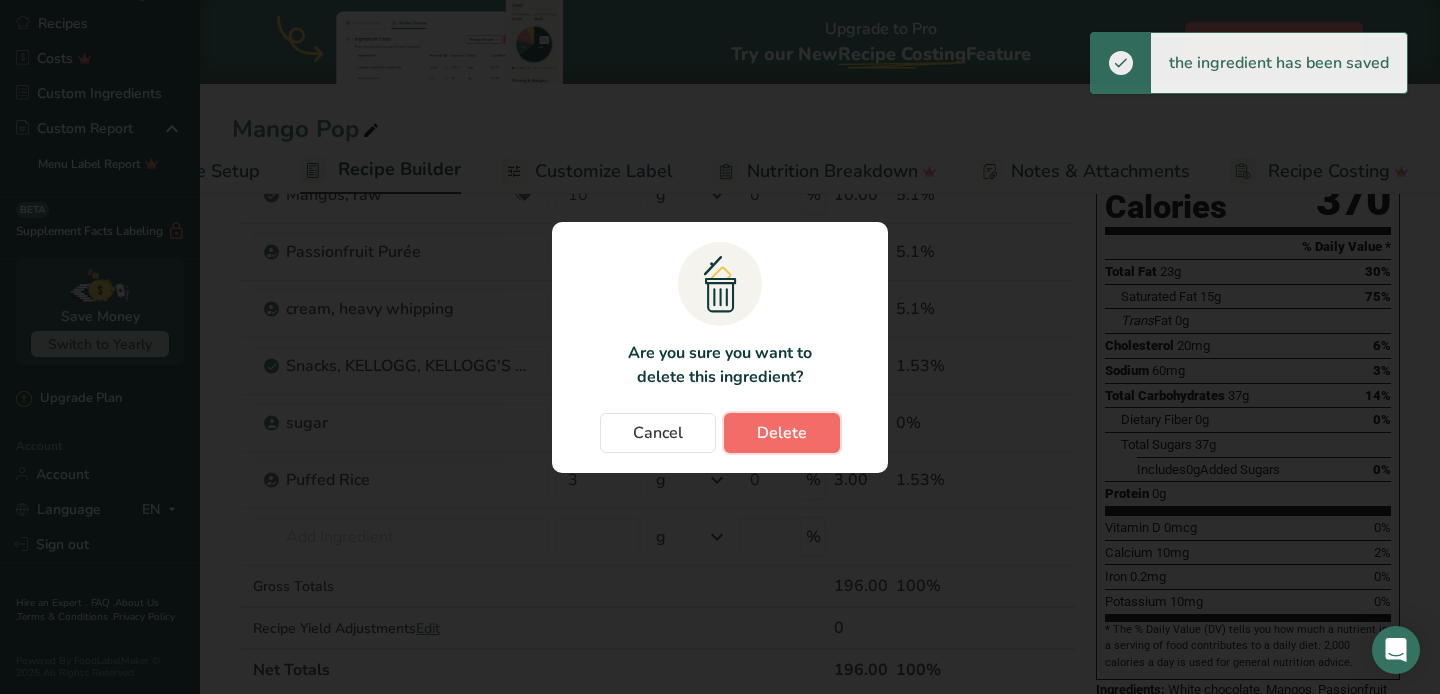 click on "Delete" at bounding box center [782, 433] 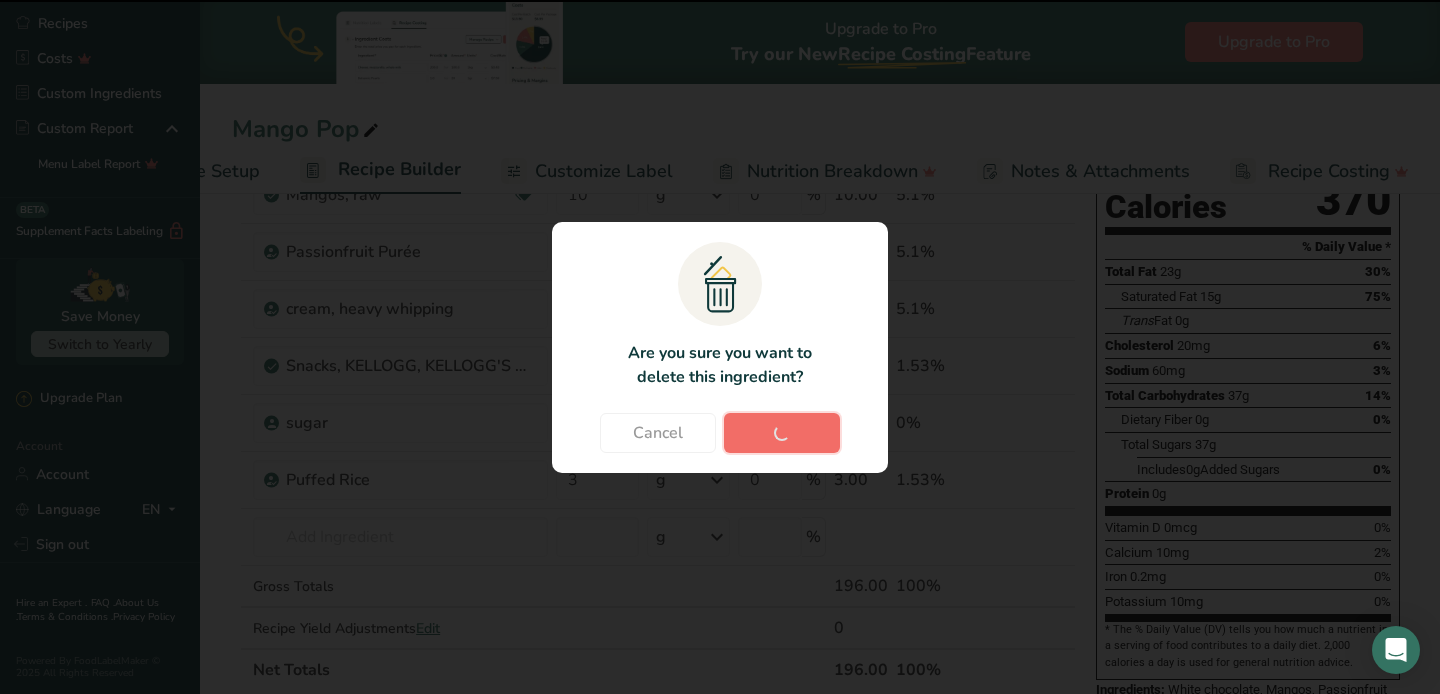 type on "0" 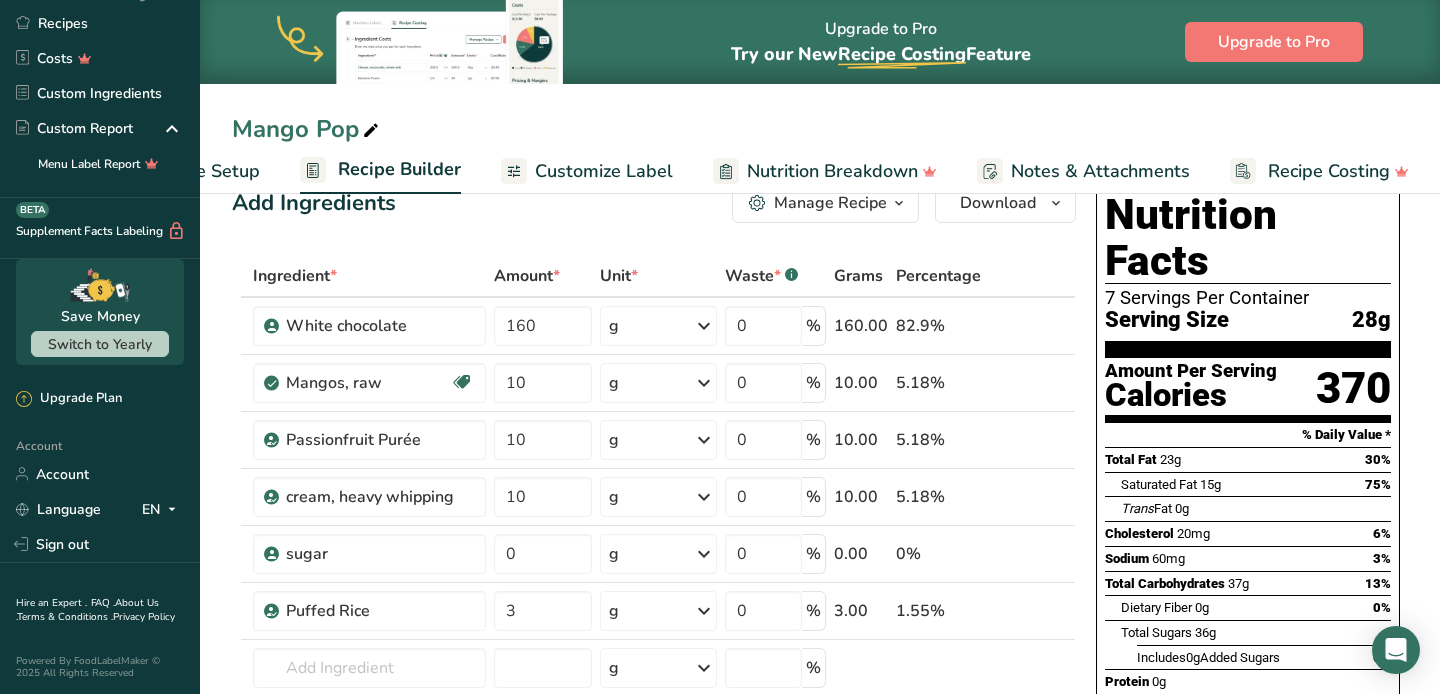 scroll, scrollTop: 0, scrollLeft: 0, axis: both 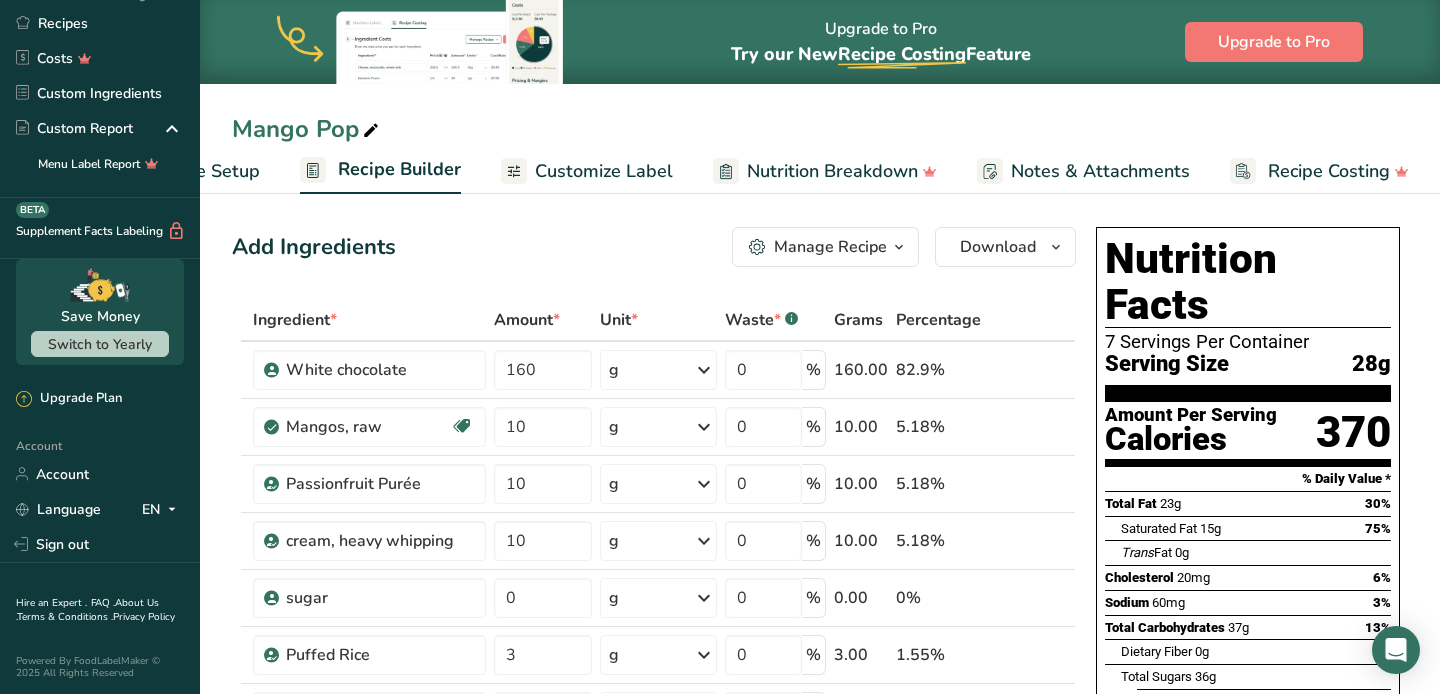 click on "Nutrition Breakdown" at bounding box center [832, 171] 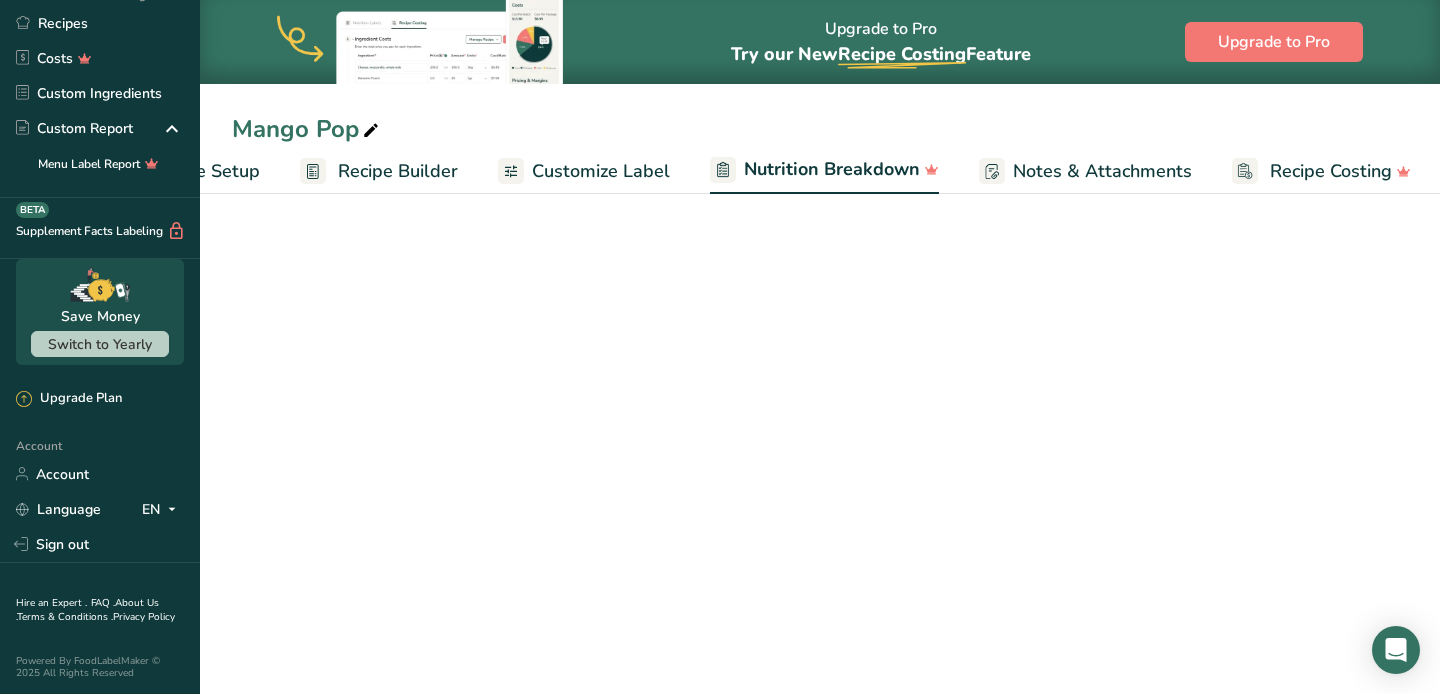 scroll, scrollTop: 0, scrollLeft: 121, axis: horizontal 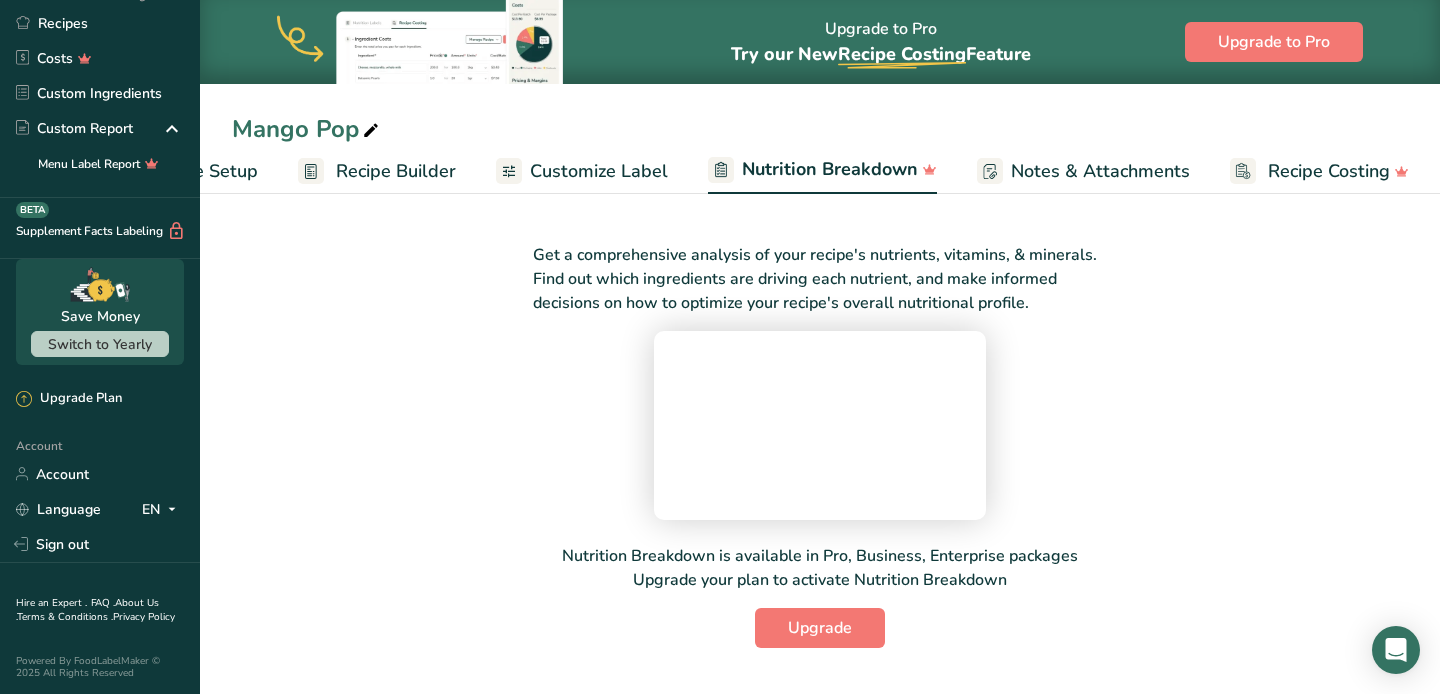 click on "Customize Label" at bounding box center (599, 171) 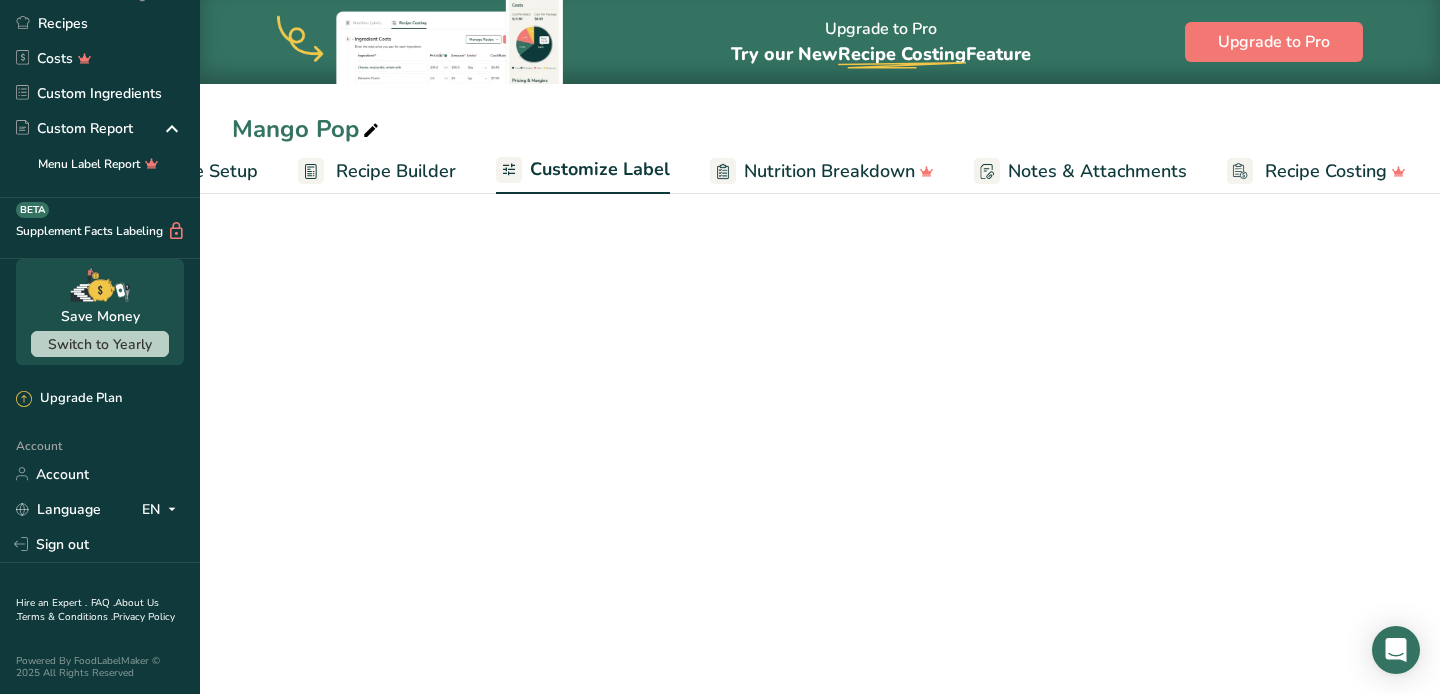 scroll, scrollTop: 0, scrollLeft: 119, axis: horizontal 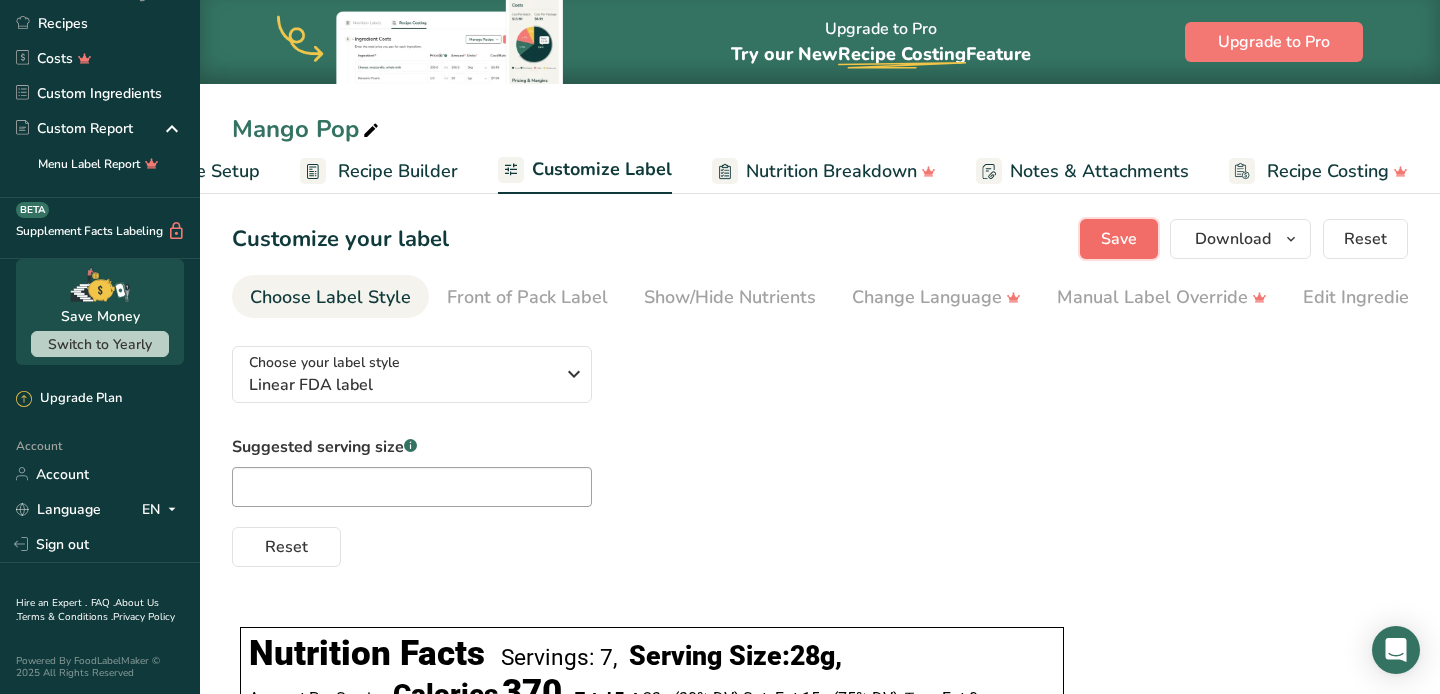 click on "Save" at bounding box center [1119, 239] 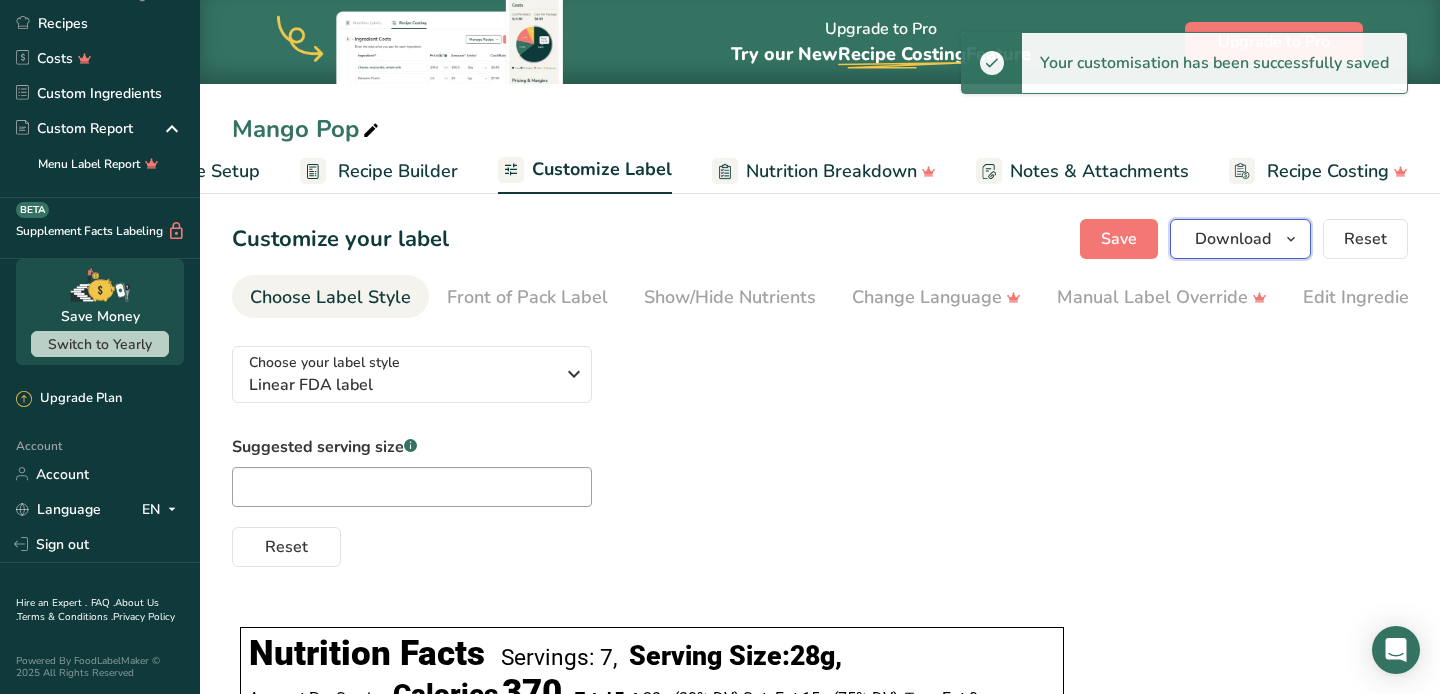 click on "Download" at bounding box center (1233, 239) 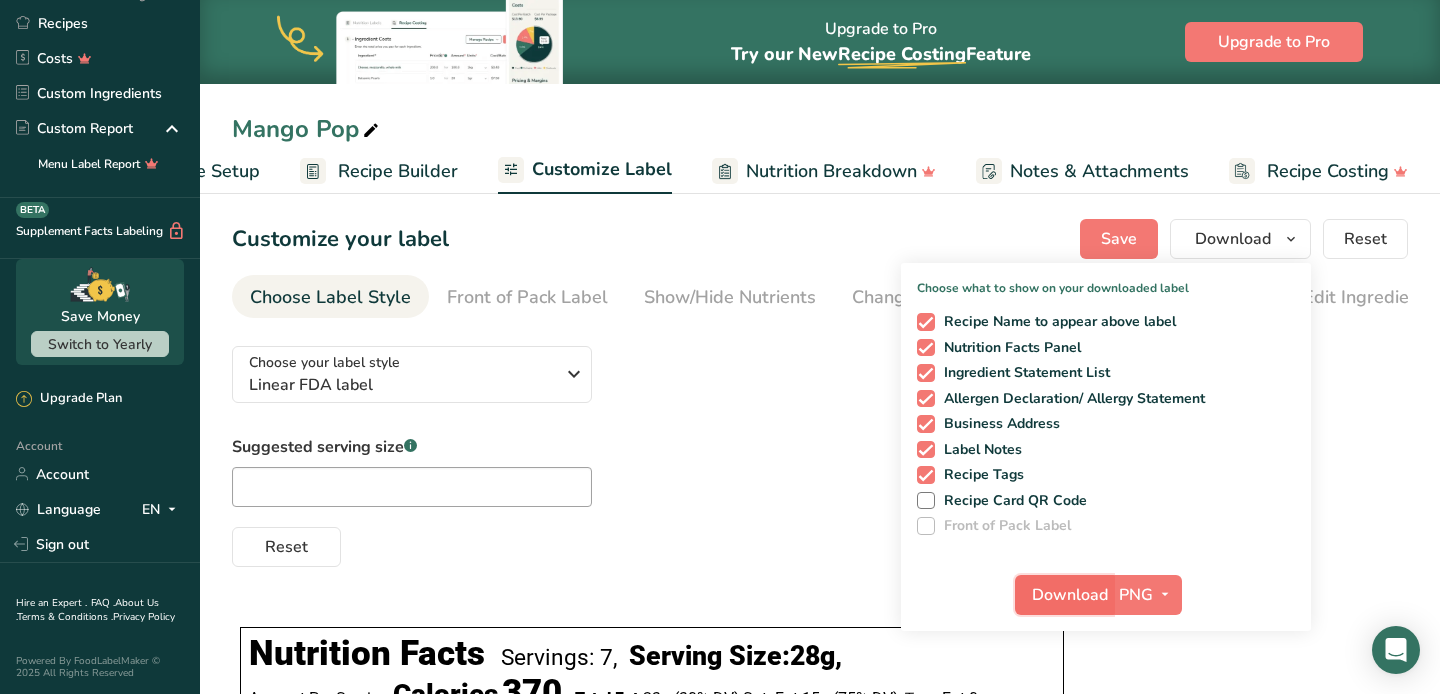 click on "Download" at bounding box center (1070, 595) 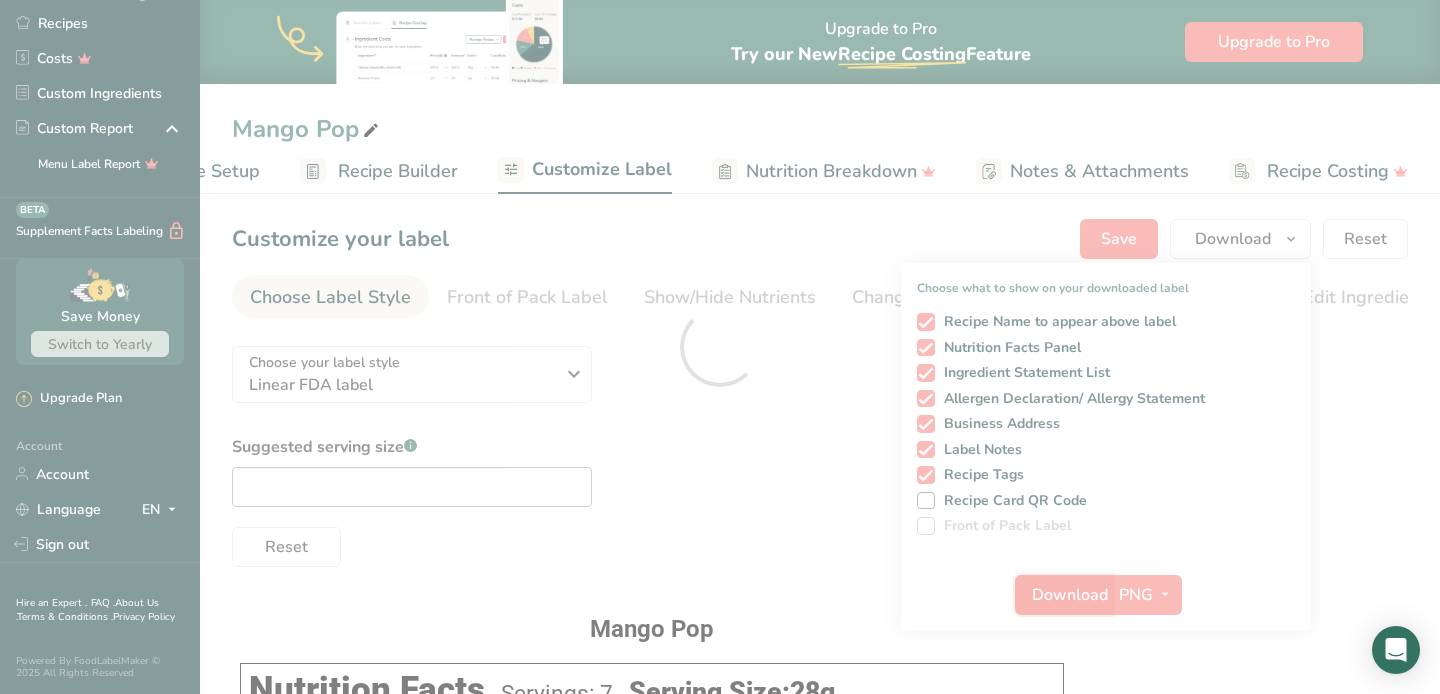 scroll, scrollTop: 0, scrollLeft: 0, axis: both 